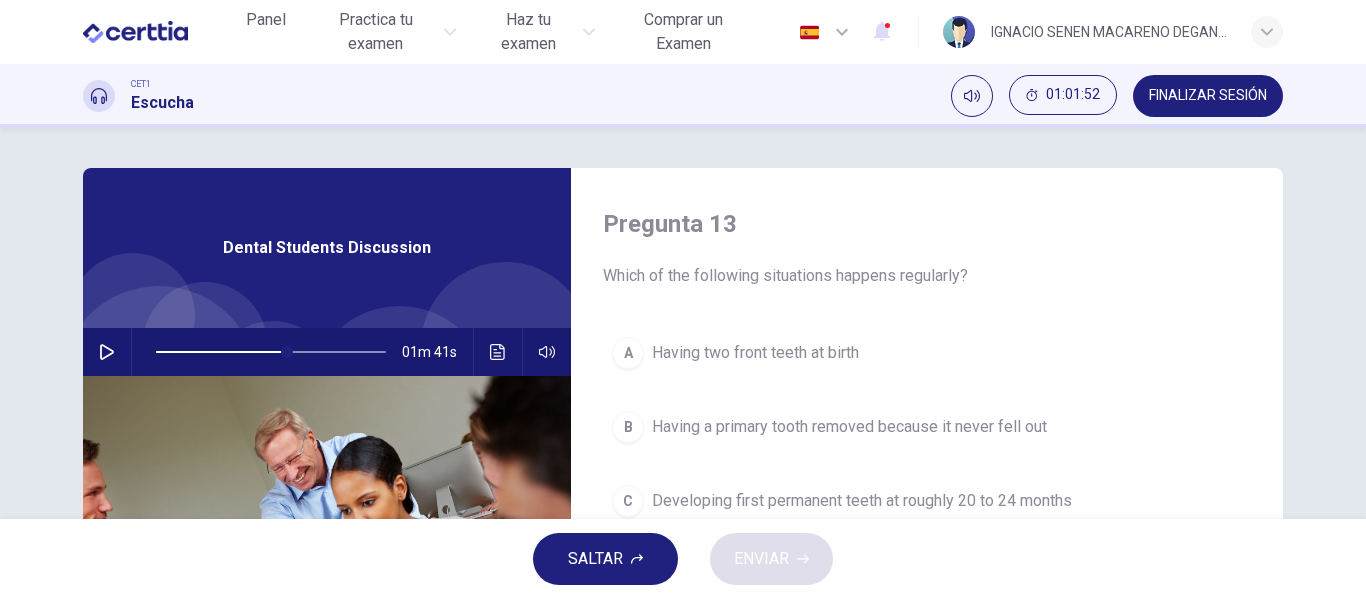 scroll, scrollTop: 0, scrollLeft: 0, axis: both 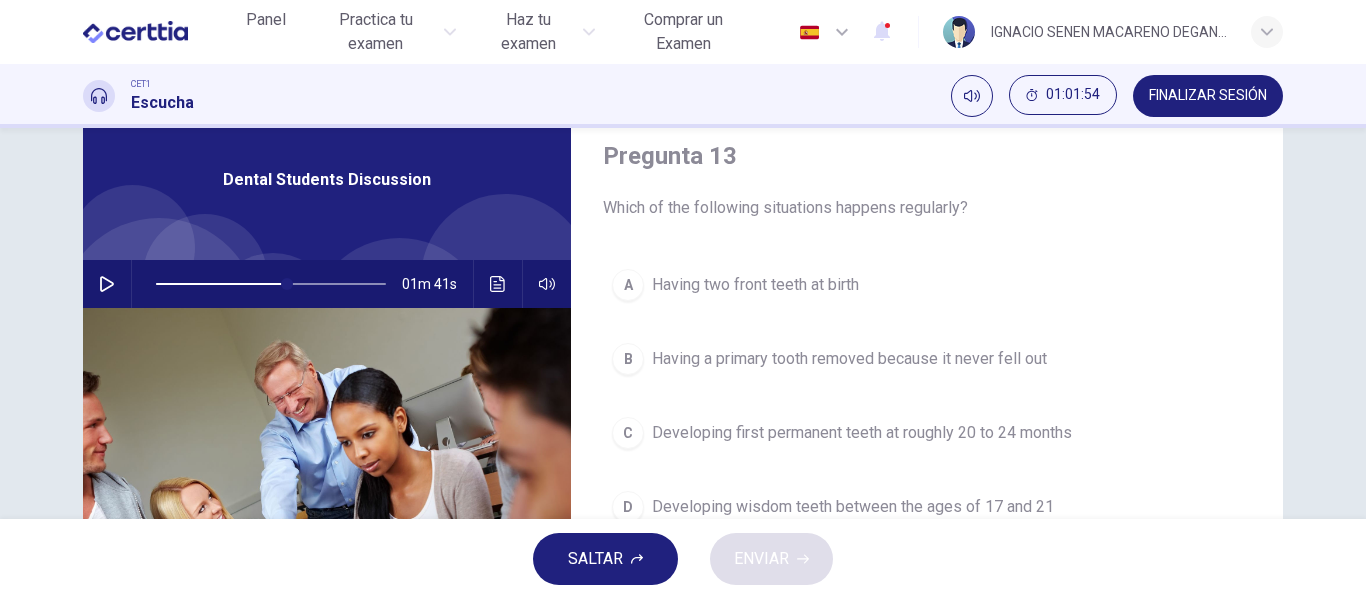 click at bounding box center [267, 284] 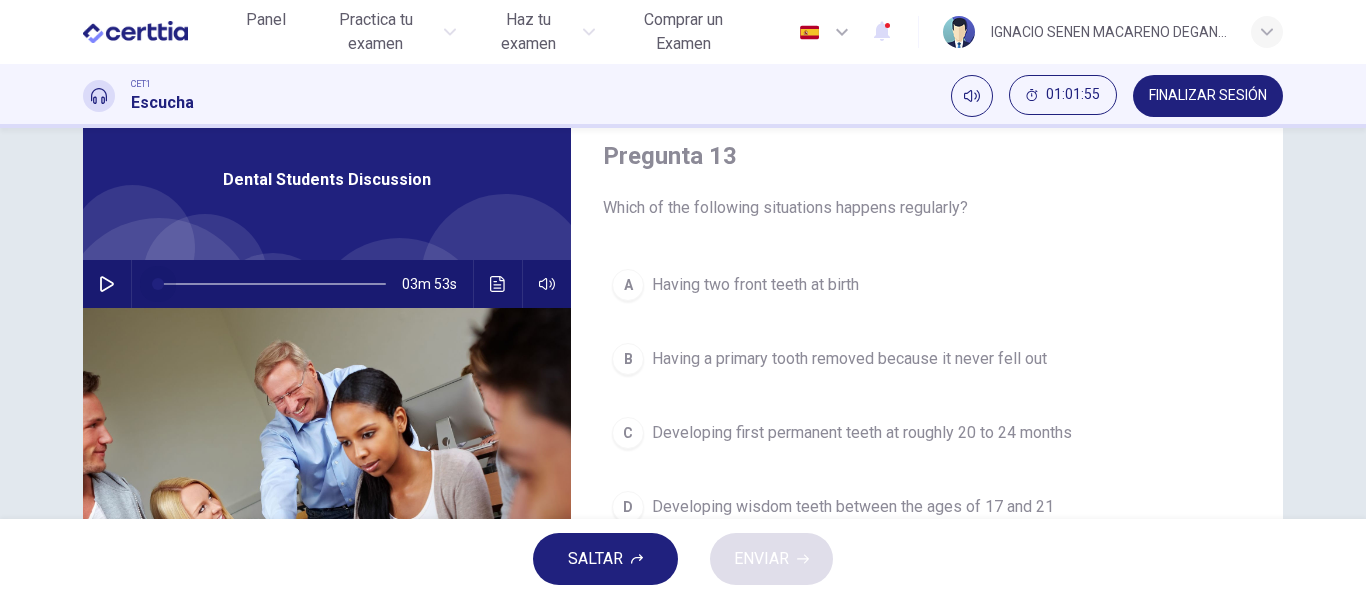 click at bounding box center [271, 284] 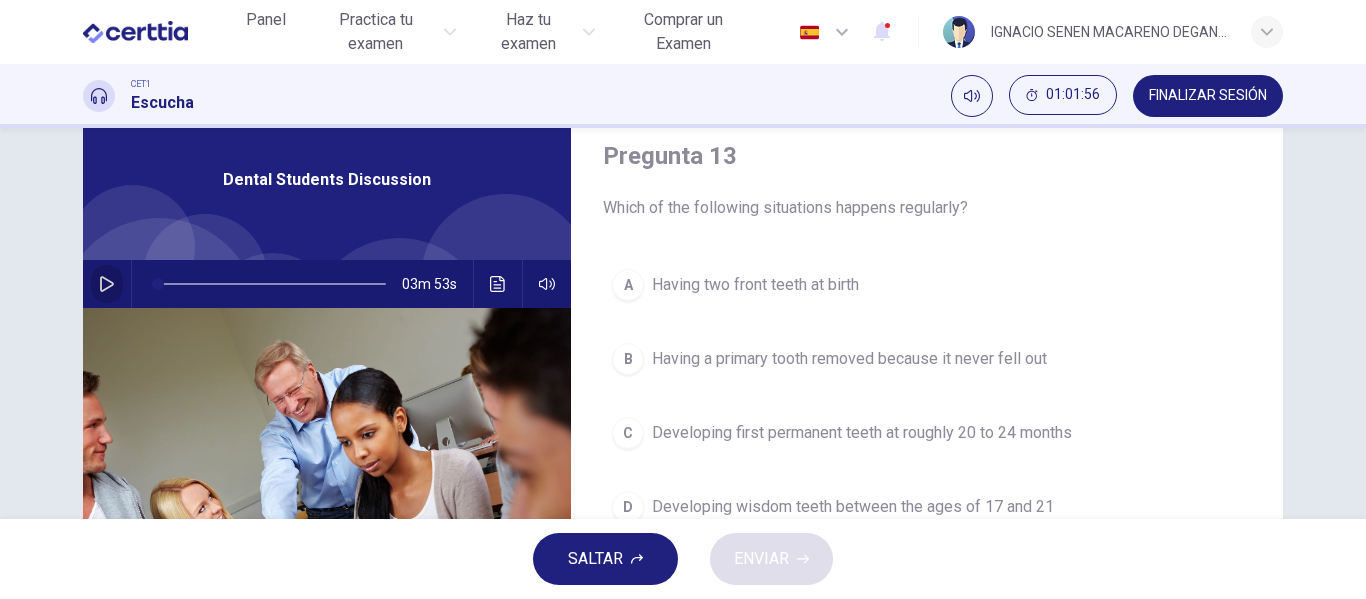 click at bounding box center (107, 284) 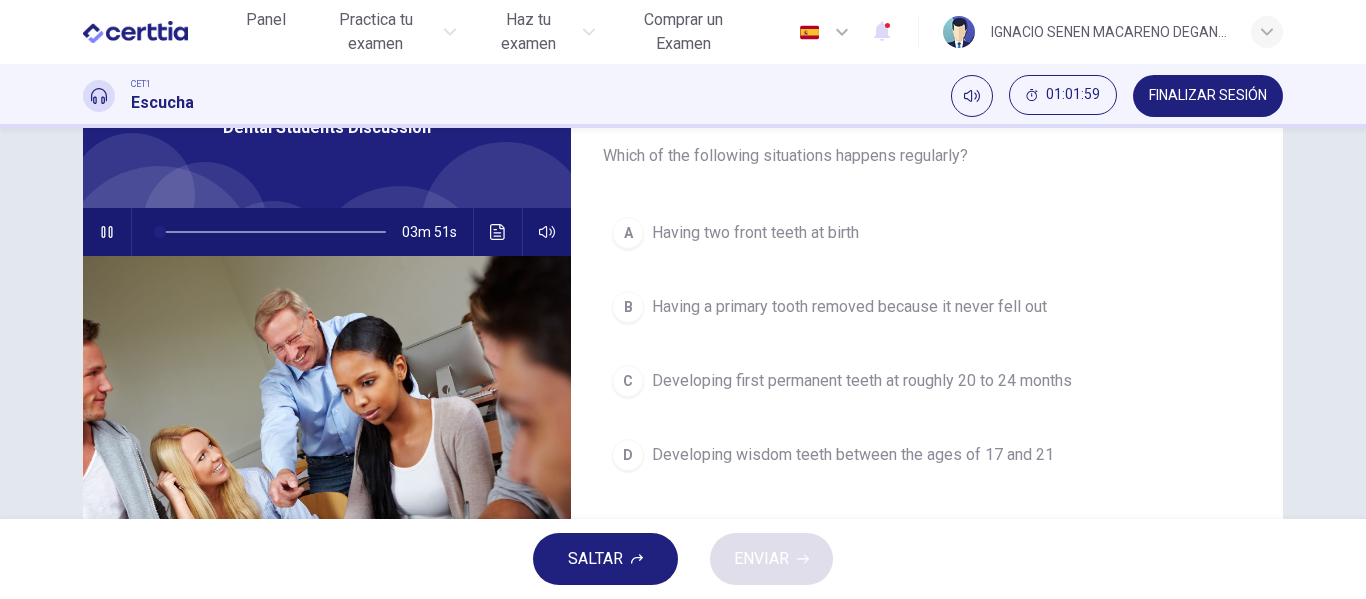 scroll, scrollTop: 112, scrollLeft: 0, axis: vertical 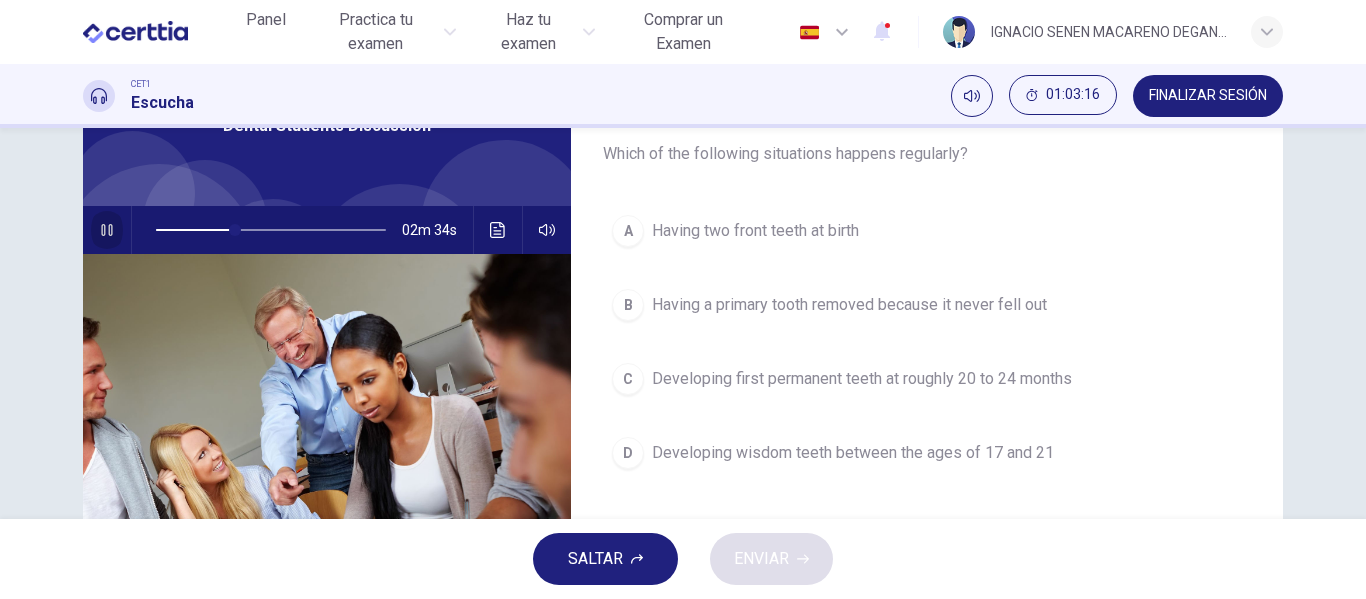 click at bounding box center [107, 230] 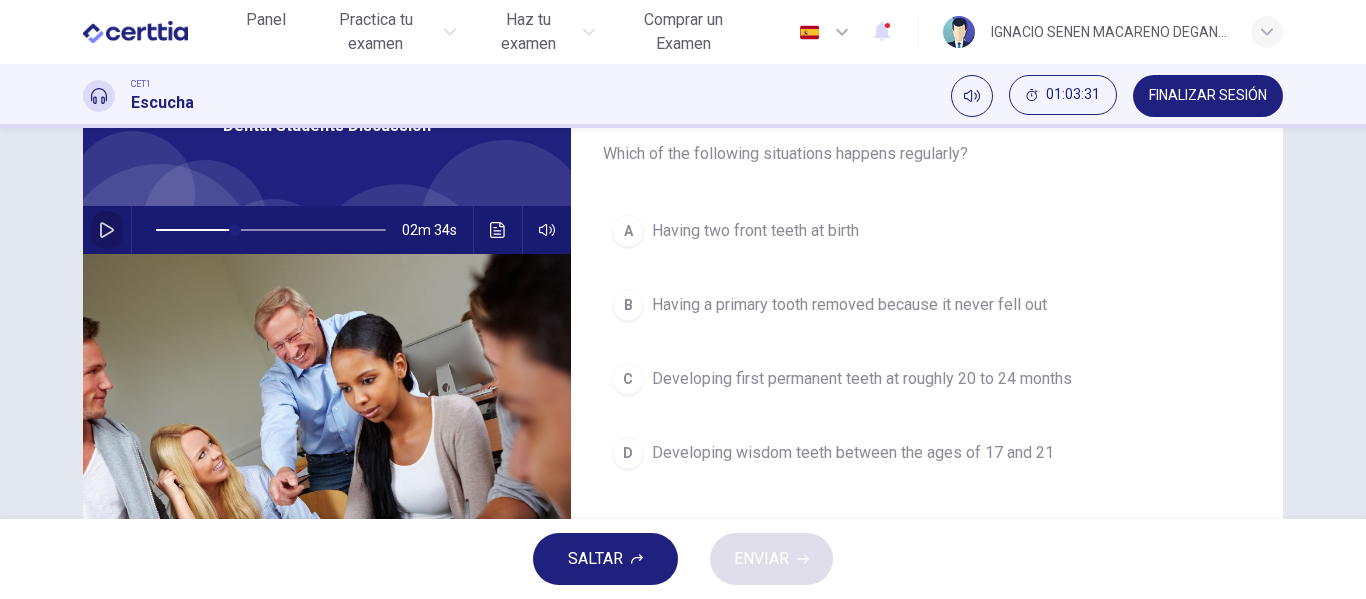 click at bounding box center [107, 230] 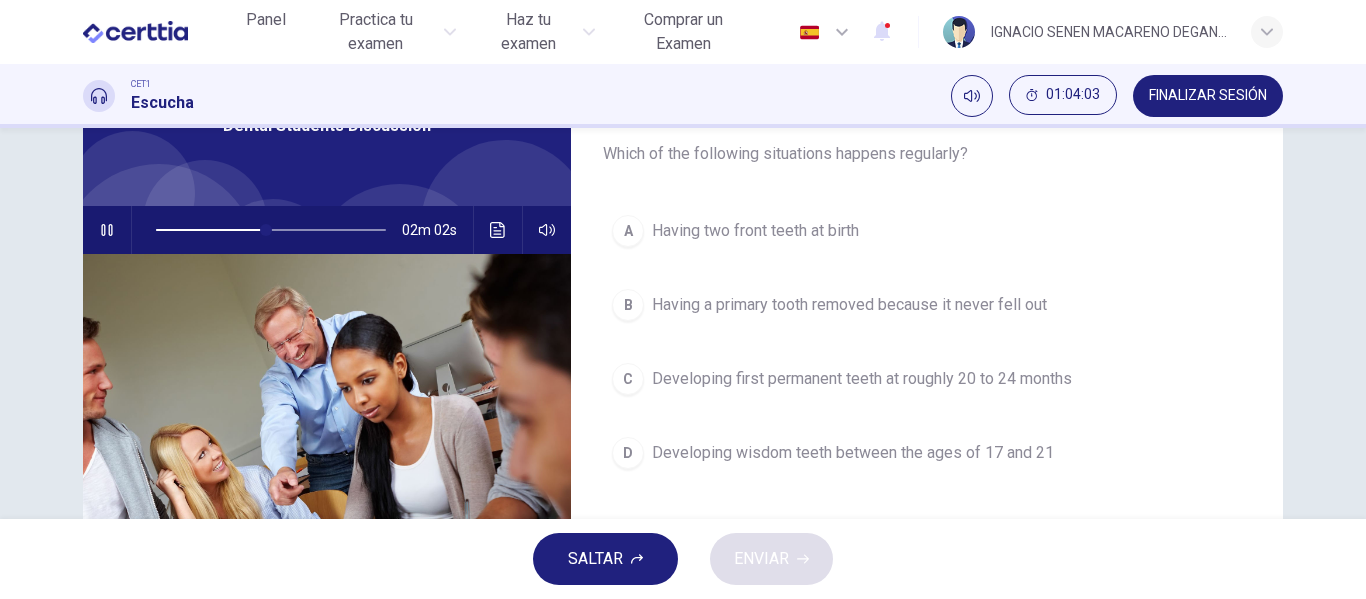 scroll, scrollTop: 122, scrollLeft: 0, axis: vertical 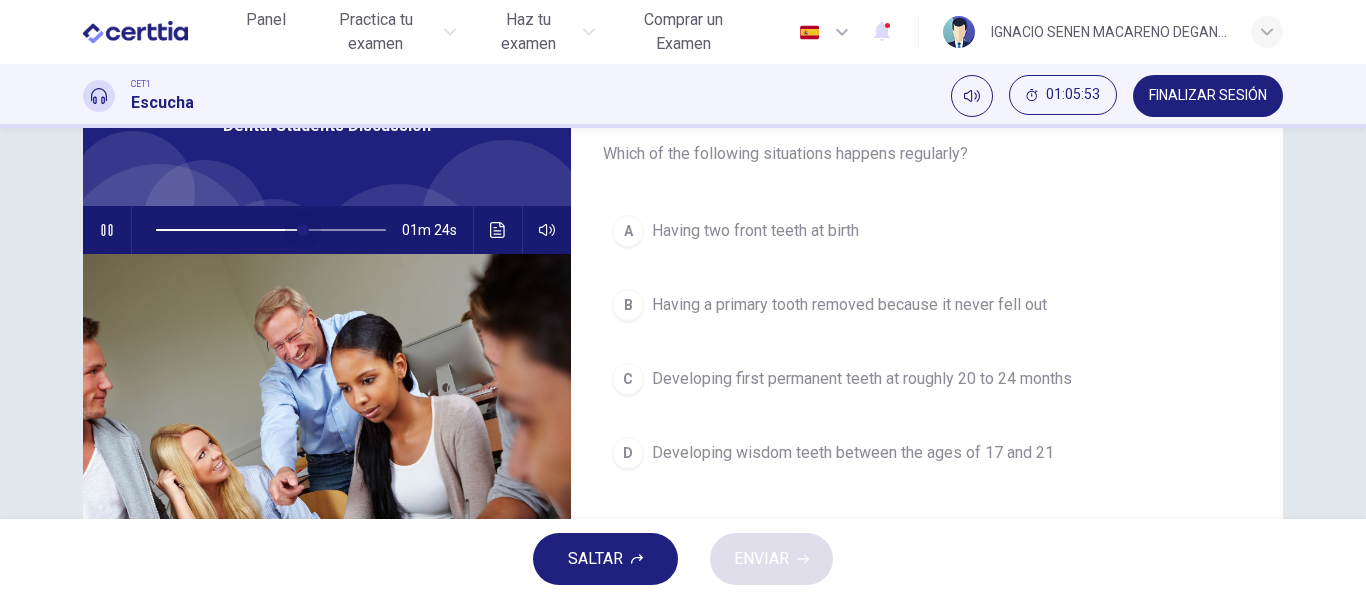 click at bounding box center (271, 230) 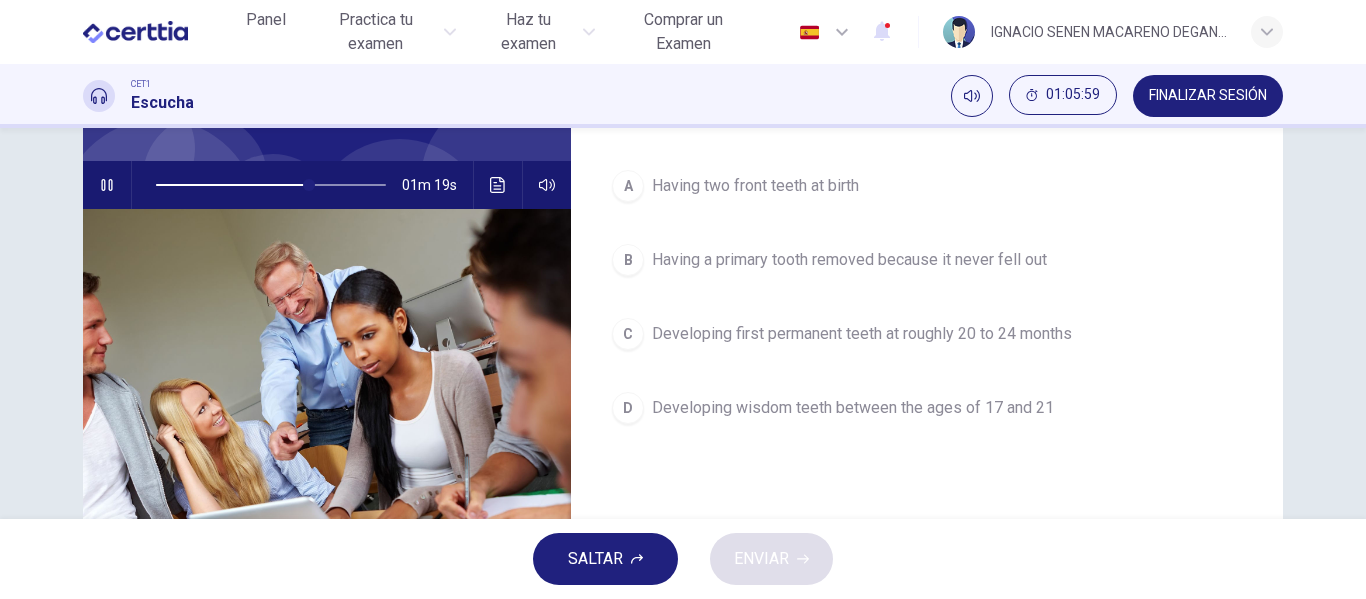 scroll, scrollTop: 165, scrollLeft: 0, axis: vertical 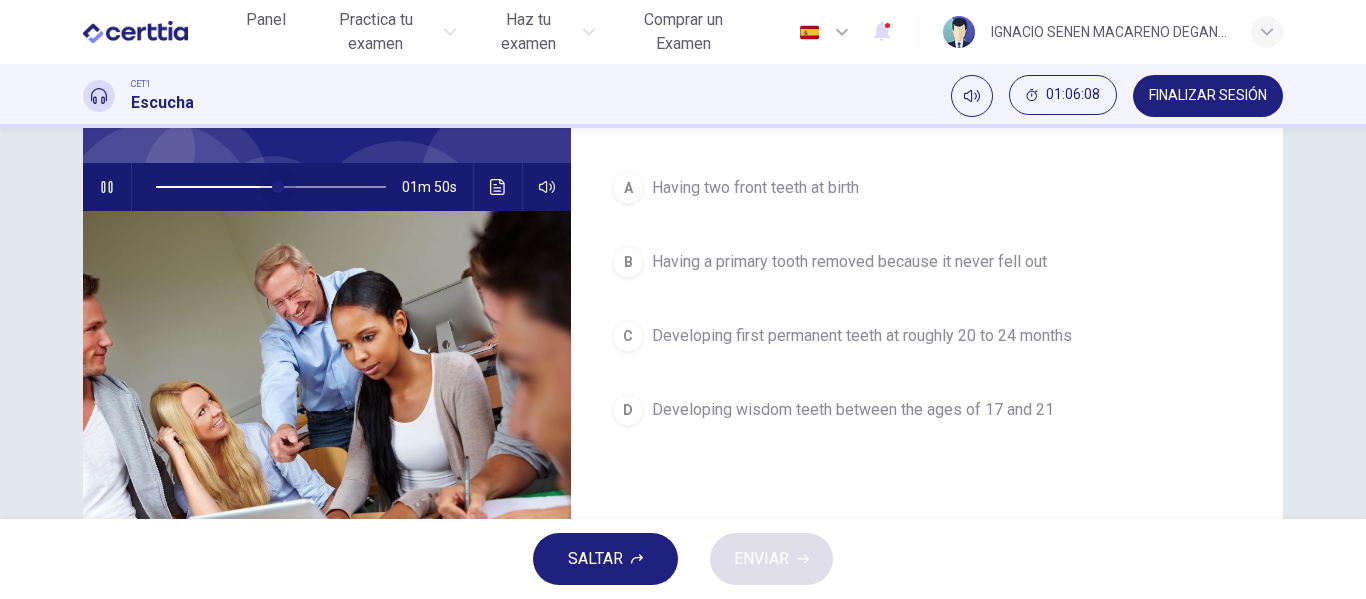 click at bounding box center (271, 187) 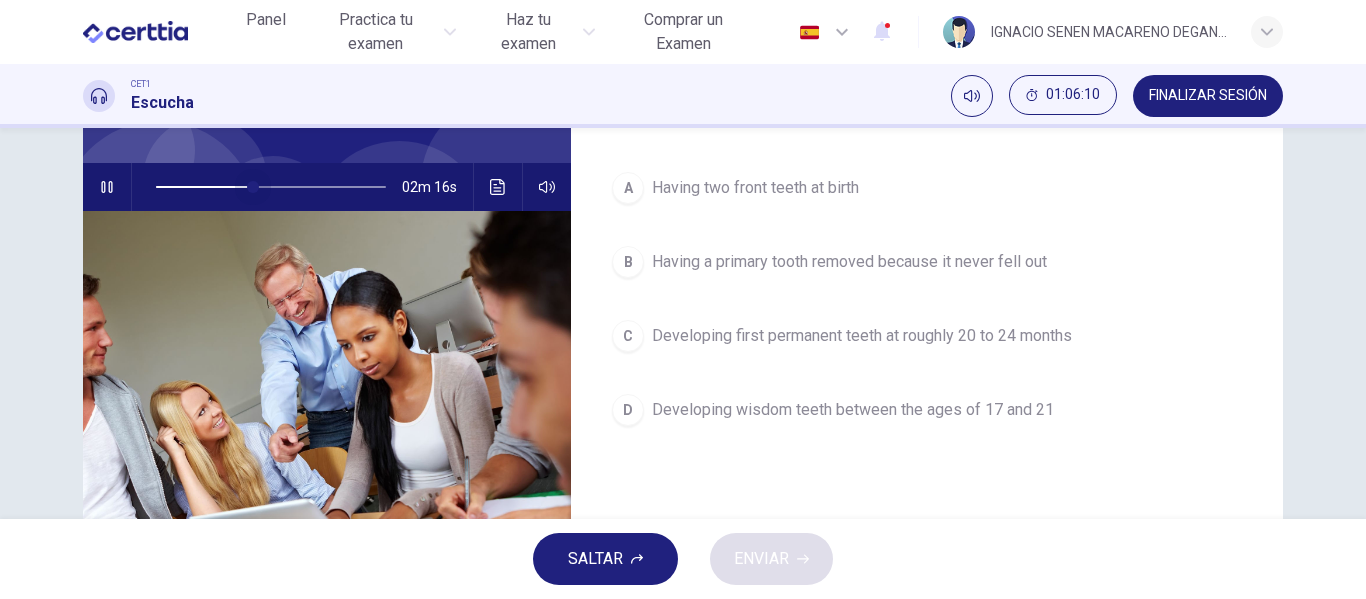 click at bounding box center (271, 187) 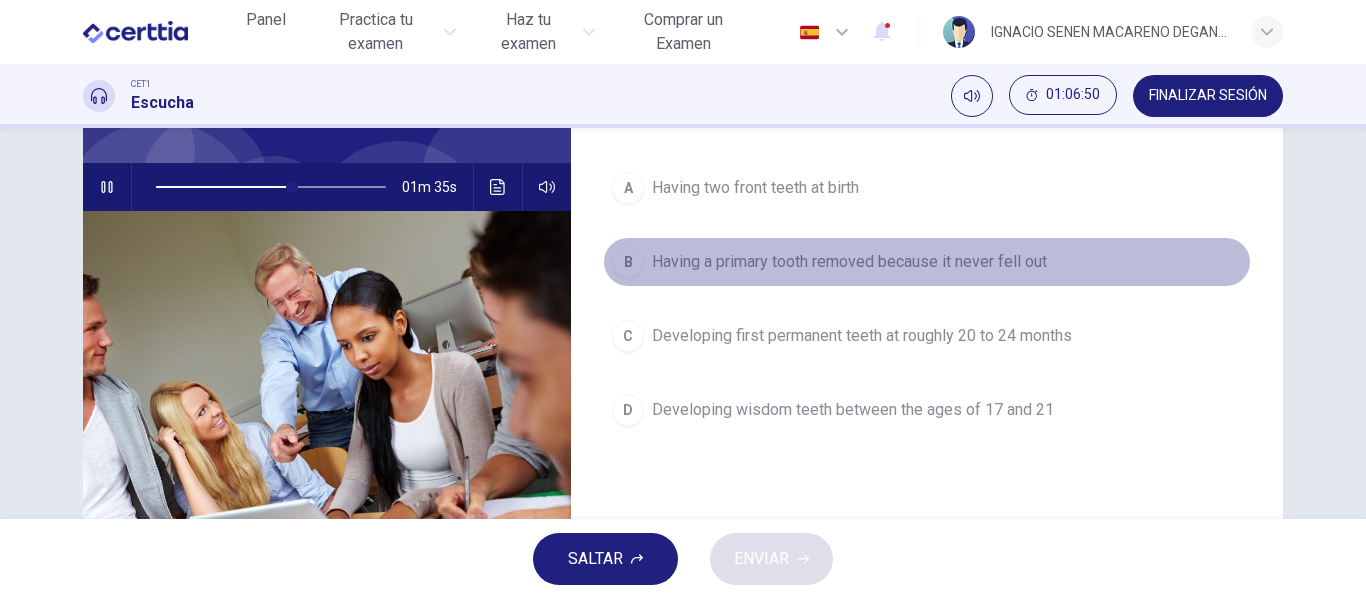 click on "Having a primary tooth removed because it never fell out" at bounding box center [755, 188] 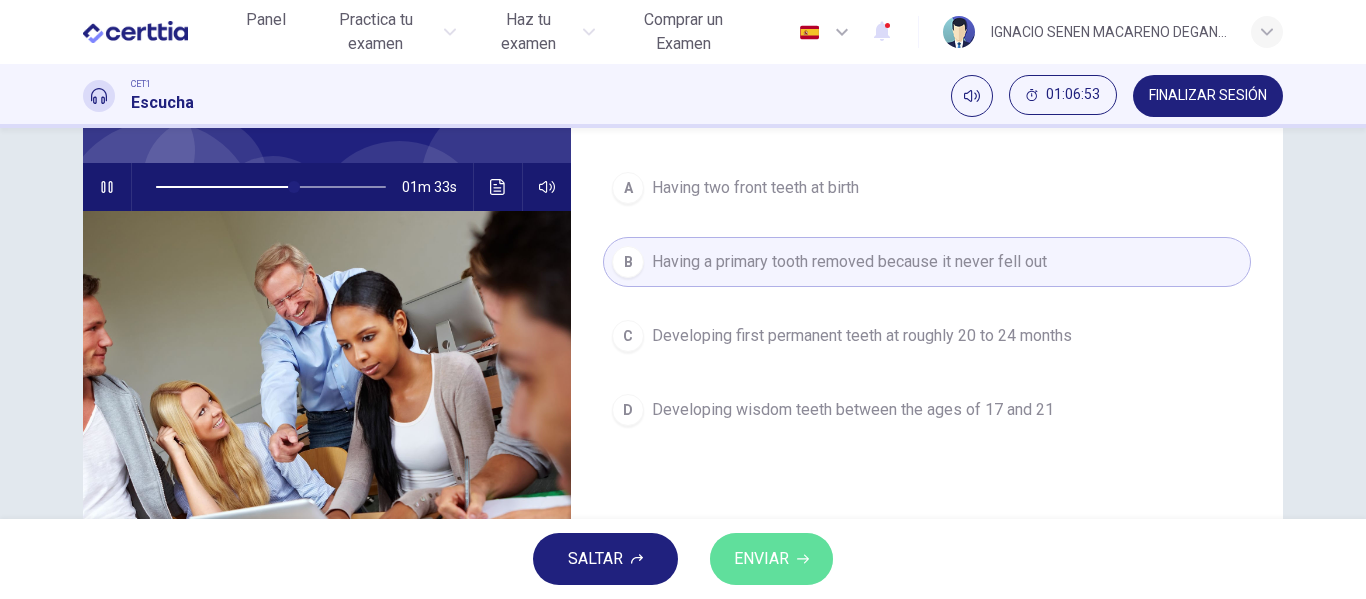 click on "ENVIAR" at bounding box center [761, 559] 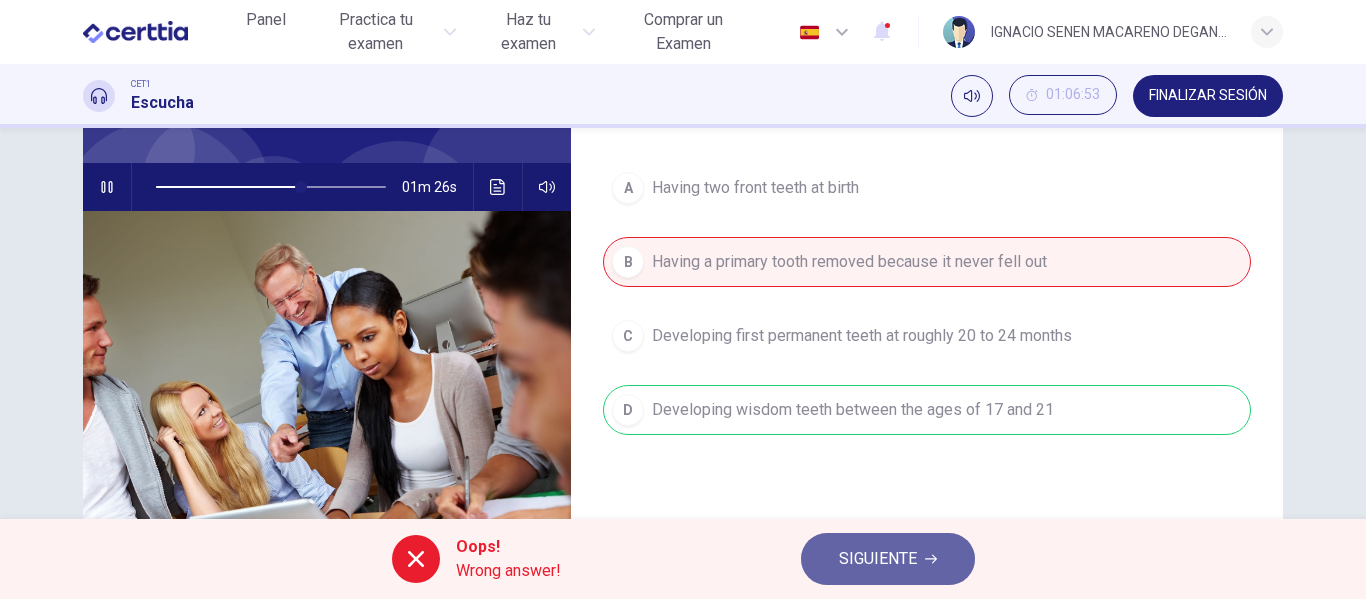 click on "SIGUIENTE" at bounding box center (888, 559) 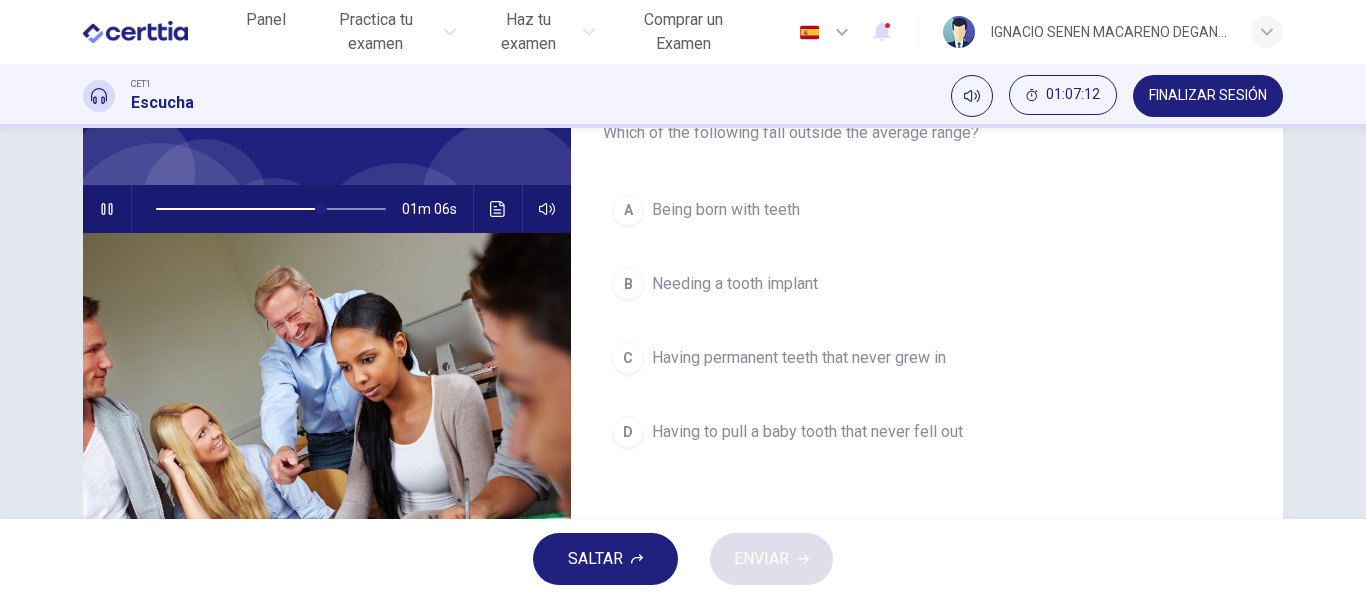 scroll, scrollTop: 146, scrollLeft: 0, axis: vertical 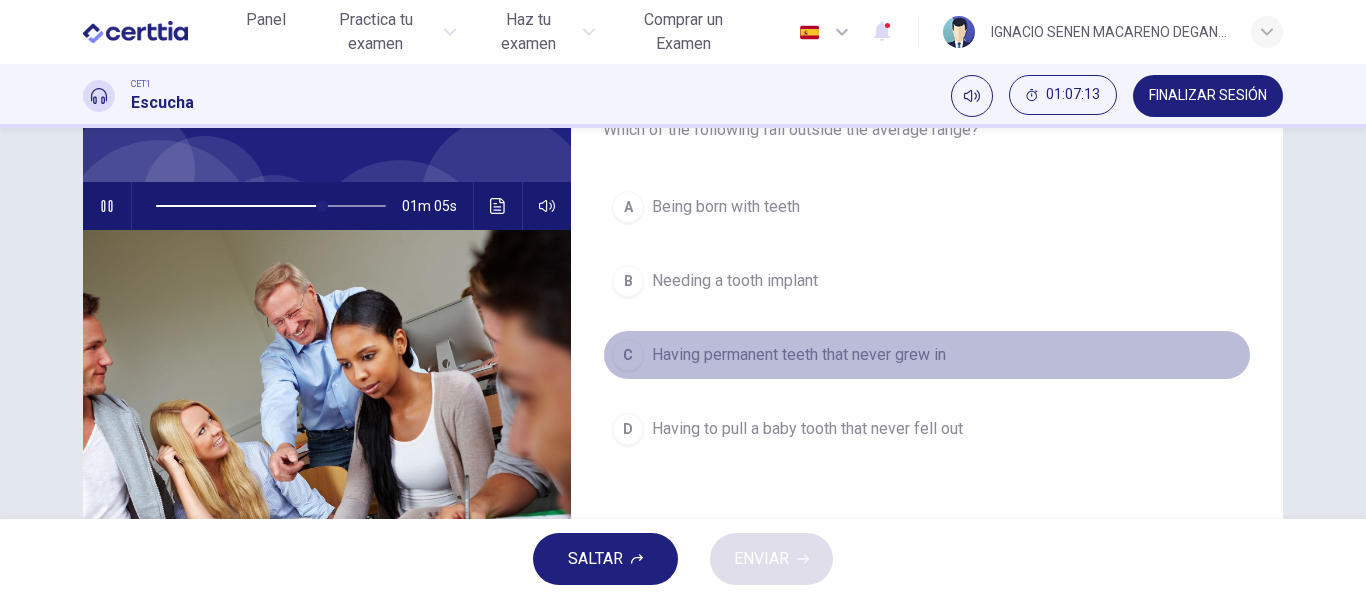 click on "Having permanent teeth that never grew in" at bounding box center (726, 207) 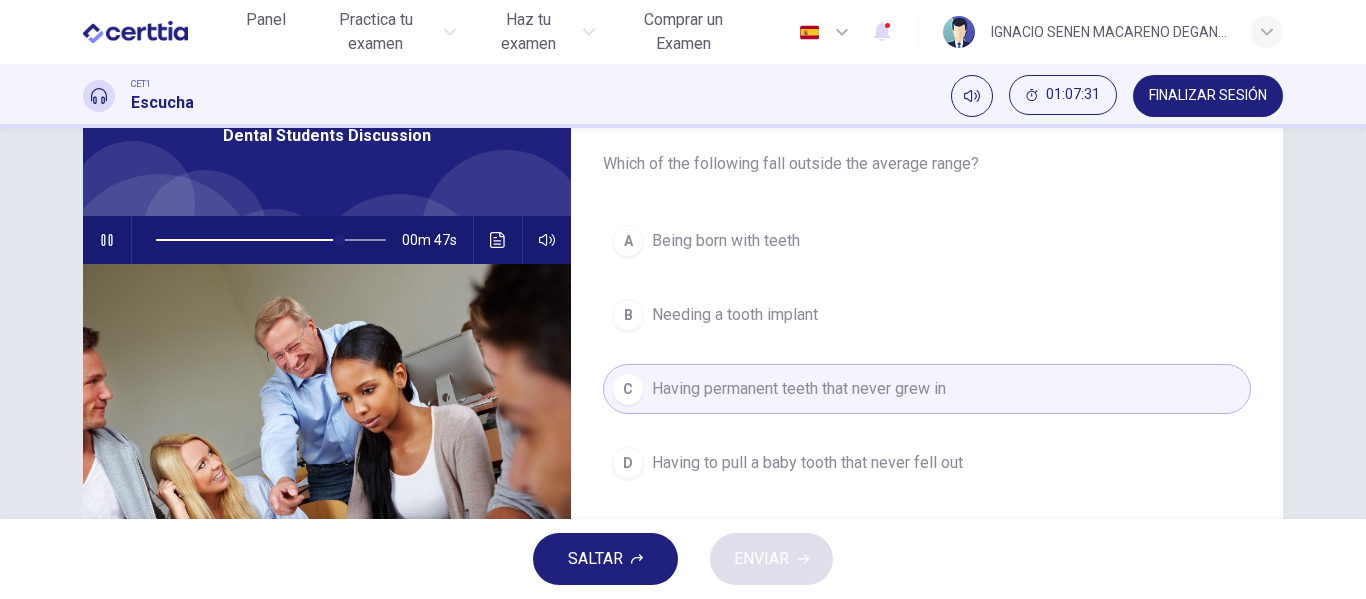 scroll, scrollTop: 110, scrollLeft: 0, axis: vertical 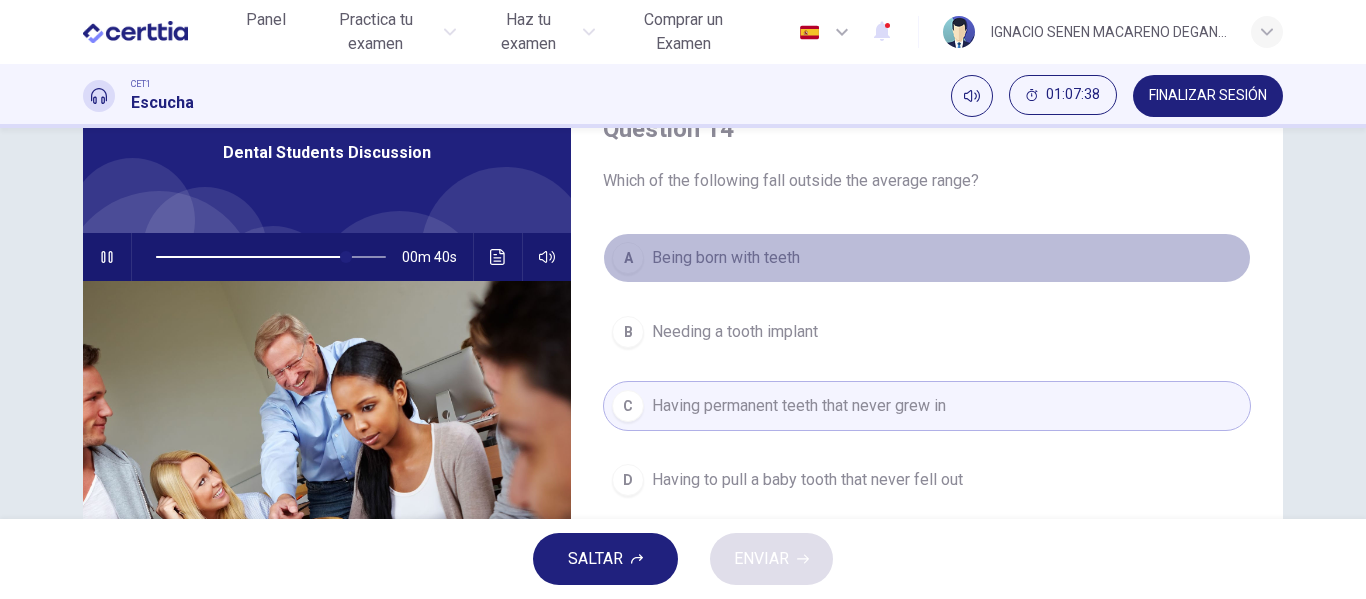 click on "Being born with teeth" at bounding box center (726, 258) 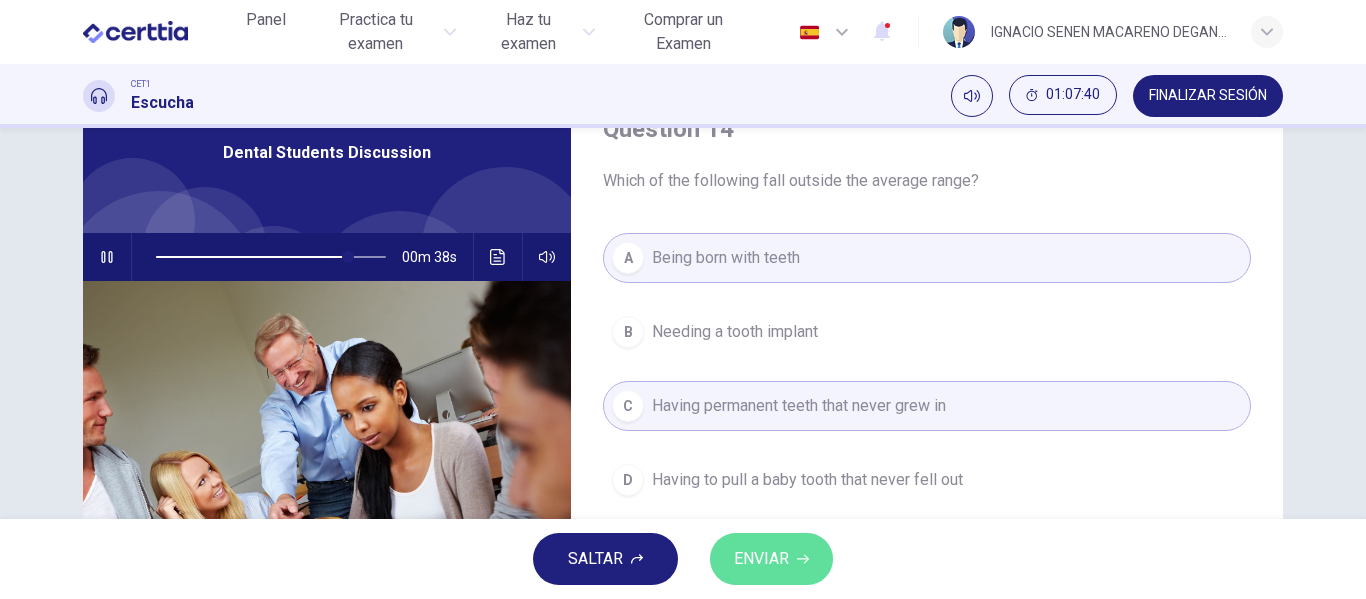 click on "ENVIAR" at bounding box center (761, 559) 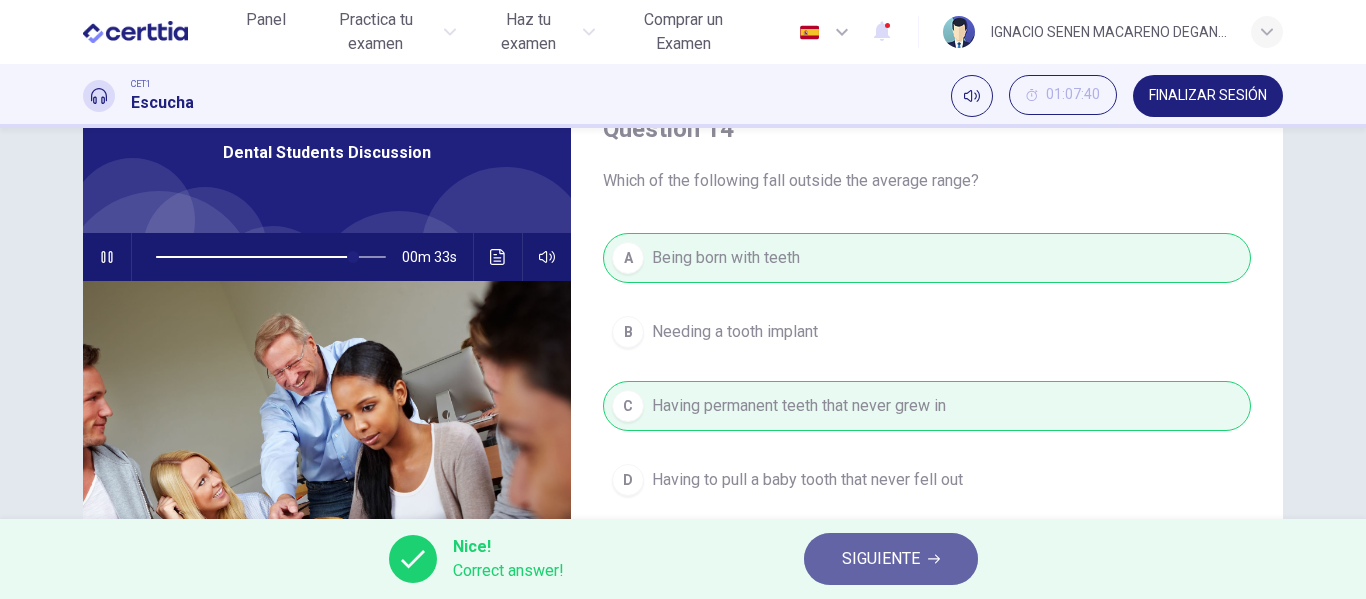 click on "SIGUIENTE" at bounding box center (881, 559) 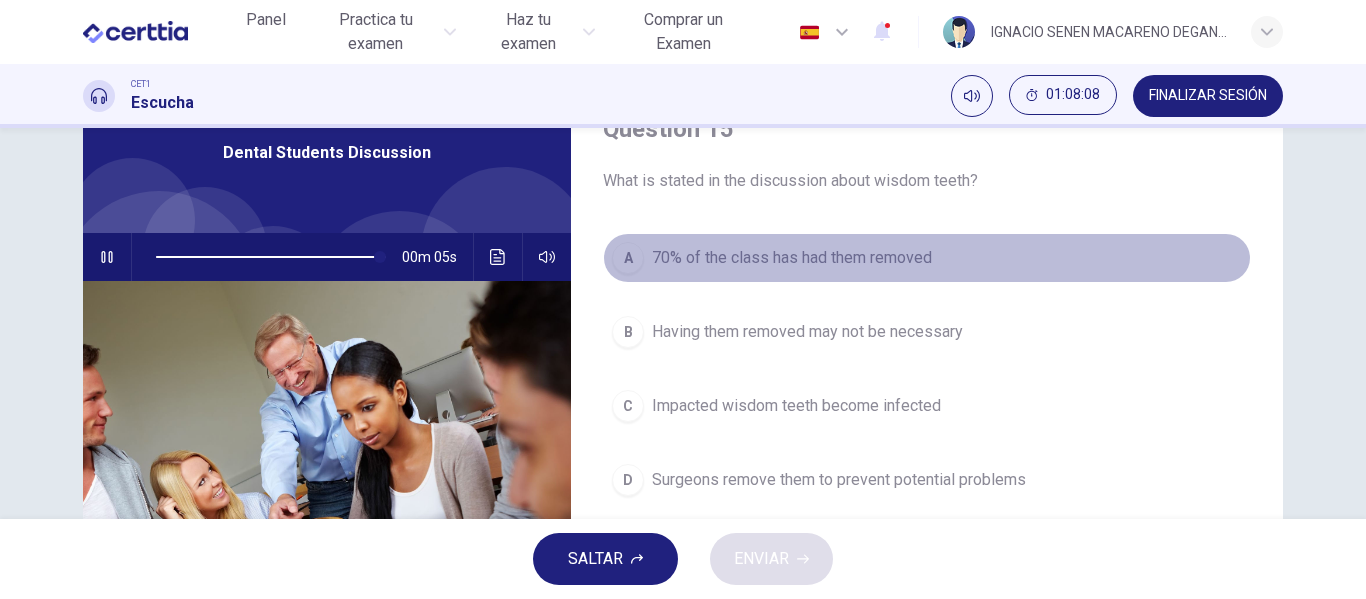 click on "70% of the class has had them removed" at bounding box center [792, 258] 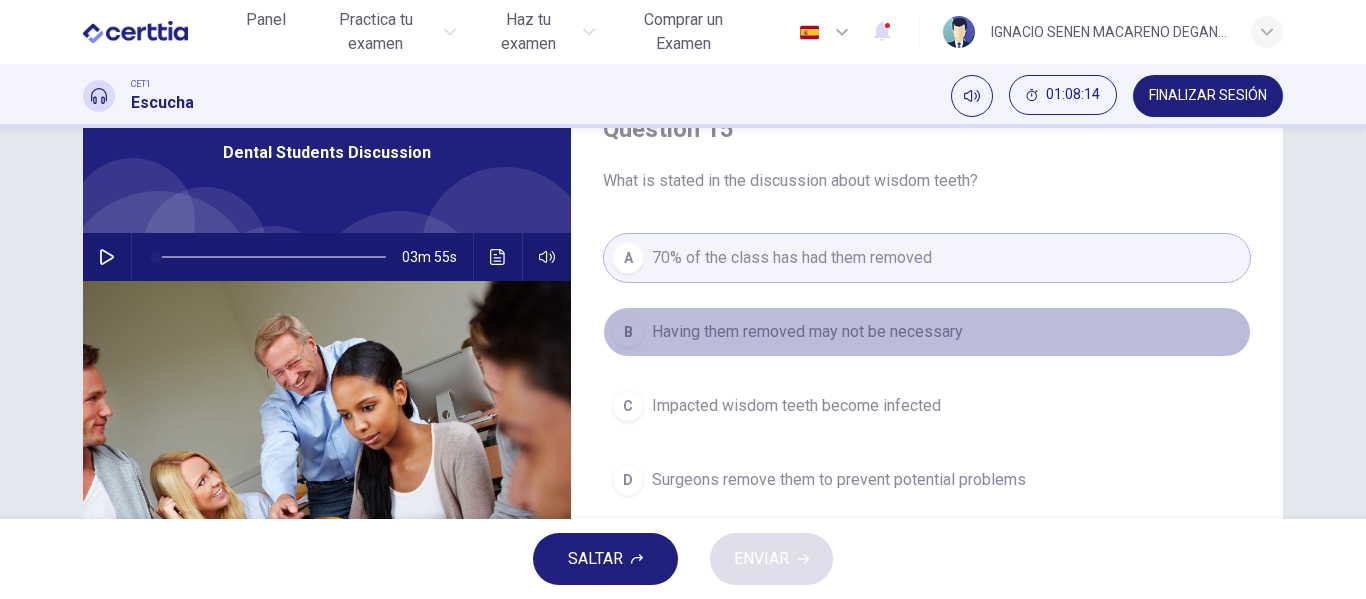 click on "Having them removed may not be necessary" at bounding box center (807, 332) 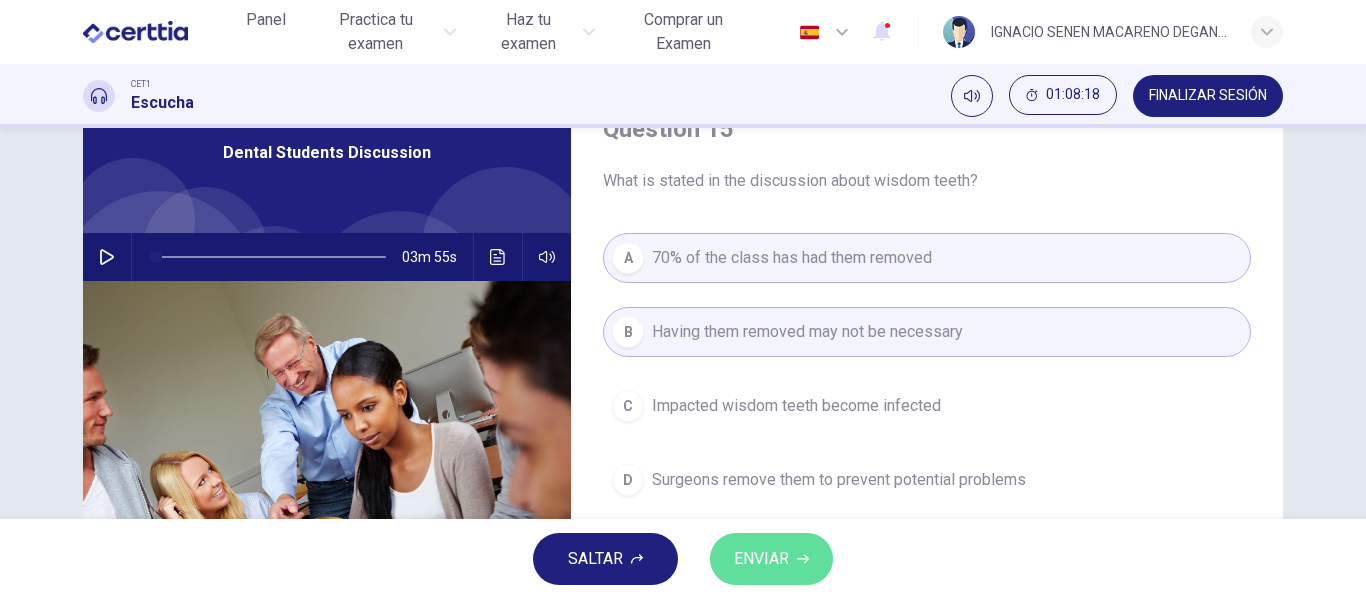 click on "ENVIAR" at bounding box center [761, 559] 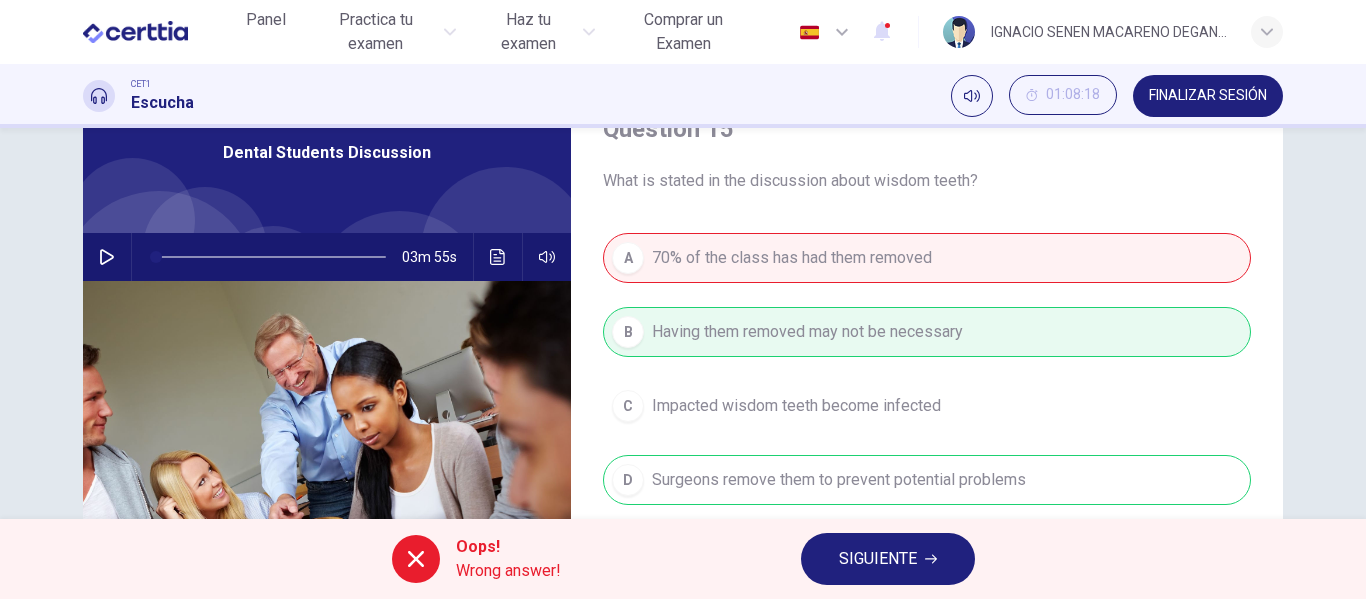 click on "SIGUIENTE" at bounding box center (878, 559) 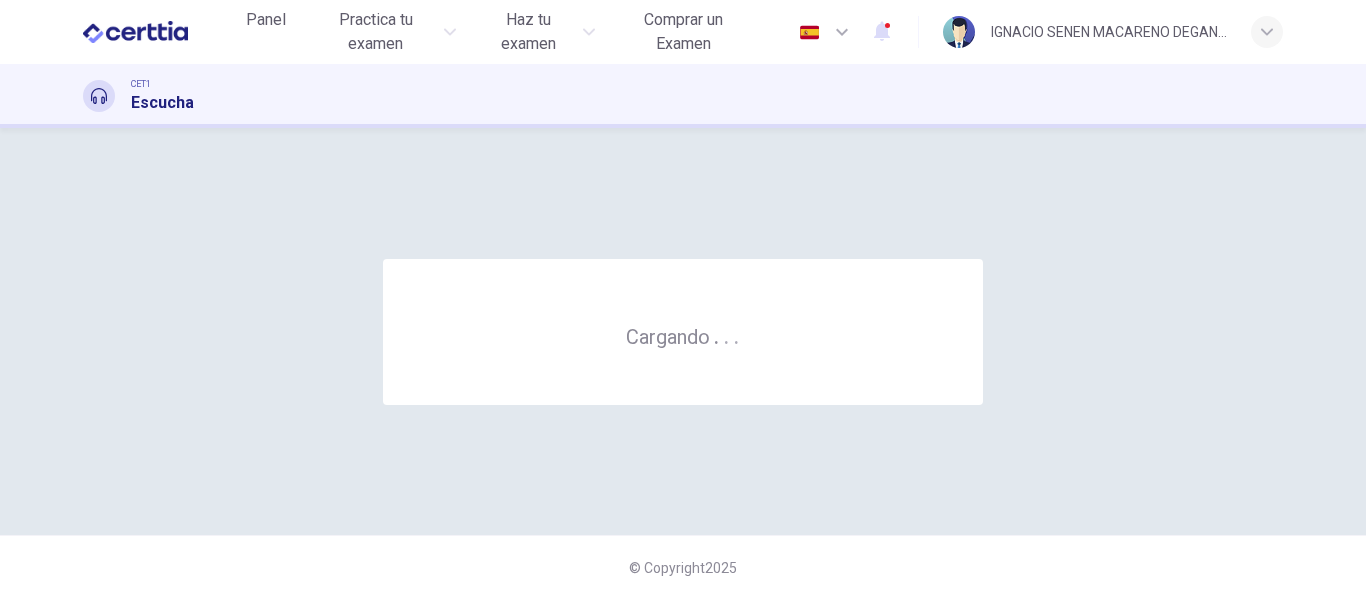 scroll, scrollTop: 0, scrollLeft: 0, axis: both 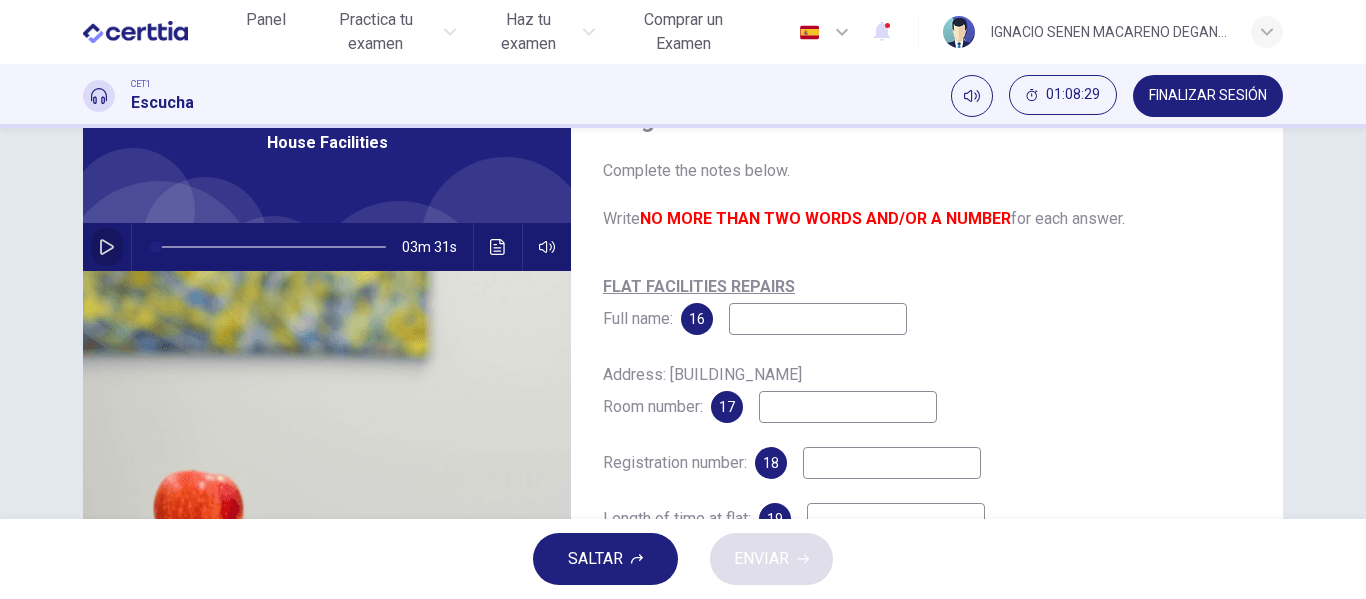 click at bounding box center (107, 247) 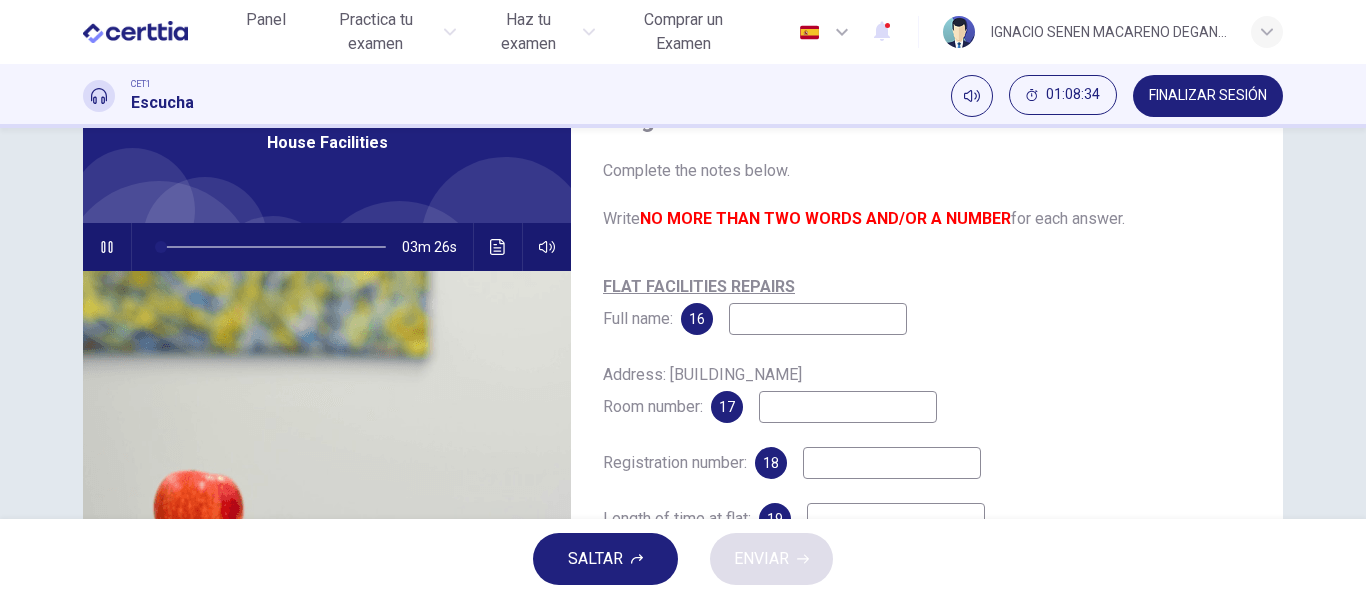 click at bounding box center [818, 319] 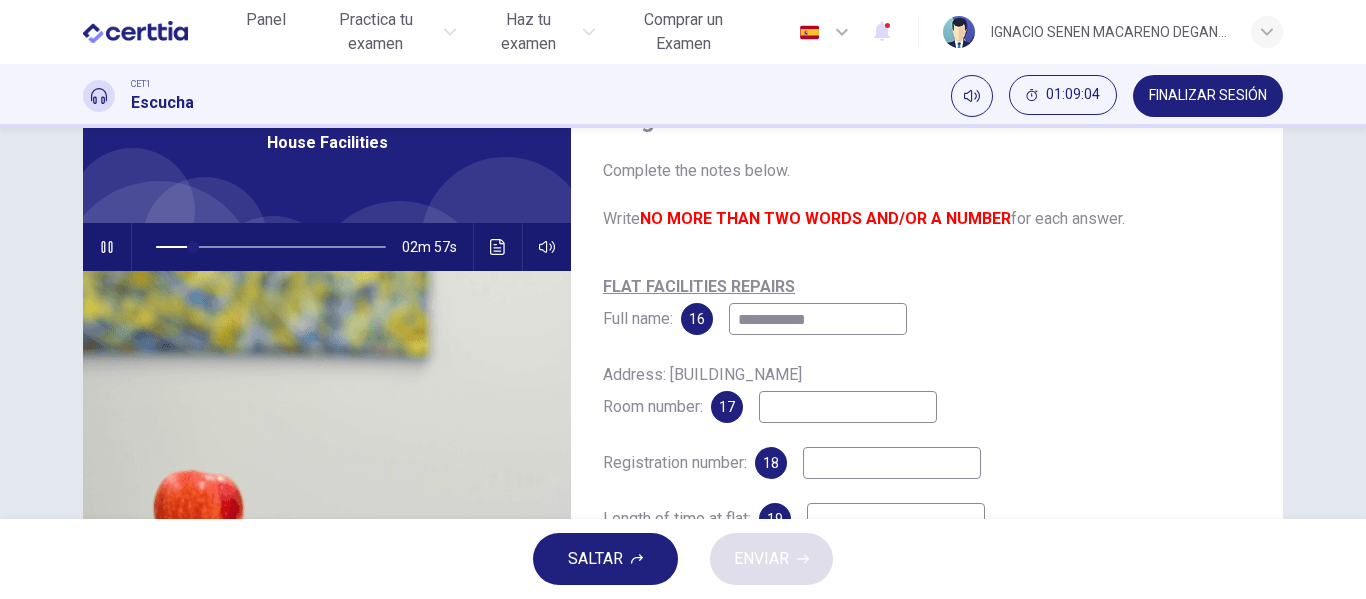 type on "**********" 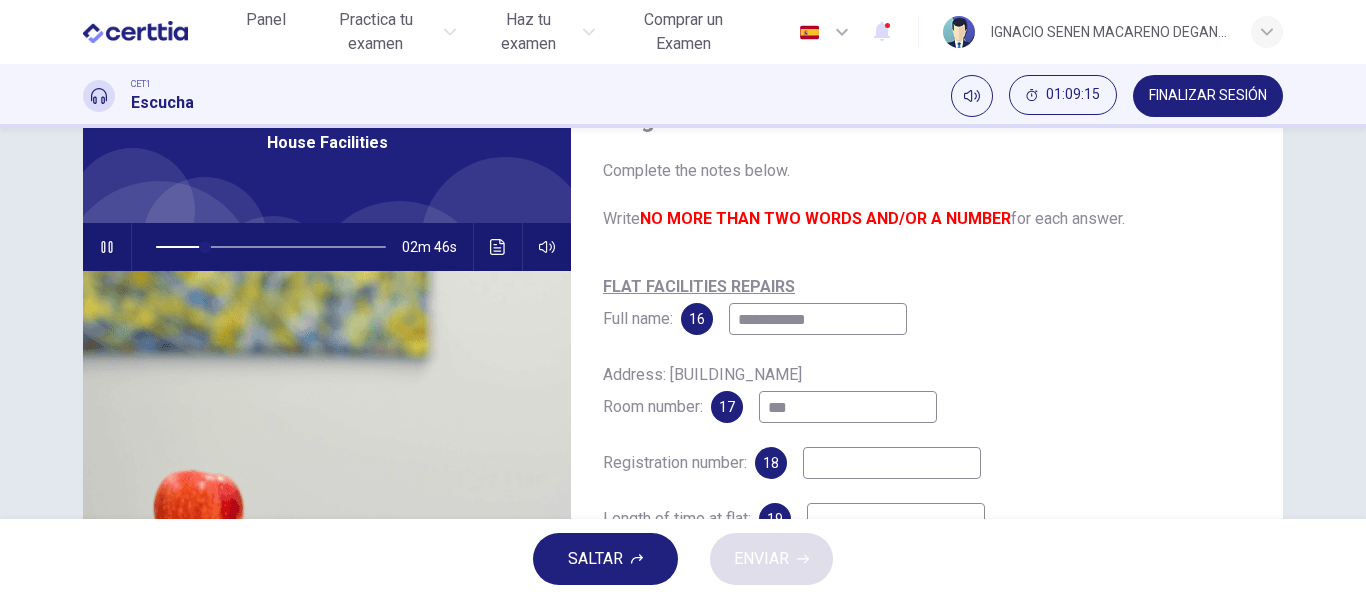 type on "***" 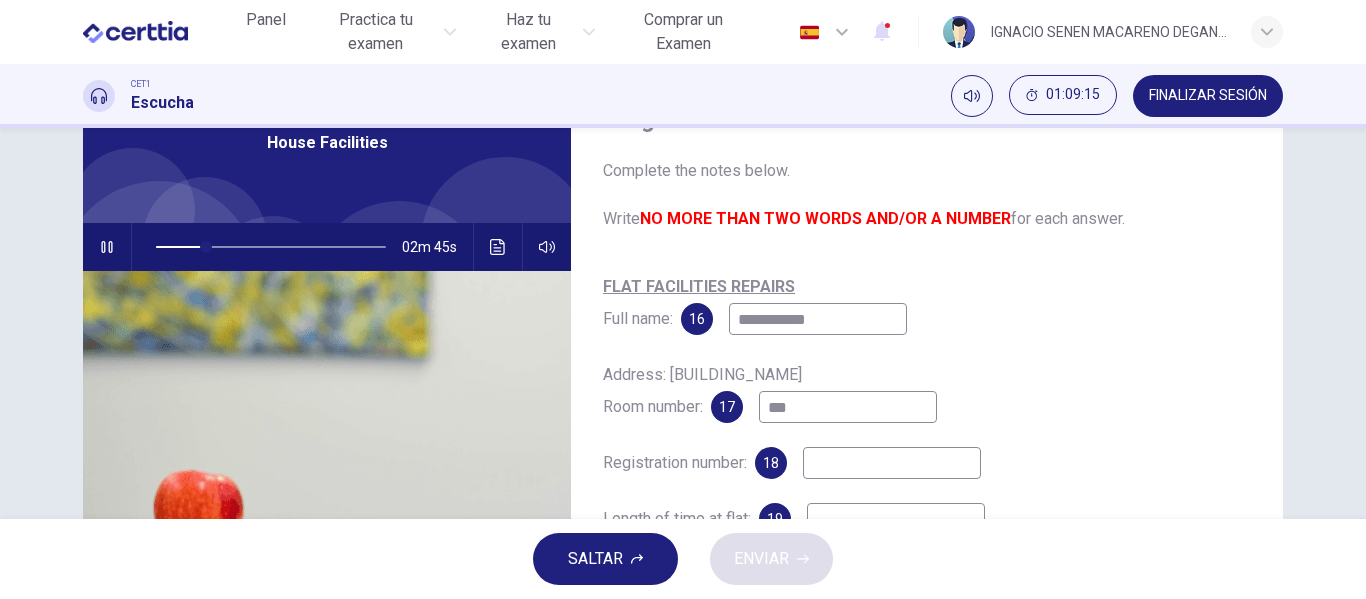 click at bounding box center (818, 319) 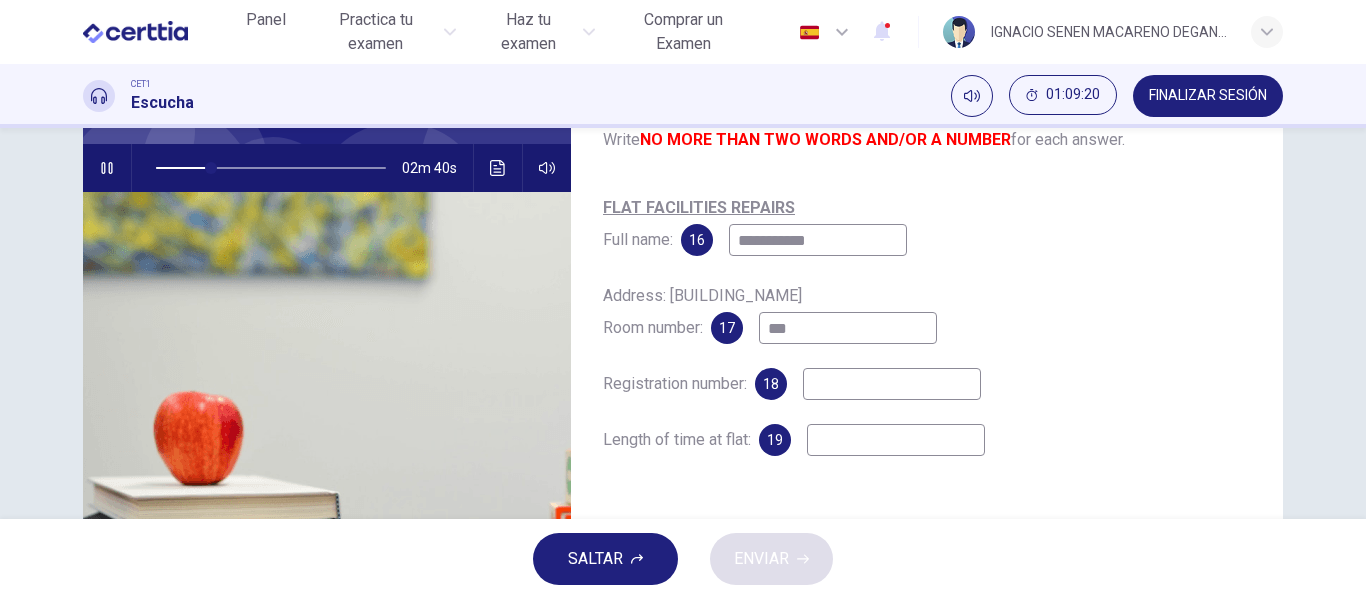scroll, scrollTop: 190, scrollLeft: 0, axis: vertical 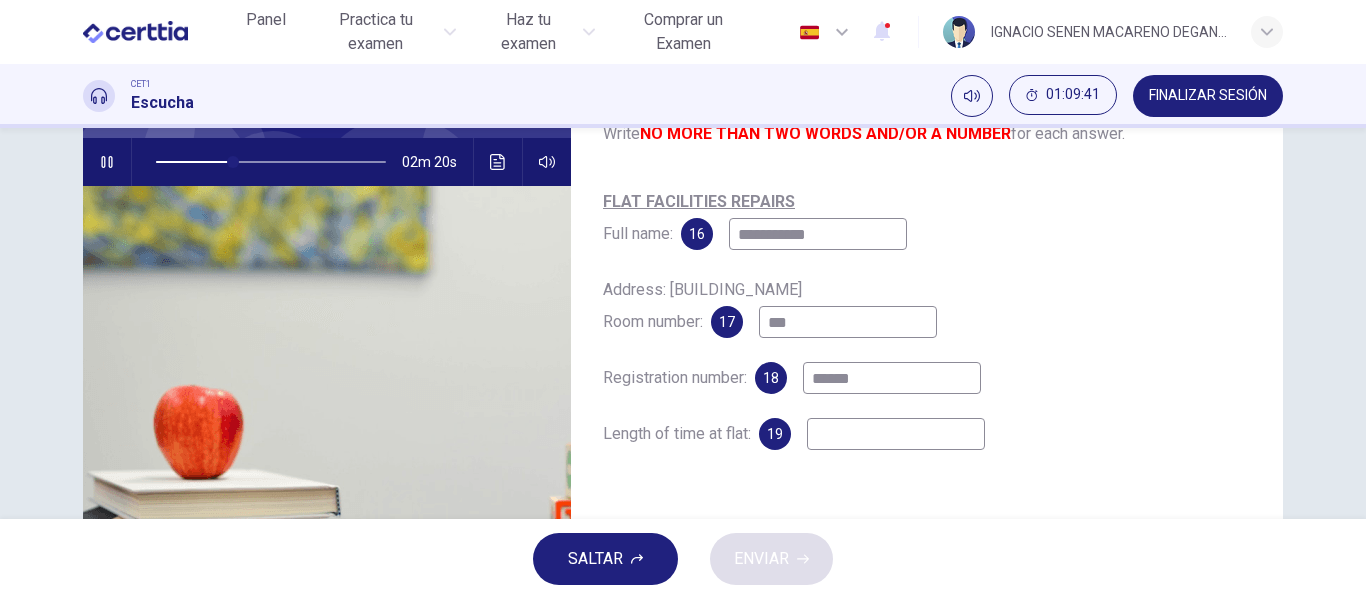 click on "******" at bounding box center (818, 234) 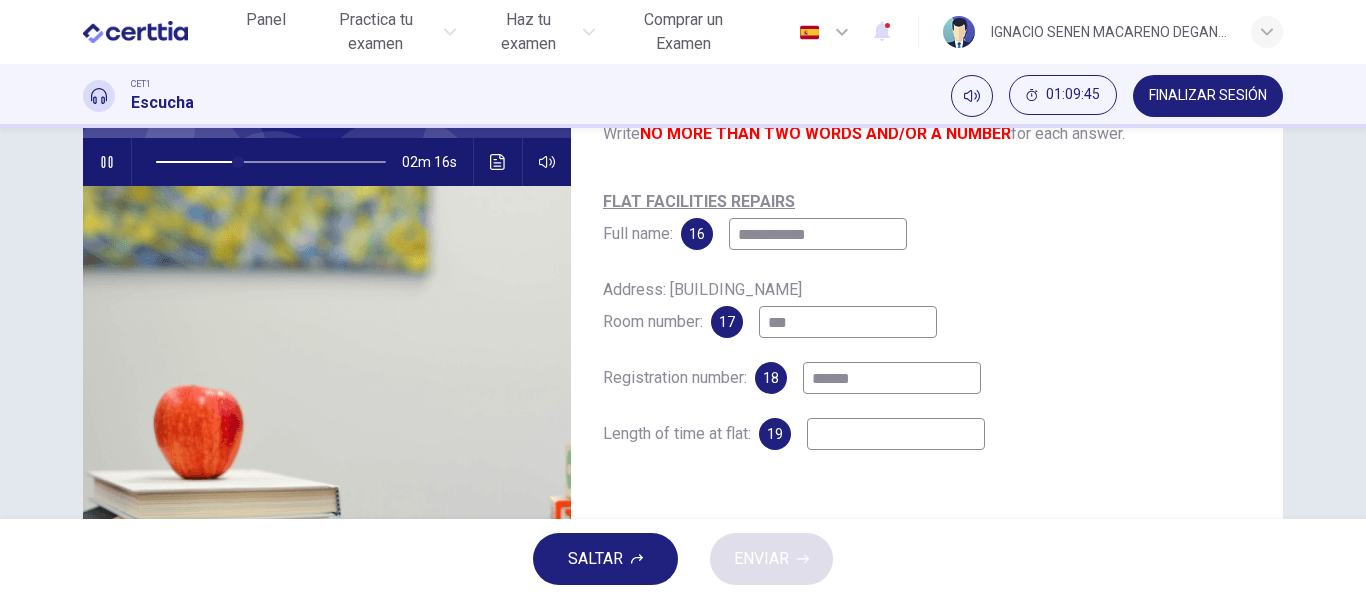 type on "******" 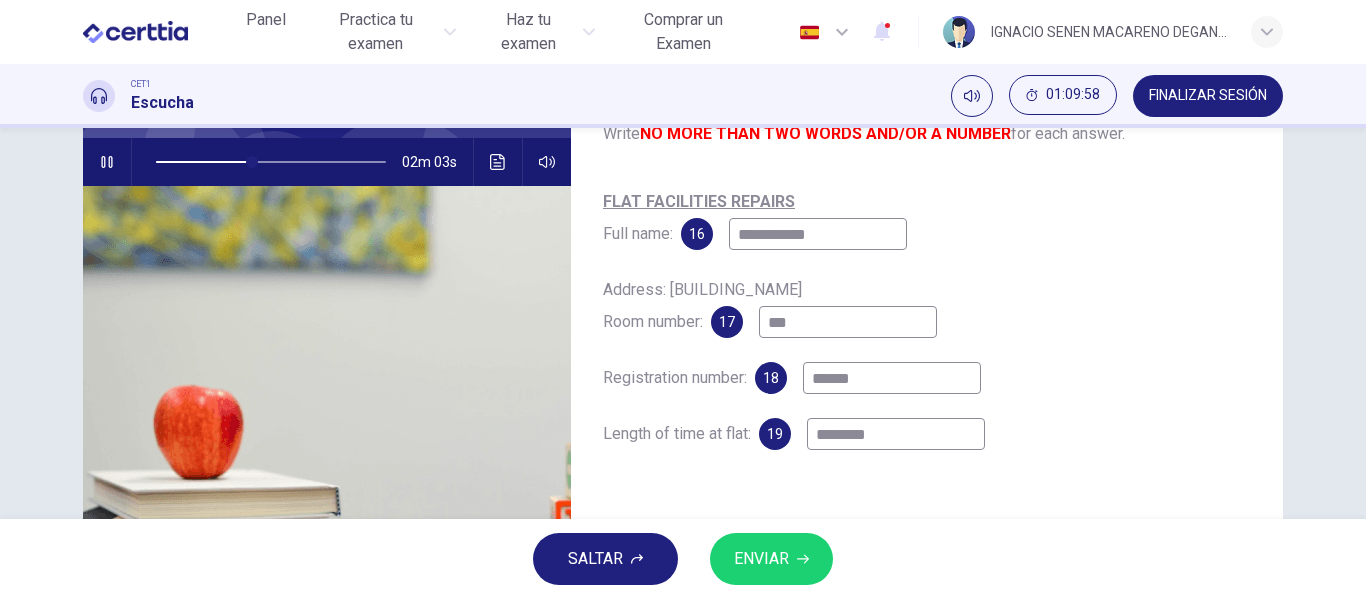 type on "********" 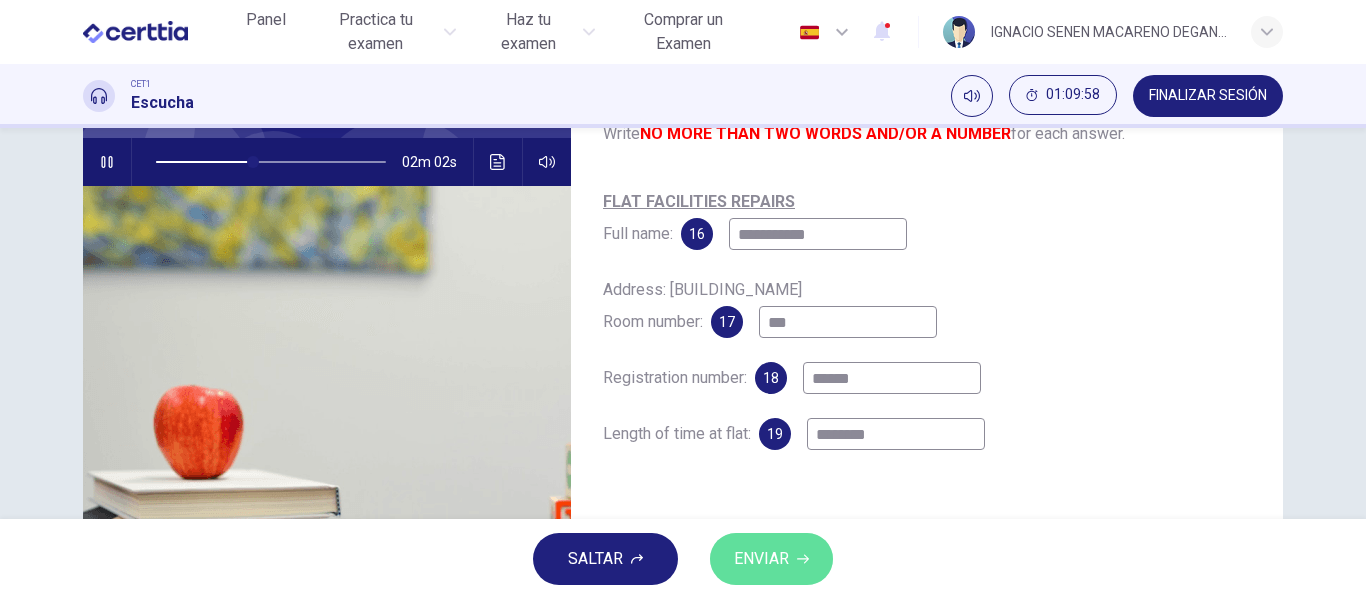 click on "ENVIAR" at bounding box center (761, 559) 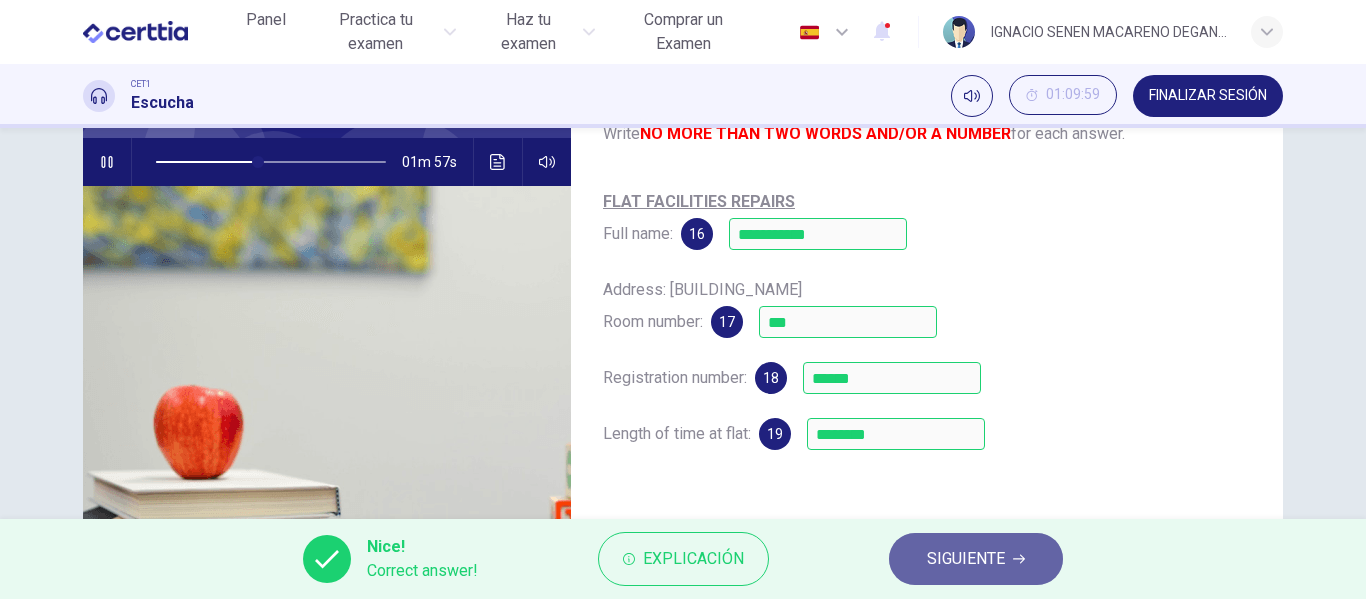 click on "SIGUIENTE" at bounding box center [966, 559] 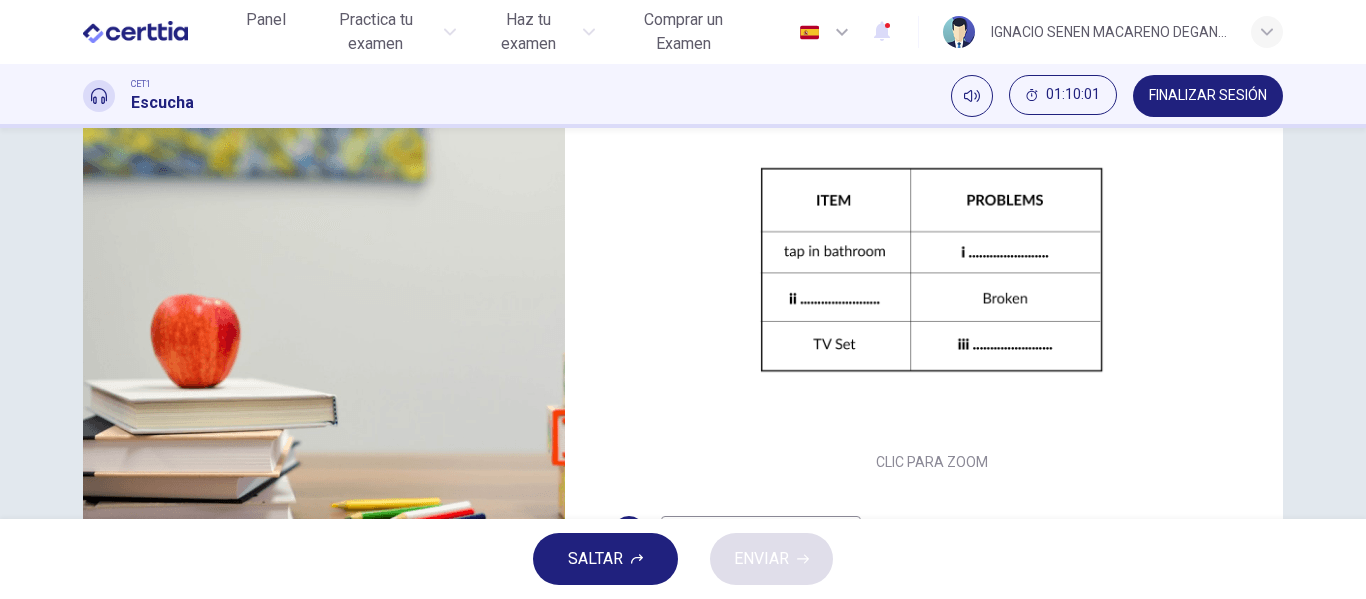 scroll, scrollTop: 266, scrollLeft: 0, axis: vertical 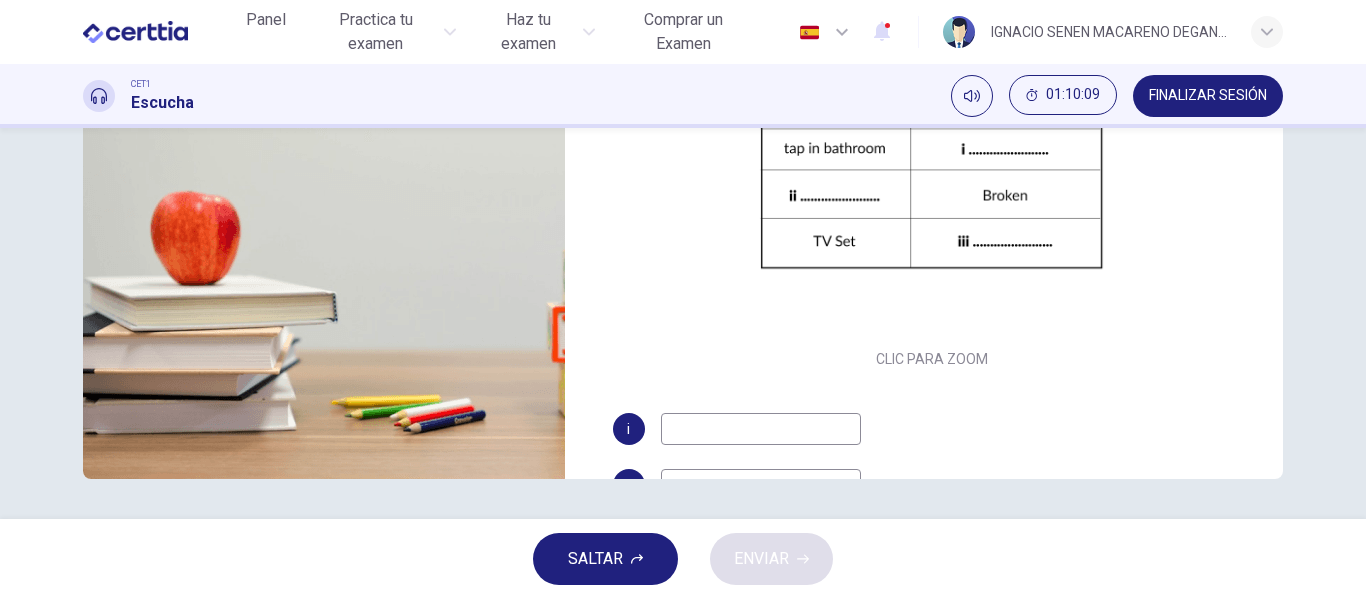 click at bounding box center (761, 429) 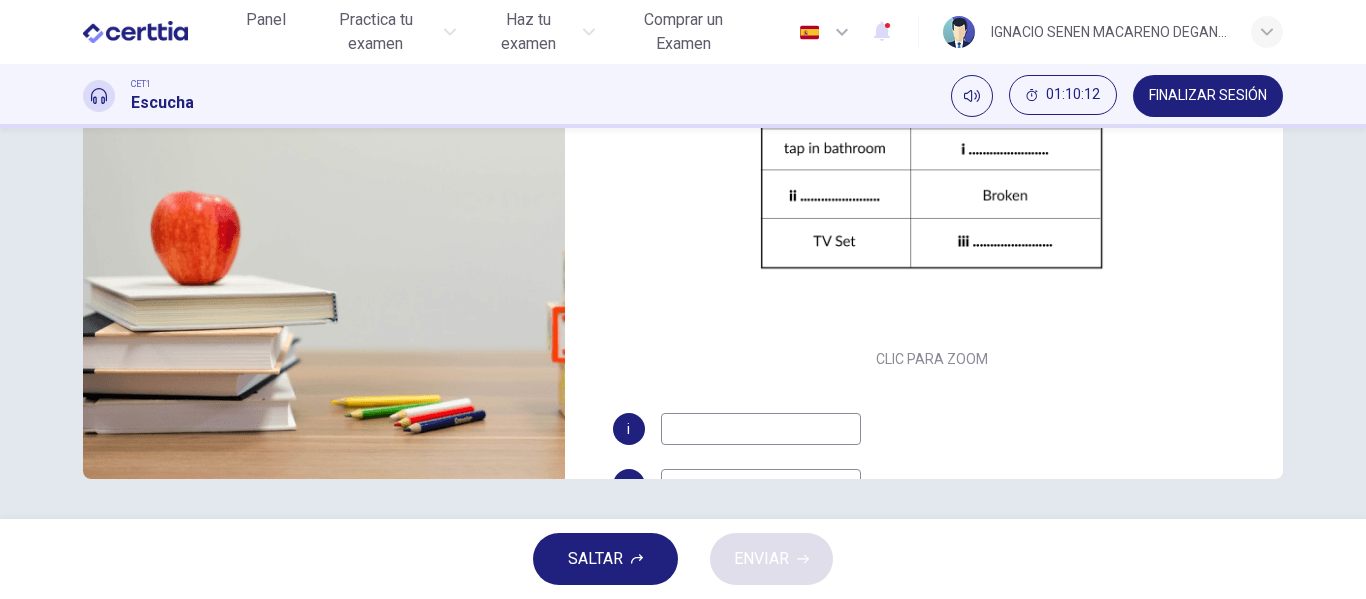 scroll, scrollTop: 0, scrollLeft: 0, axis: both 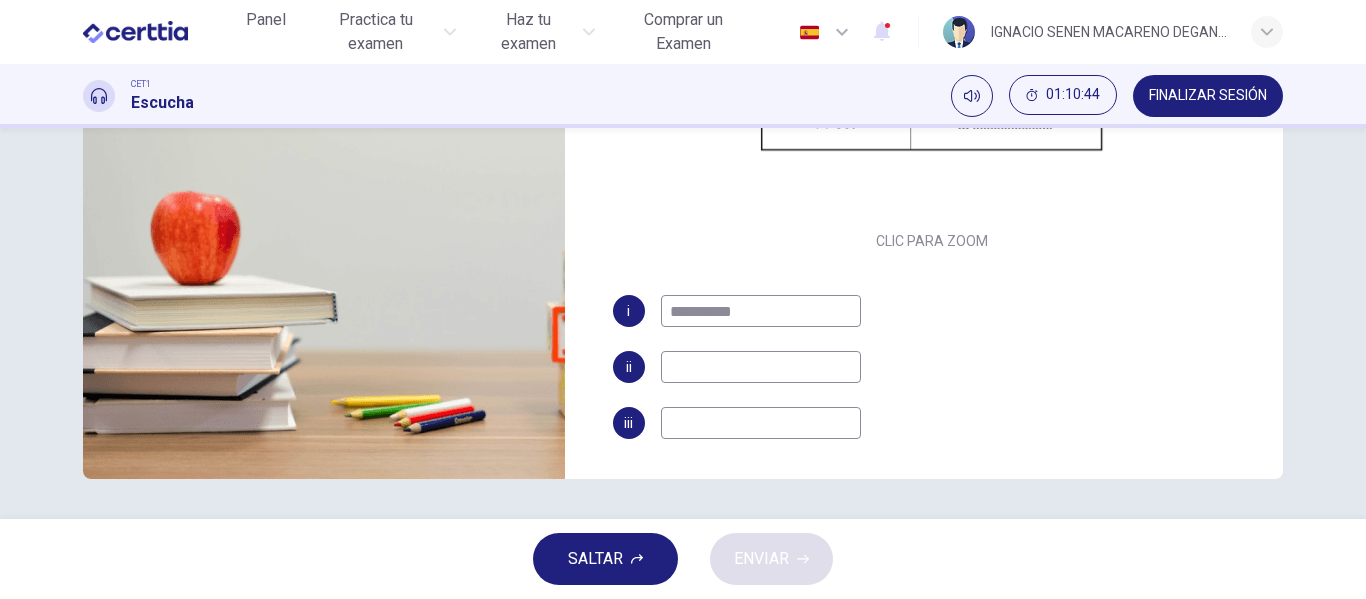 type on "**********" 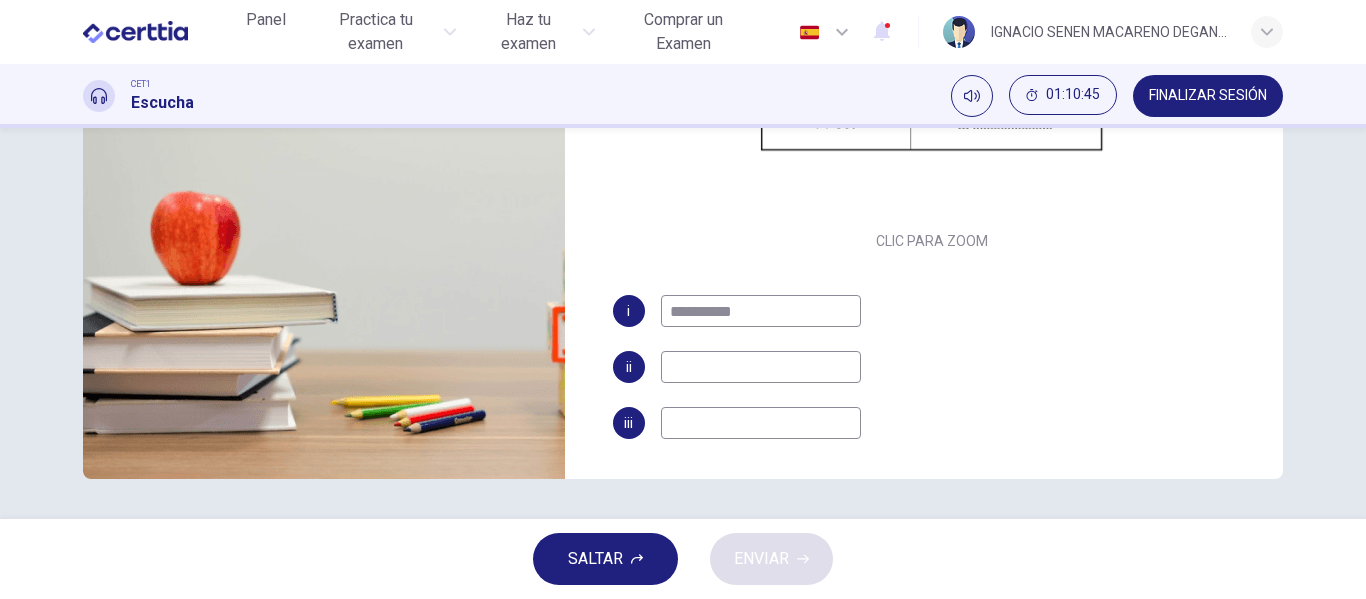 click at bounding box center [761, 311] 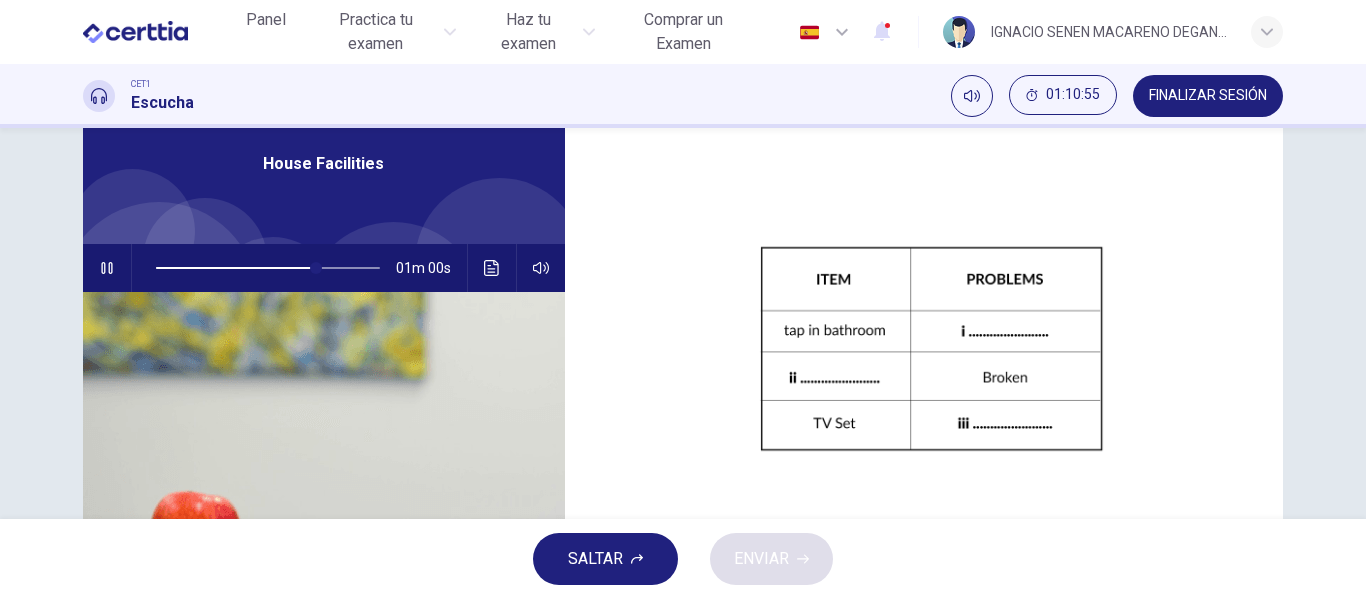 scroll, scrollTop: 82, scrollLeft: 0, axis: vertical 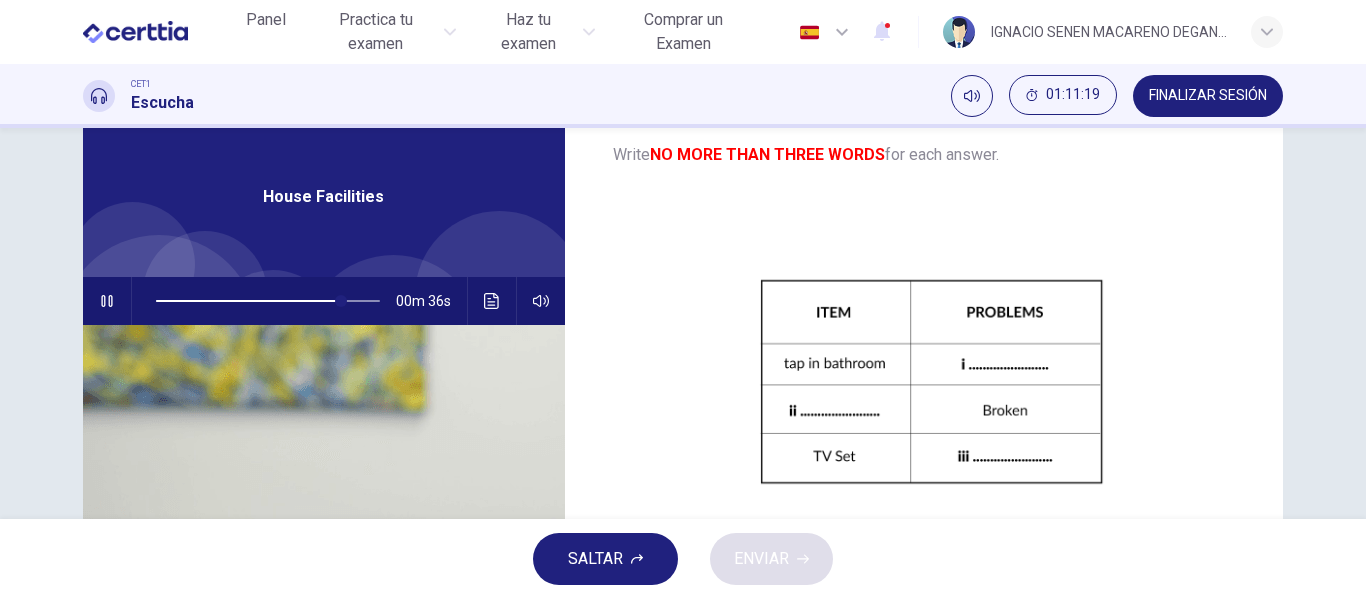 type on "*****" 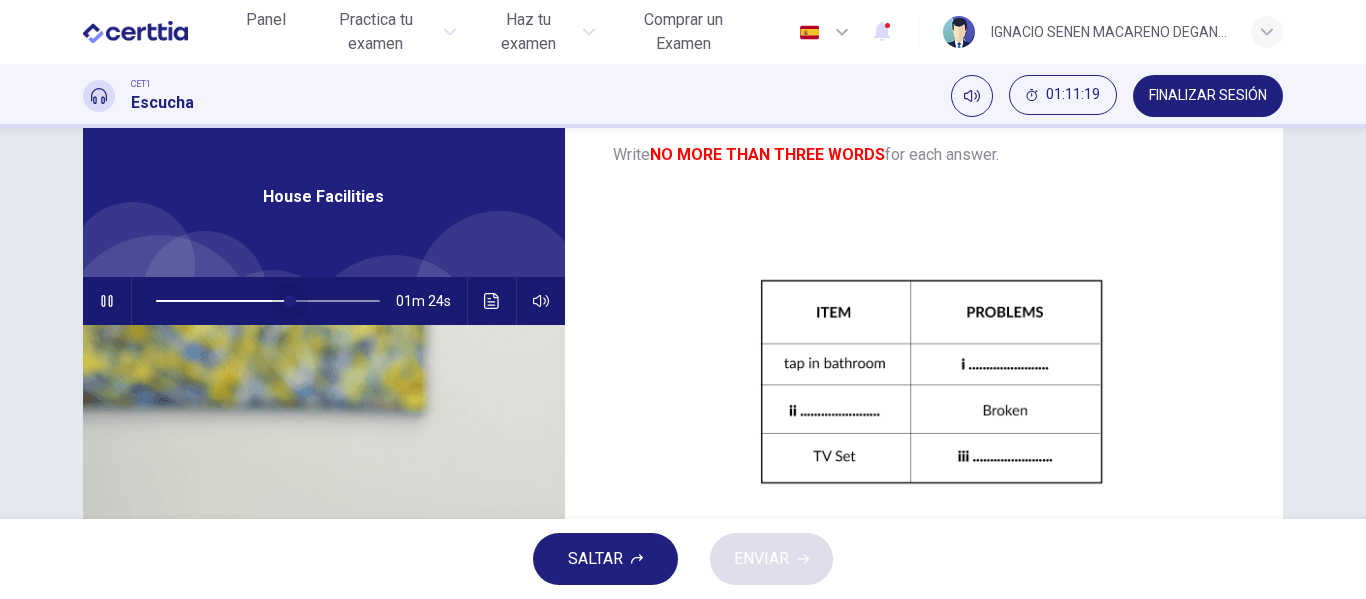 click at bounding box center (268, 301) 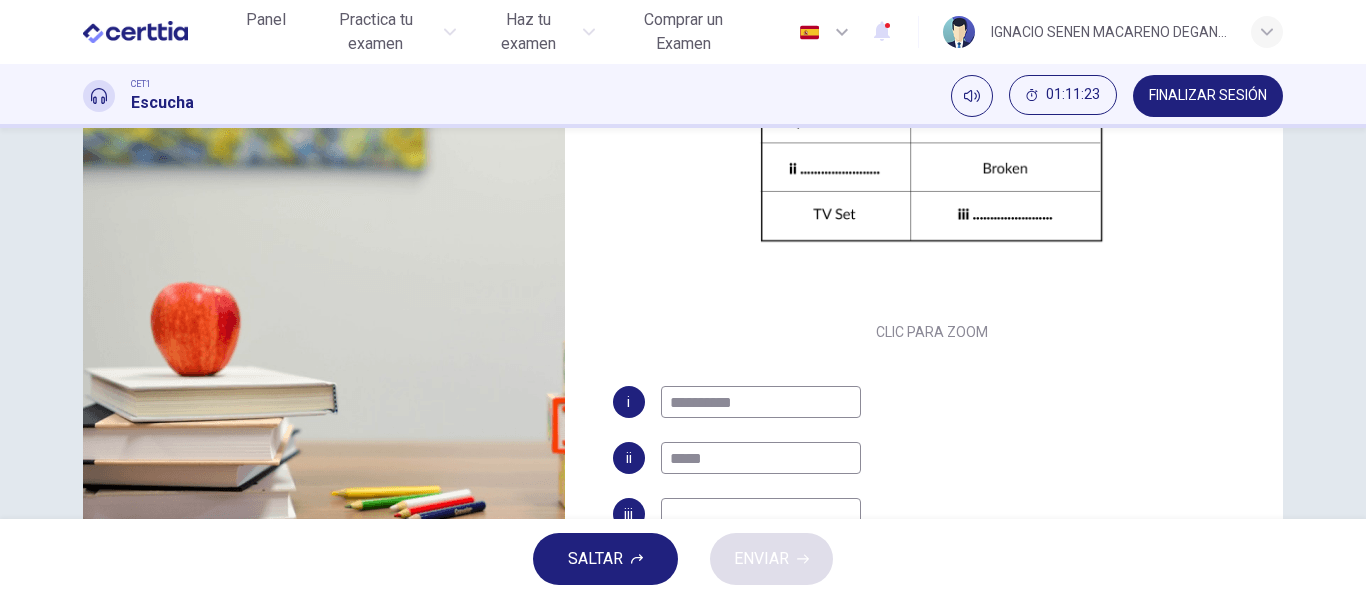 scroll, scrollTop: 384, scrollLeft: 0, axis: vertical 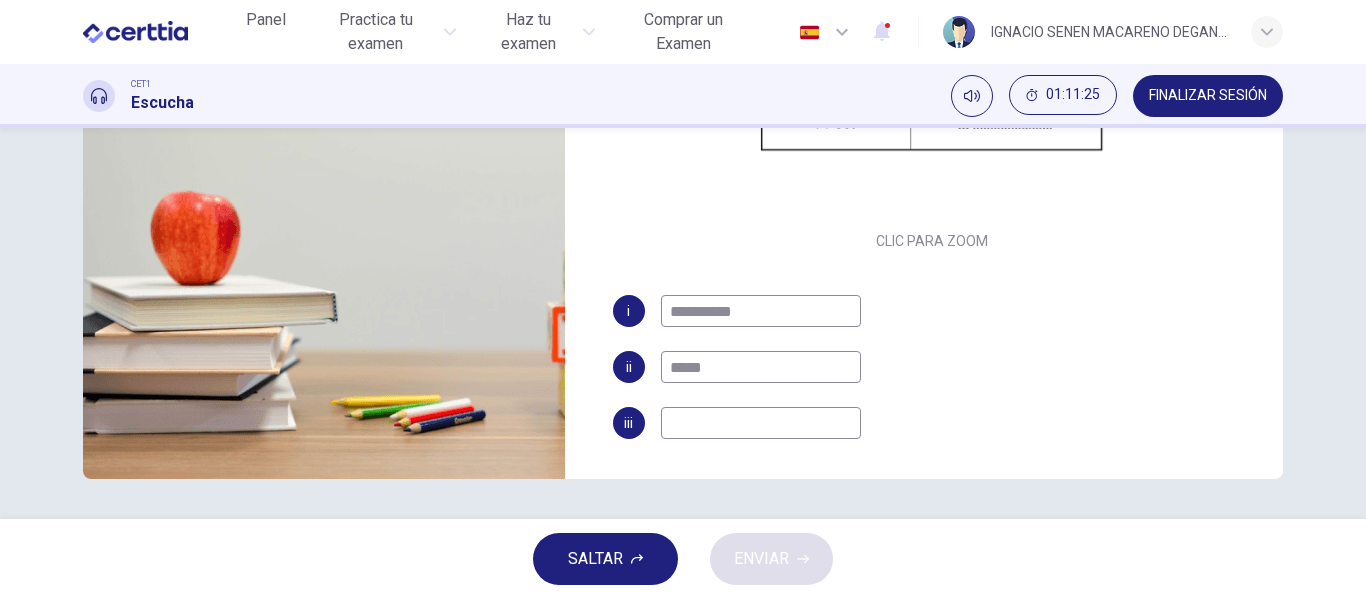 click at bounding box center [761, 311] 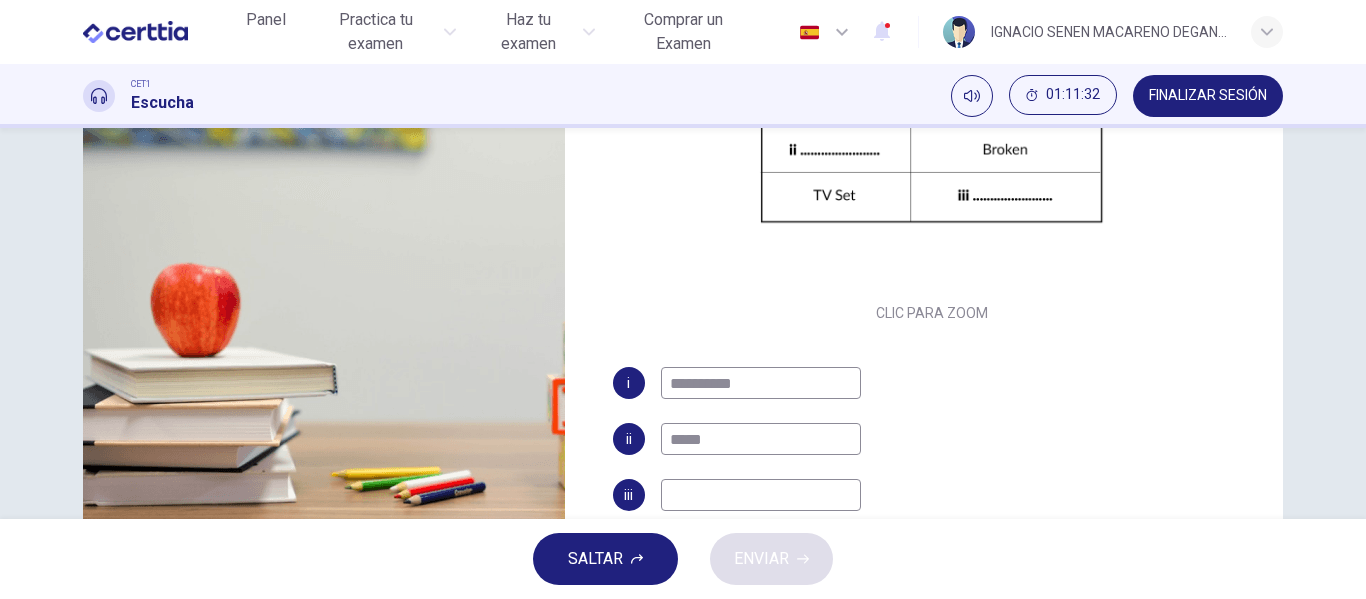 scroll, scrollTop: 384, scrollLeft: 0, axis: vertical 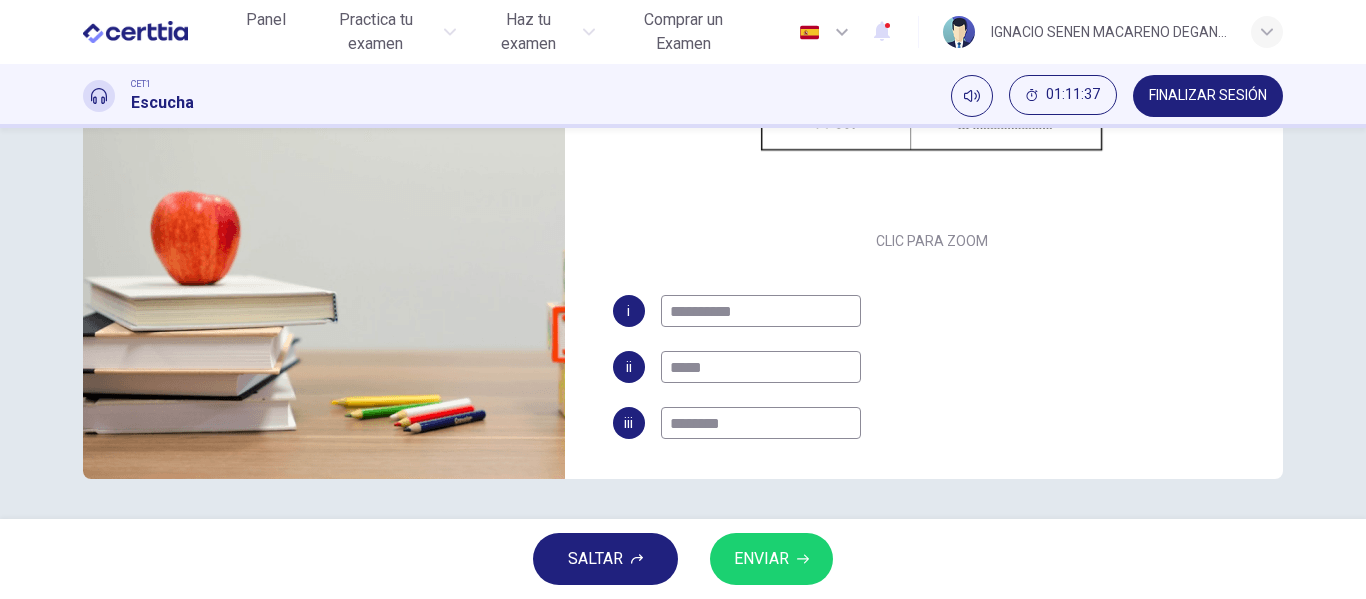 type on "********" 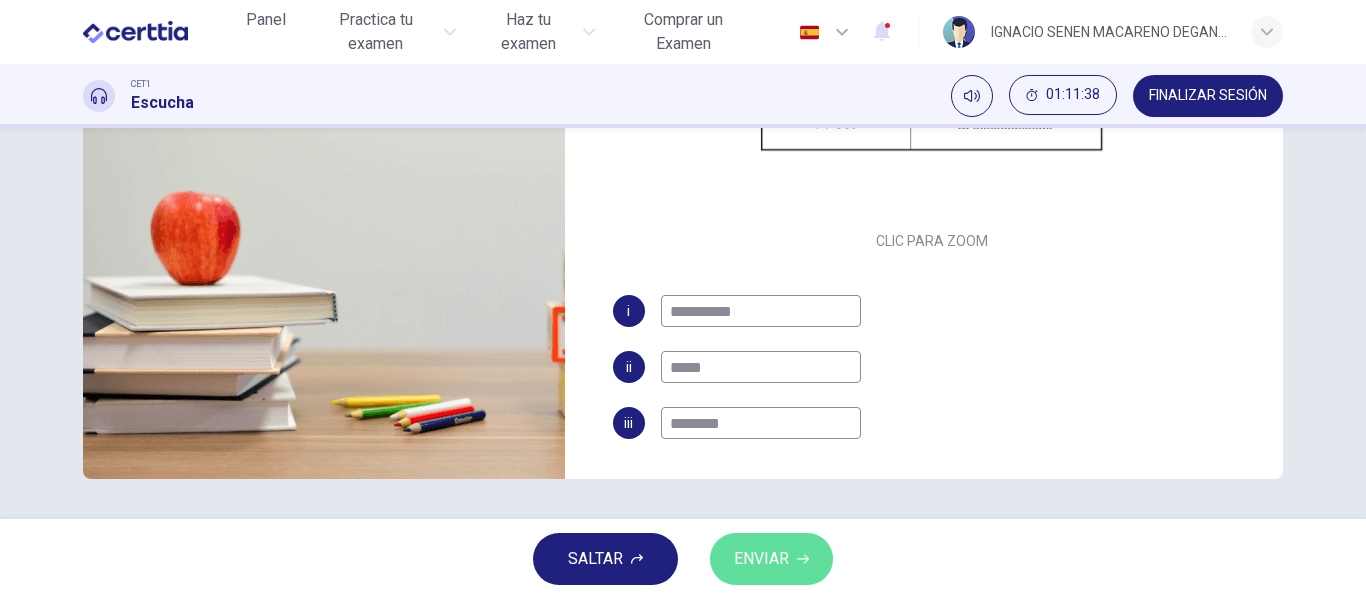 click on "ENVIAR" at bounding box center (771, 559) 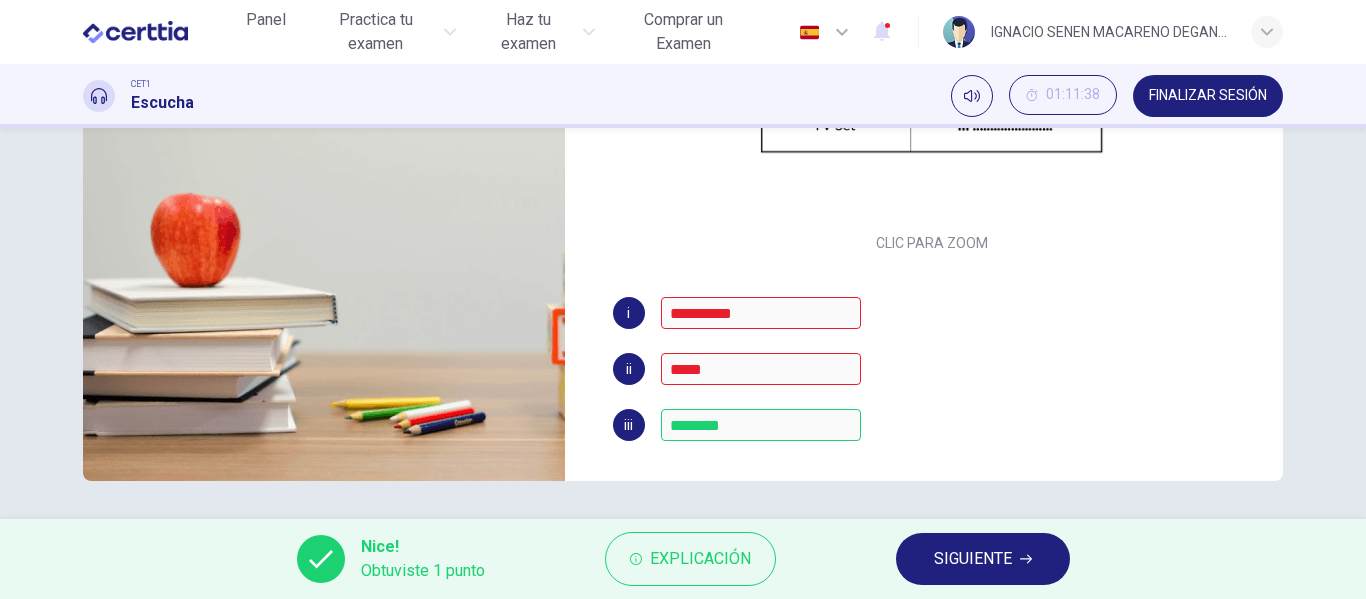 scroll, scrollTop: 384, scrollLeft: 0, axis: vertical 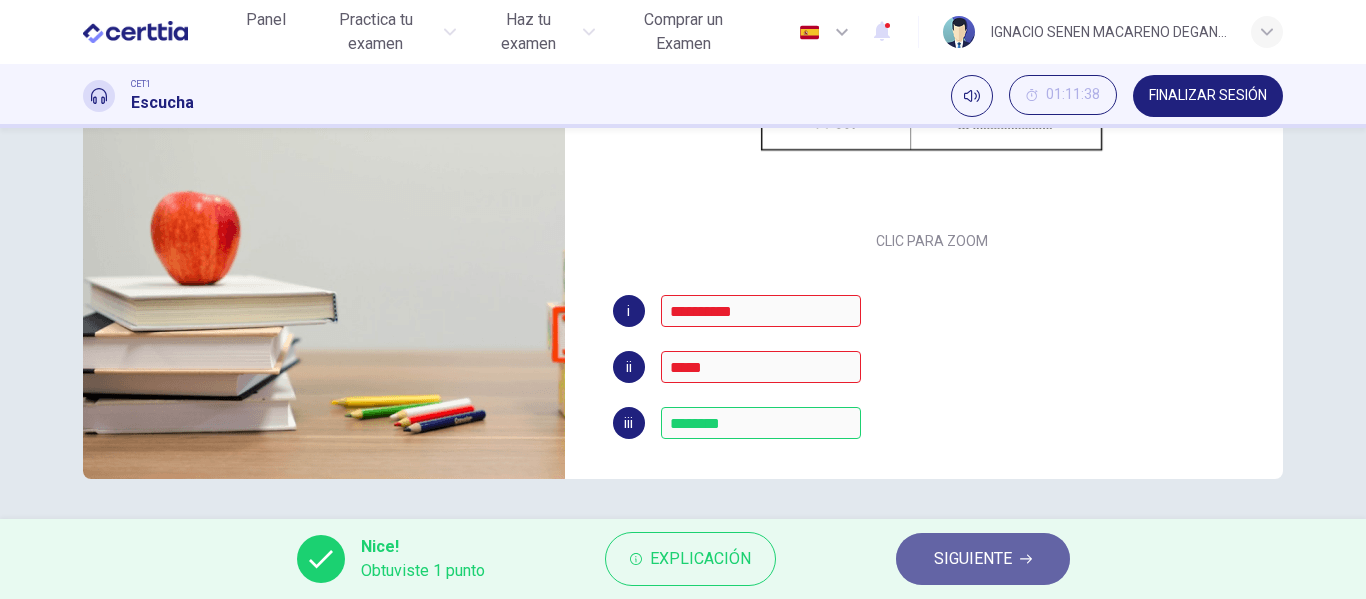click on "SIGUIENTE" at bounding box center [973, 559] 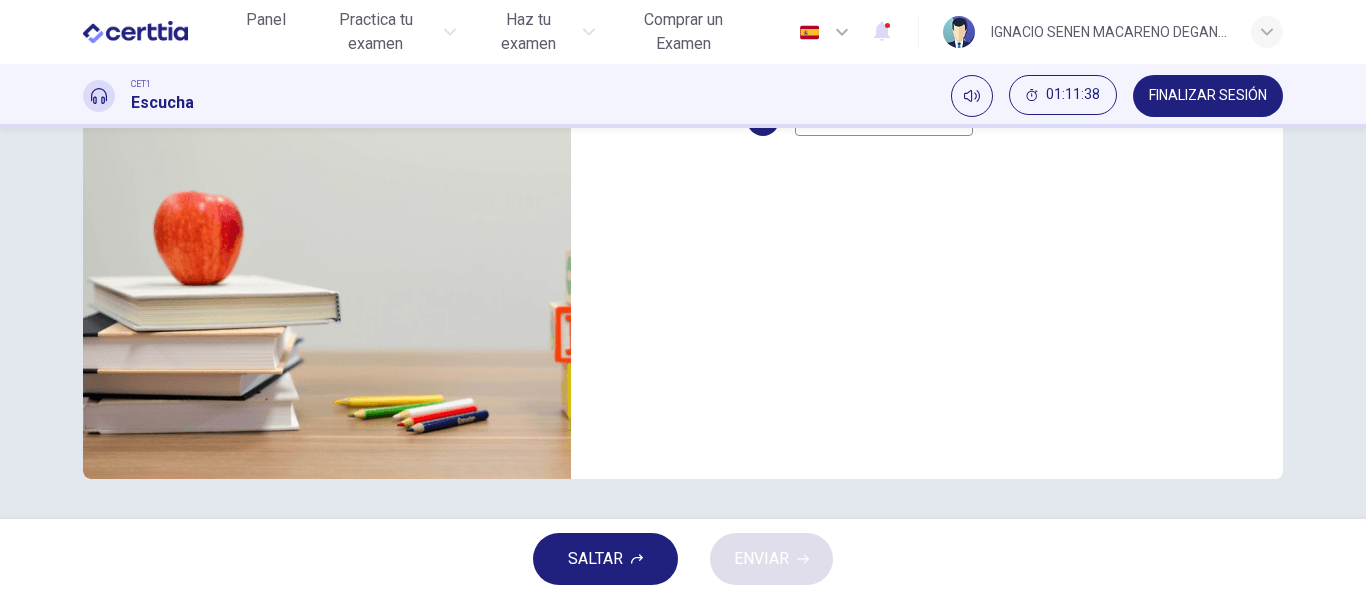 scroll, scrollTop: 0, scrollLeft: 0, axis: both 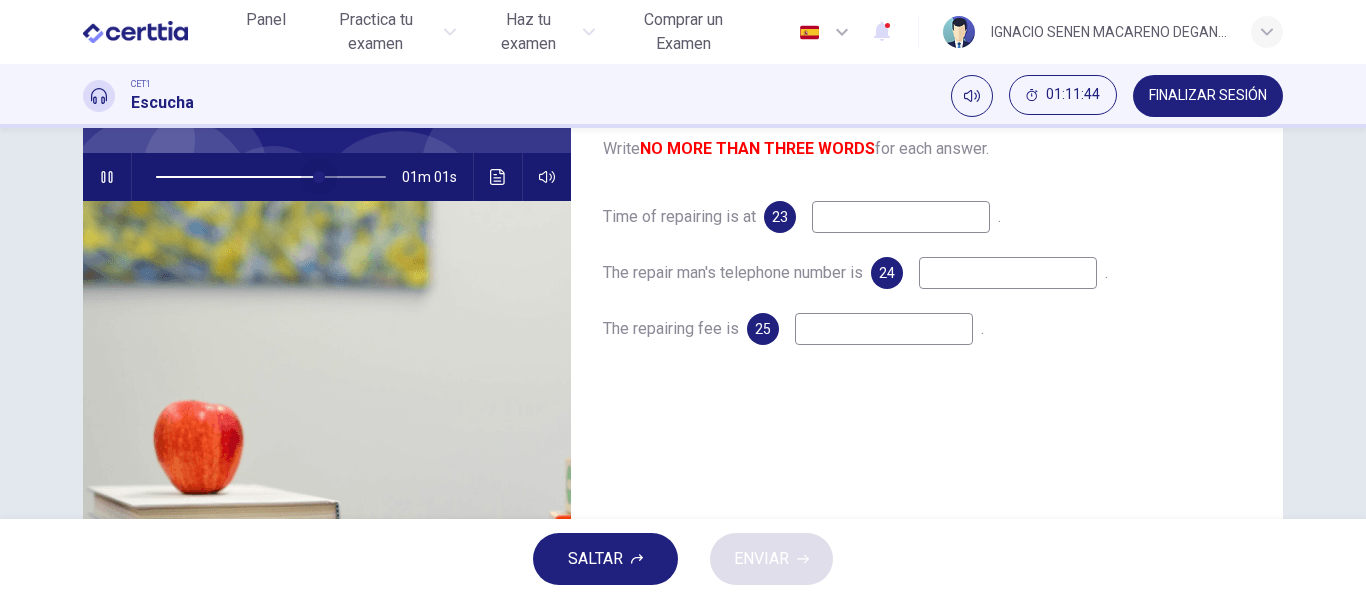 click at bounding box center (271, 177) 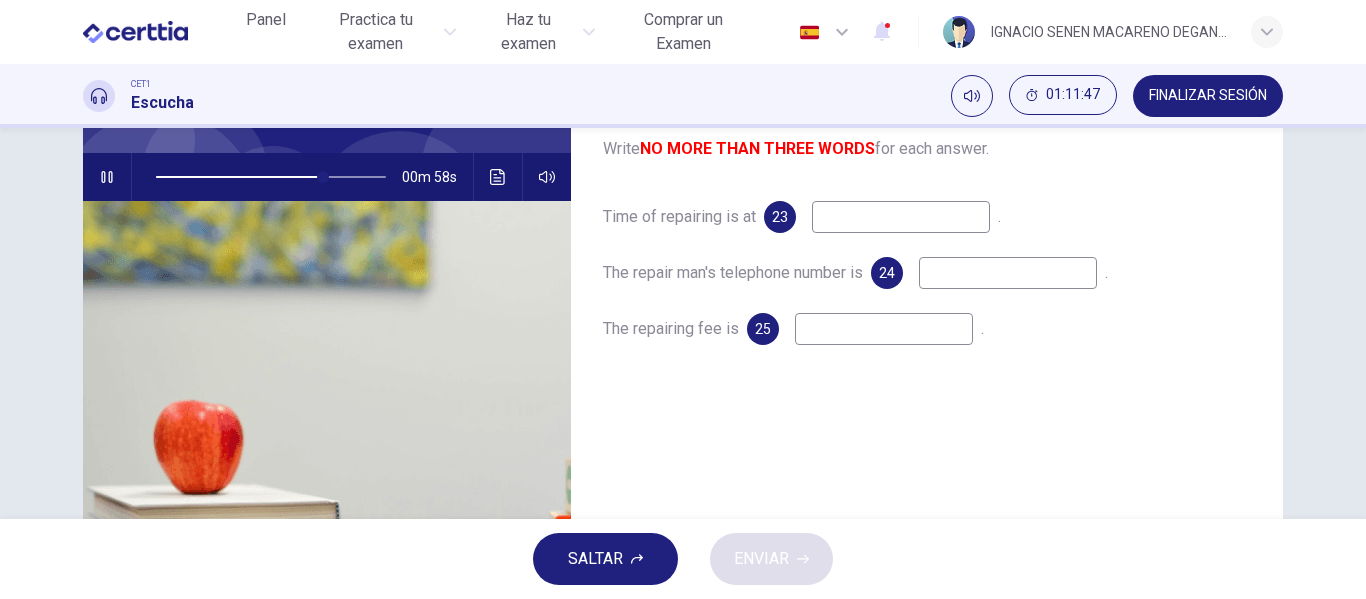 click at bounding box center (901, 217) 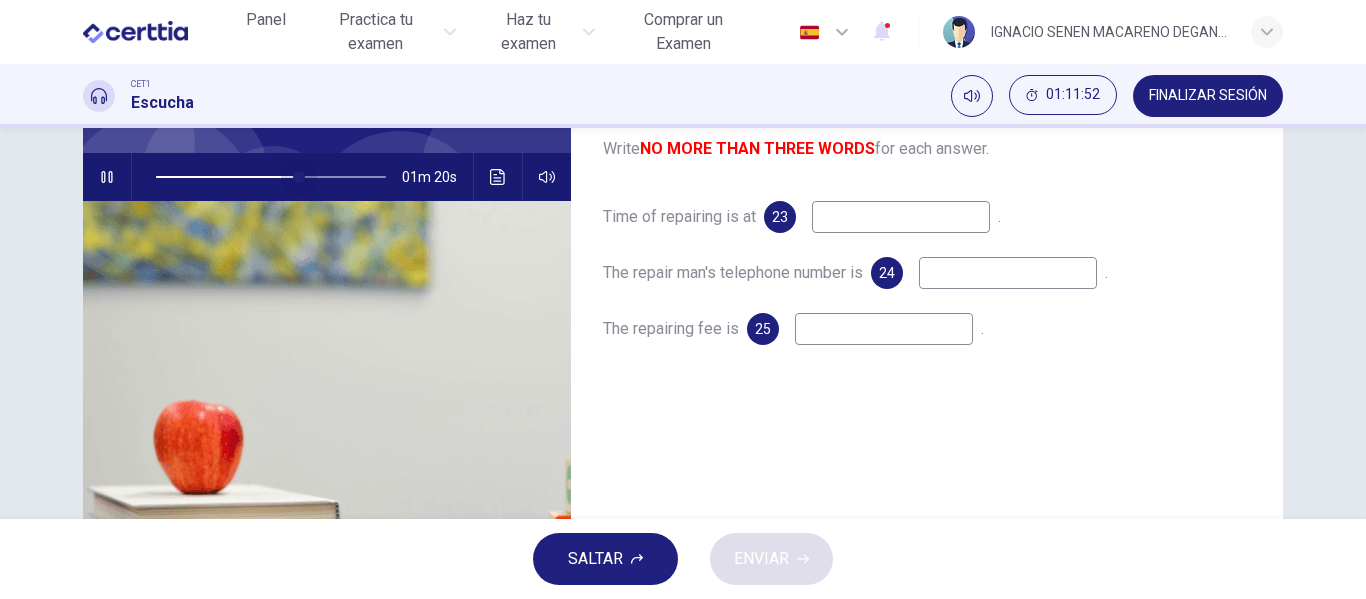 click at bounding box center (271, 177) 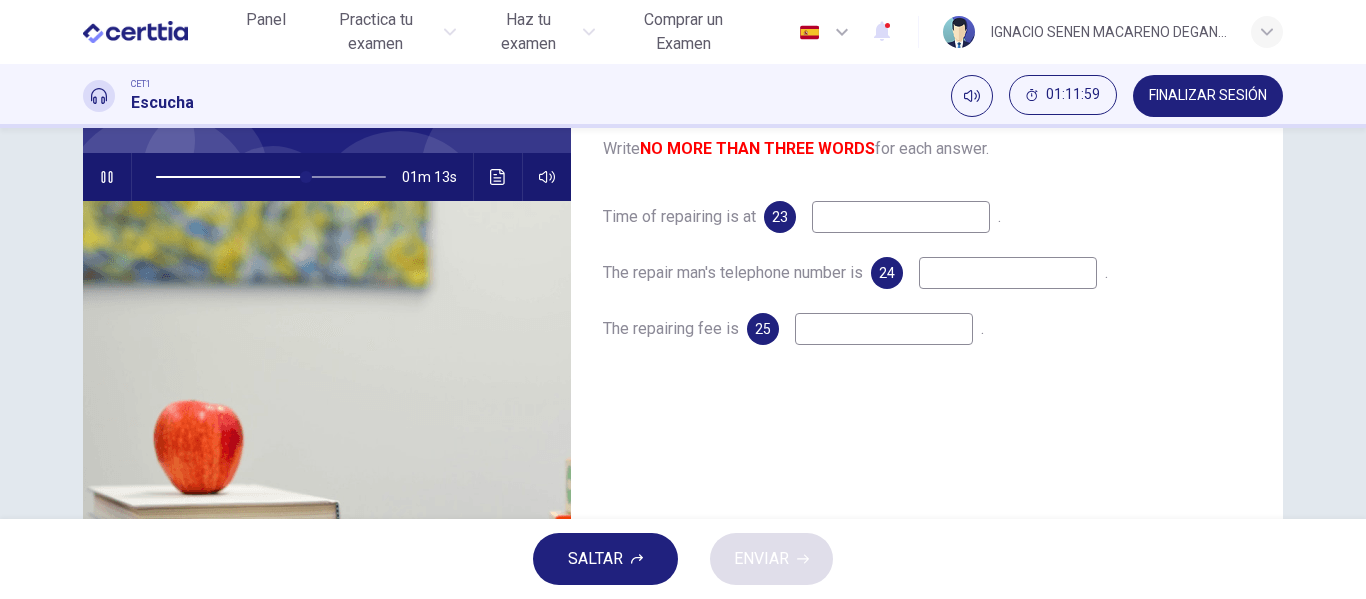click on "Time of repairing is at 23. The repair man's telephone number is [PHONE]. The repairing fee is 25." at bounding box center [927, 340] 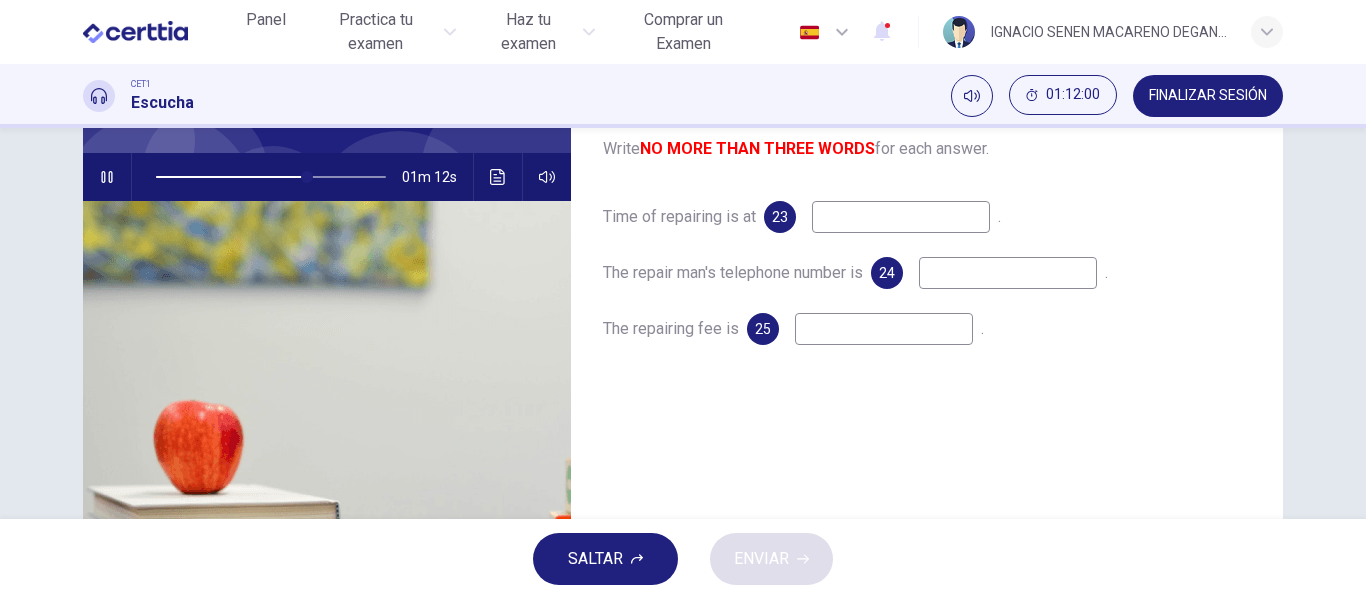 click at bounding box center [901, 217] 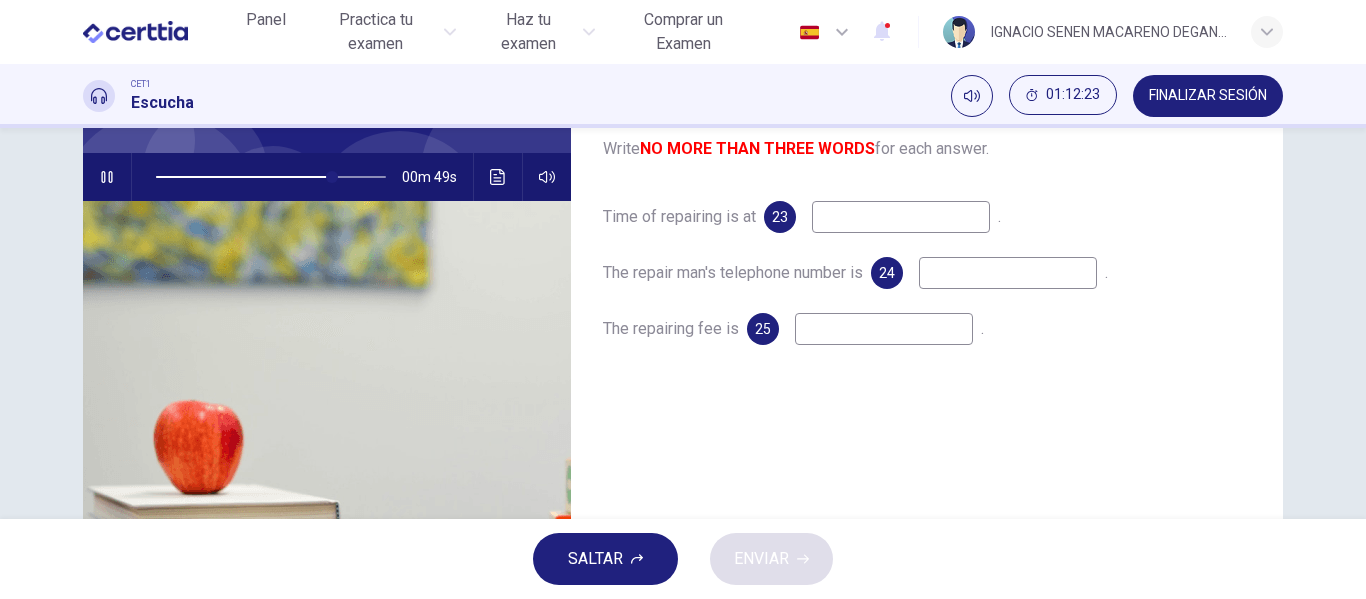 click at bounding box center (901, 217) 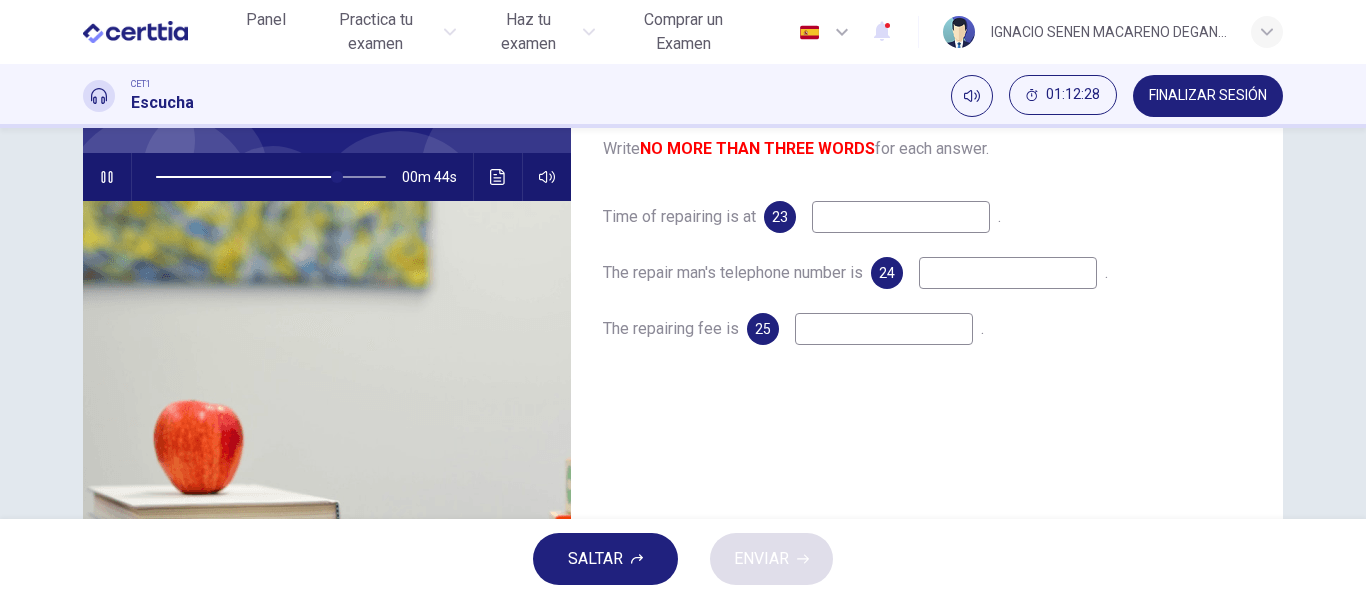 click at bounding box center (901, 217) 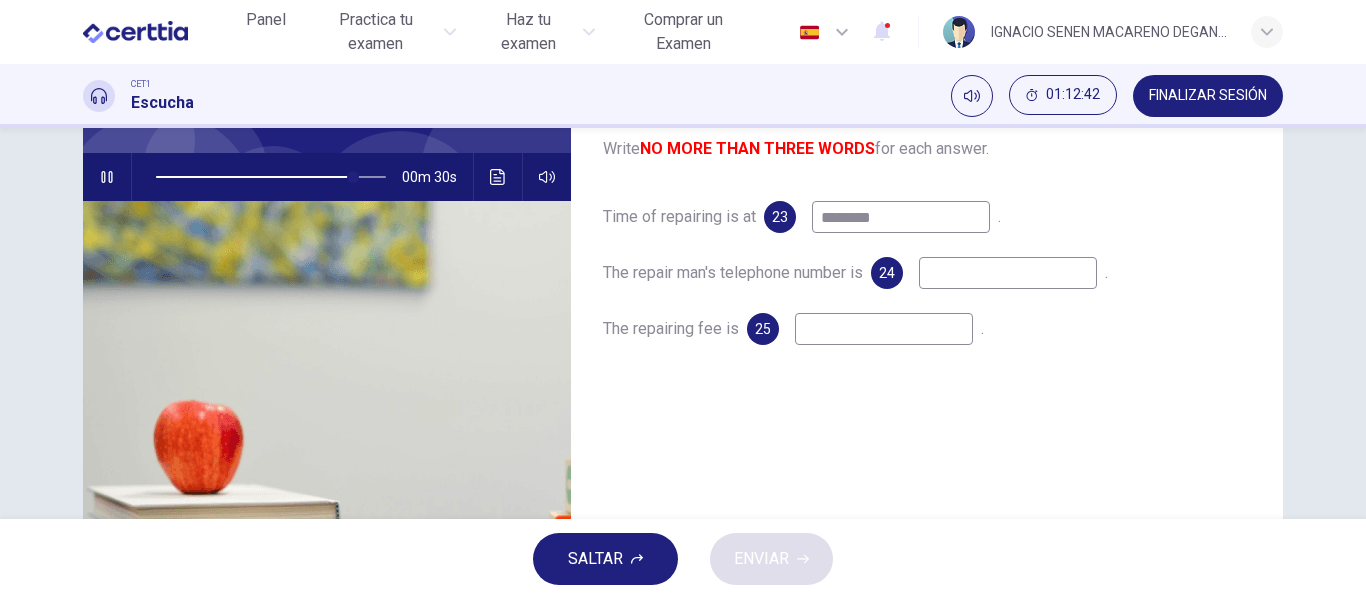 click on "********" at bounding box center (901, 217) 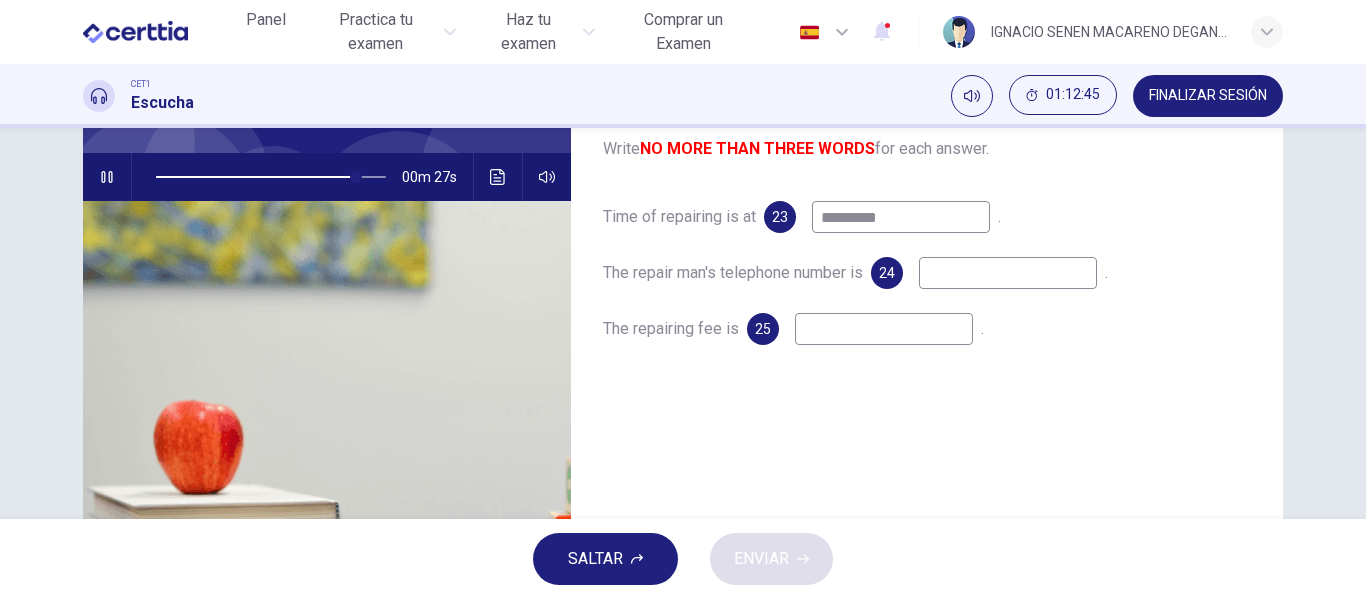 type on "*********" 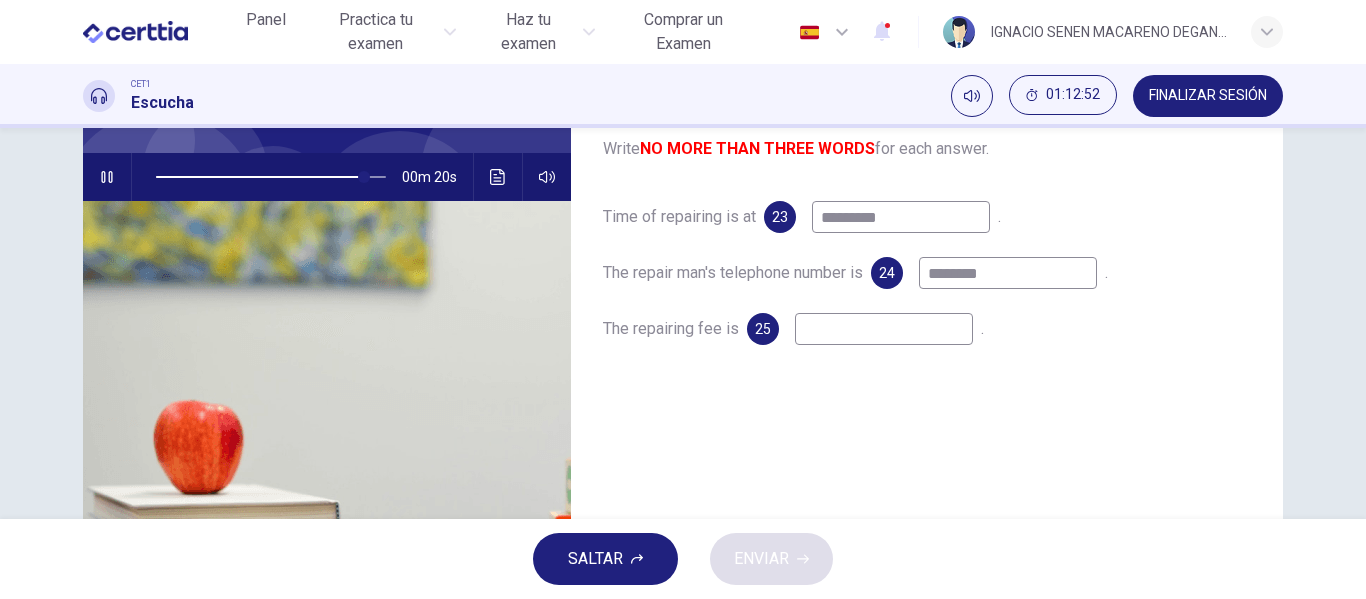 type on "********" 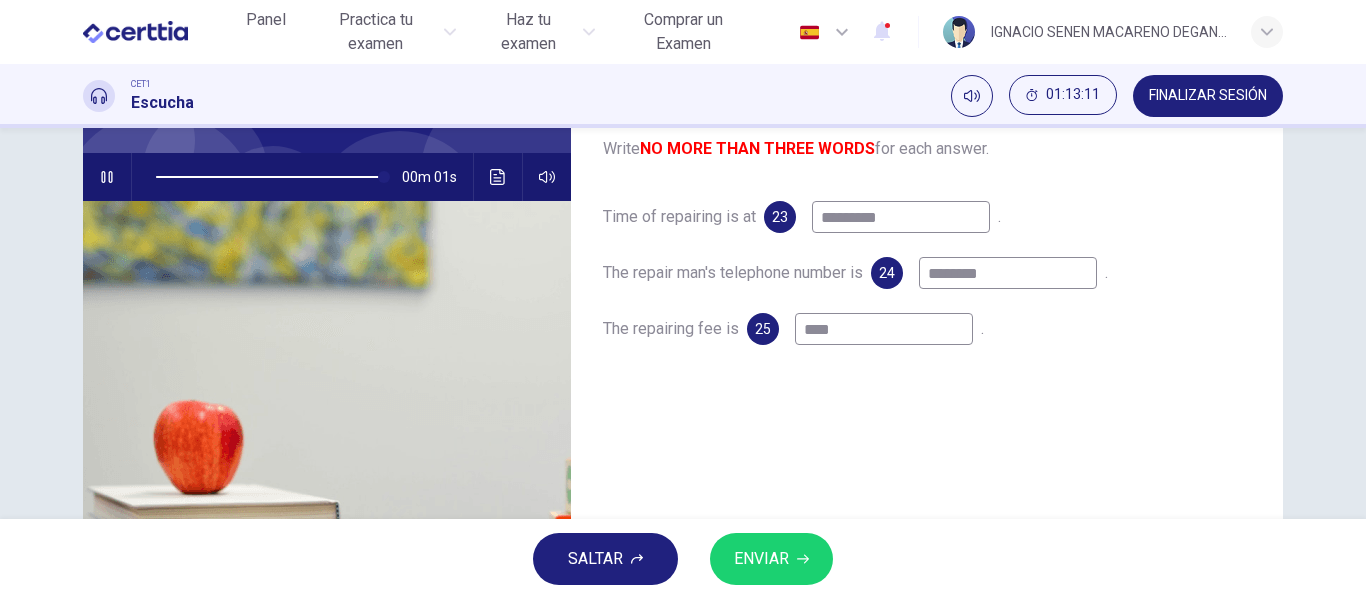 type on "****" 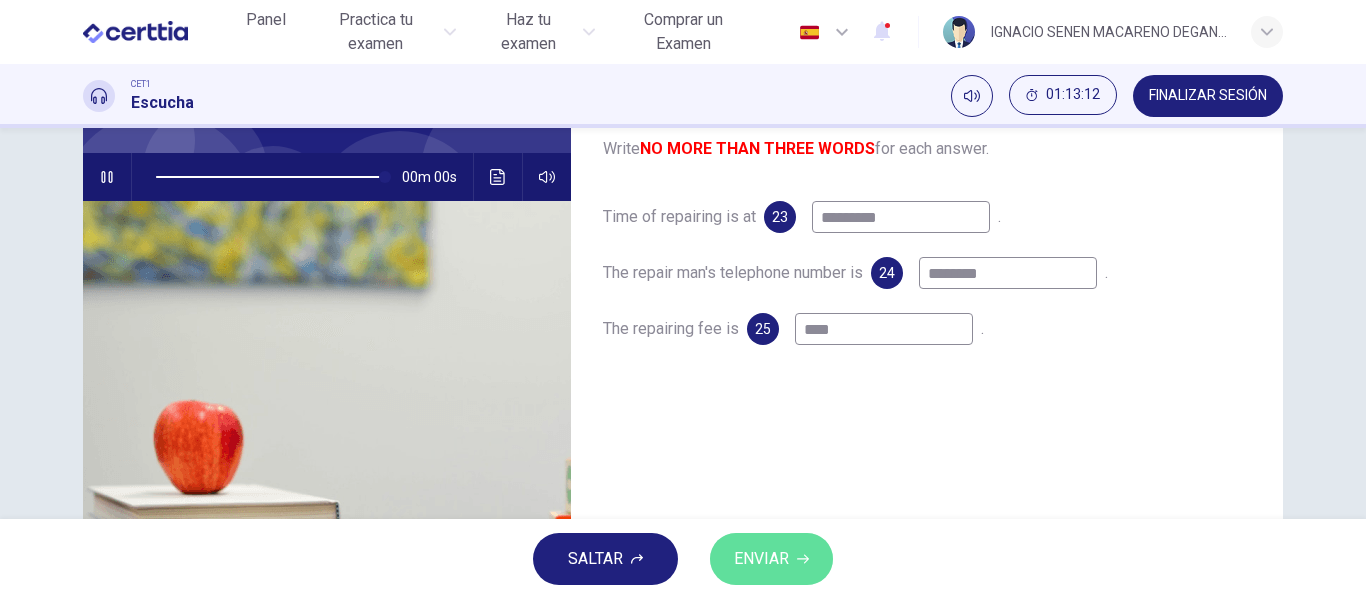 click on "ENVIAR" at bounding box center (761, 559) 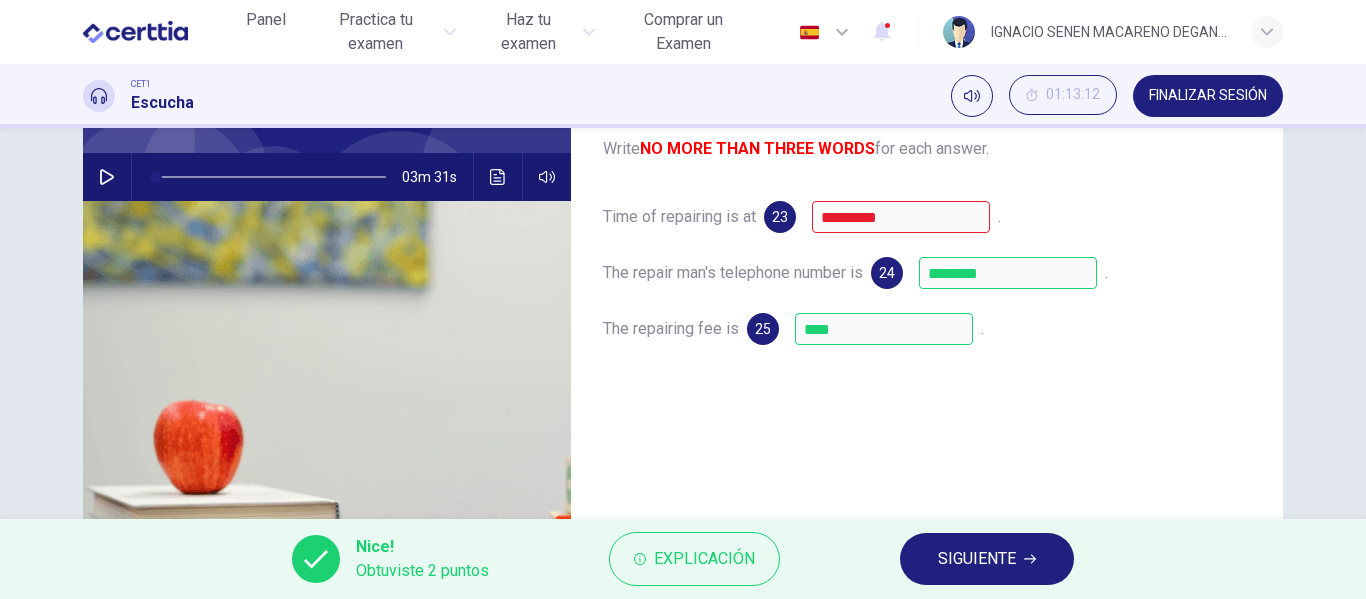 click on "SIGUIENTE" at bounding box center (977, 559) 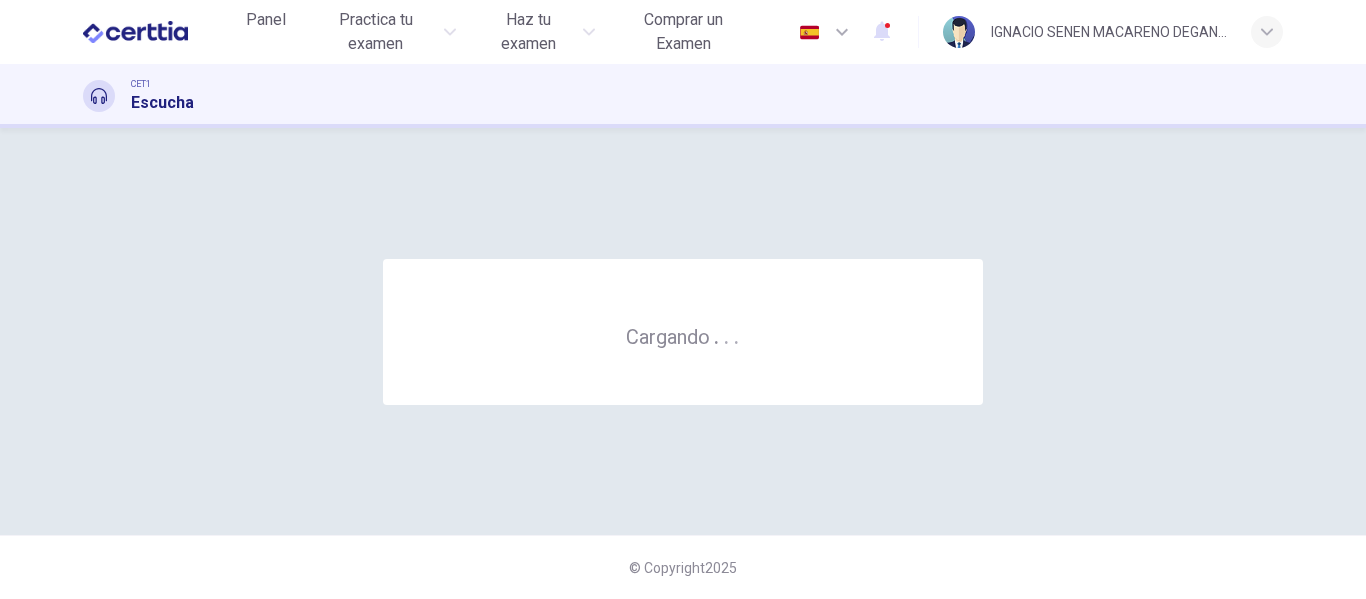 scroll, scrollTop: 0, scrollLeft: 0, axis: both 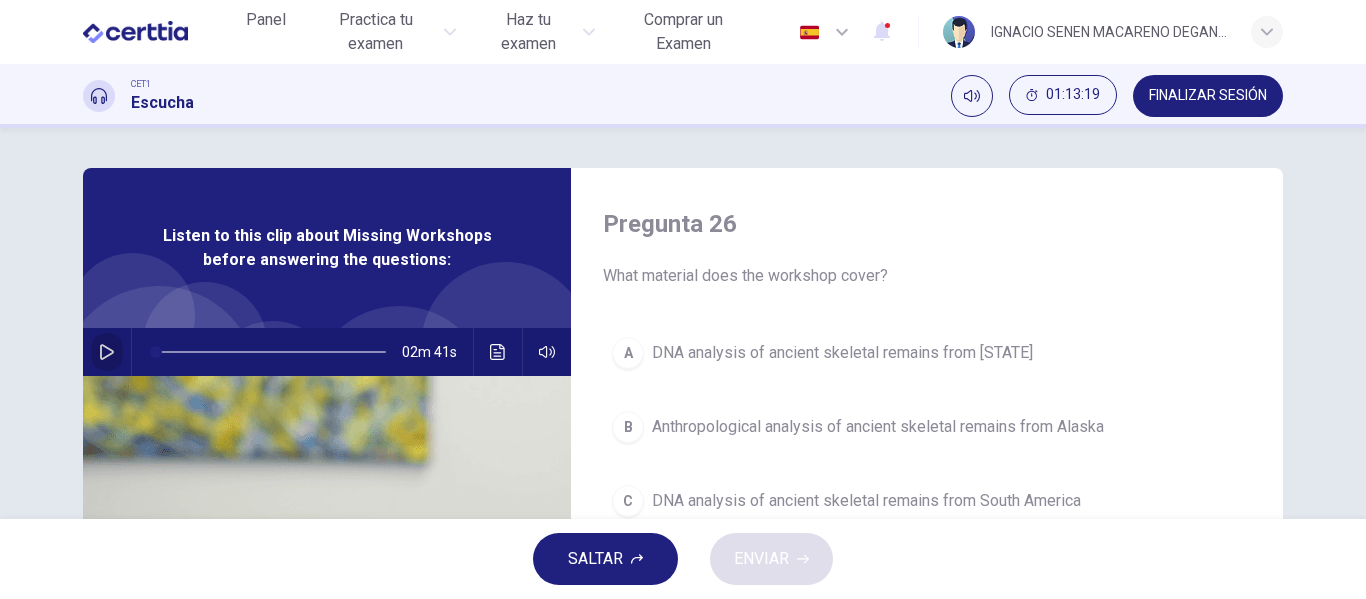 click at bounding box center [107, 352] 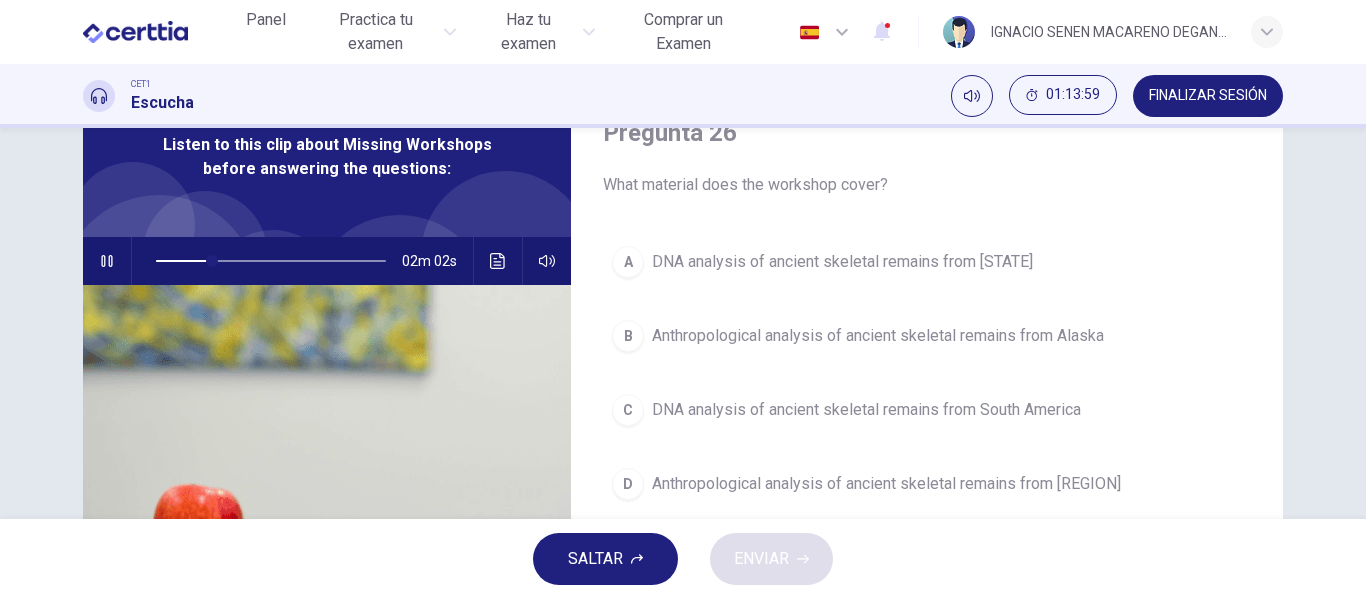 scroll, scrollTop: 93, scrollLeft: 0, axis: vertical 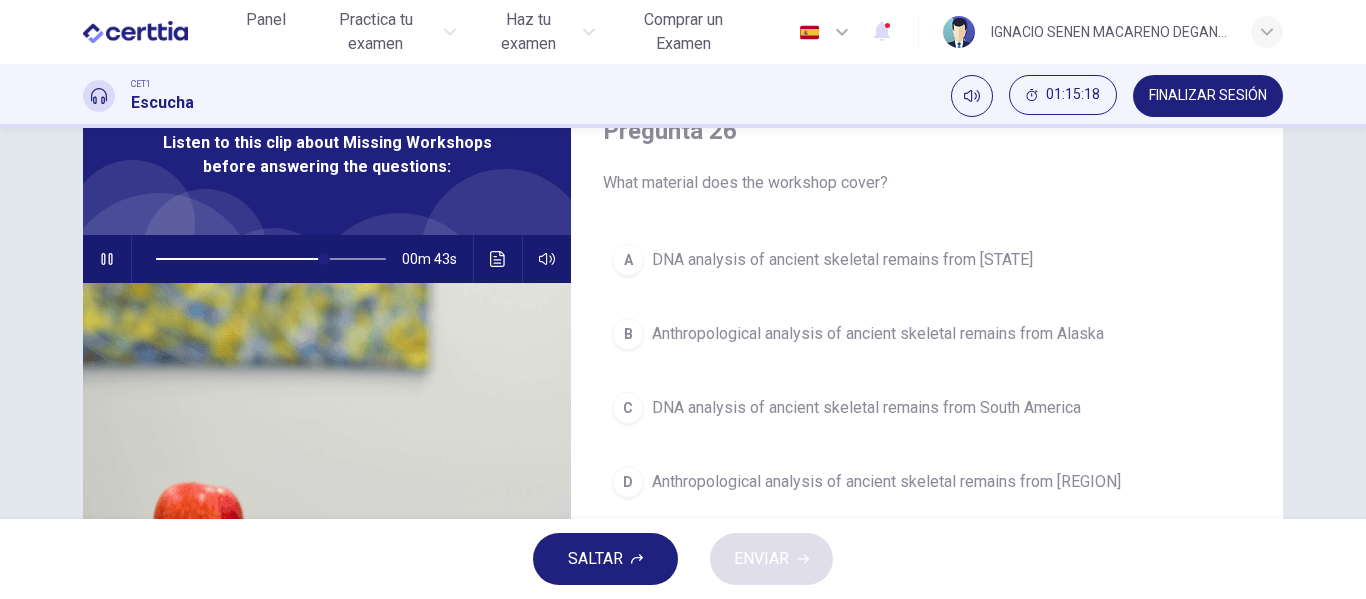 click on "DNA analysis of ancient skeletal remains from [STATE]" at bounding box center (842, 260) 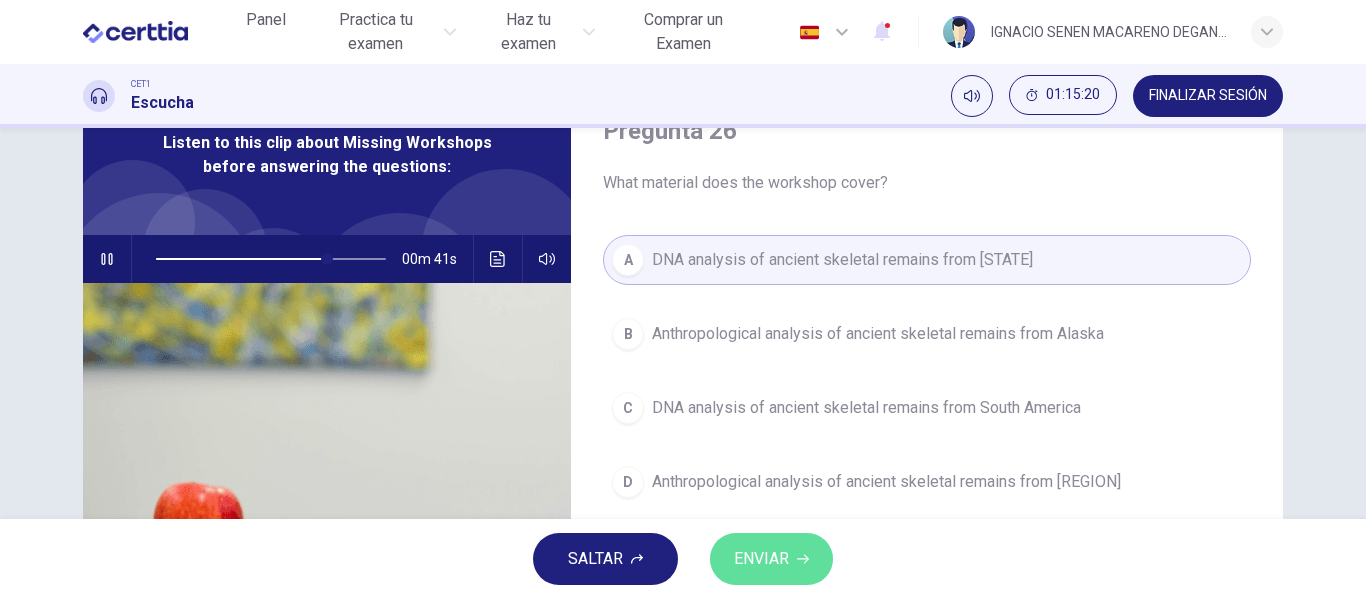 click on "ENVIAR" at bounding box center [761, 559] 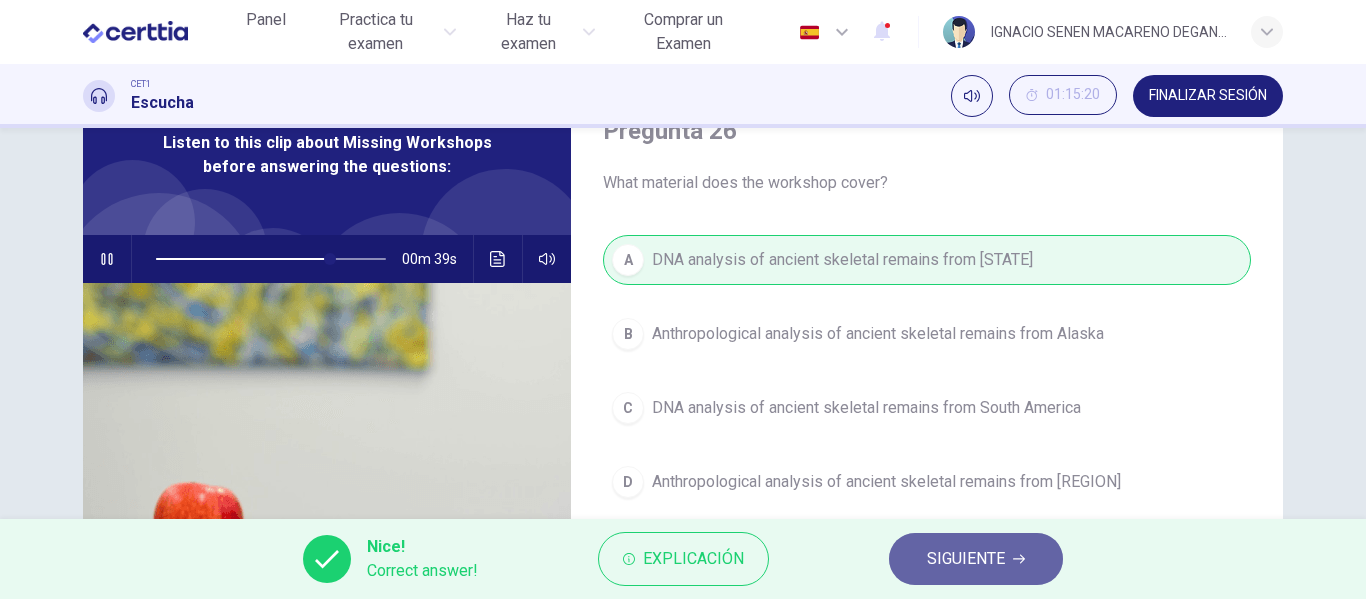 click on "SIGUIENTE" at bounding box center [966, 559] 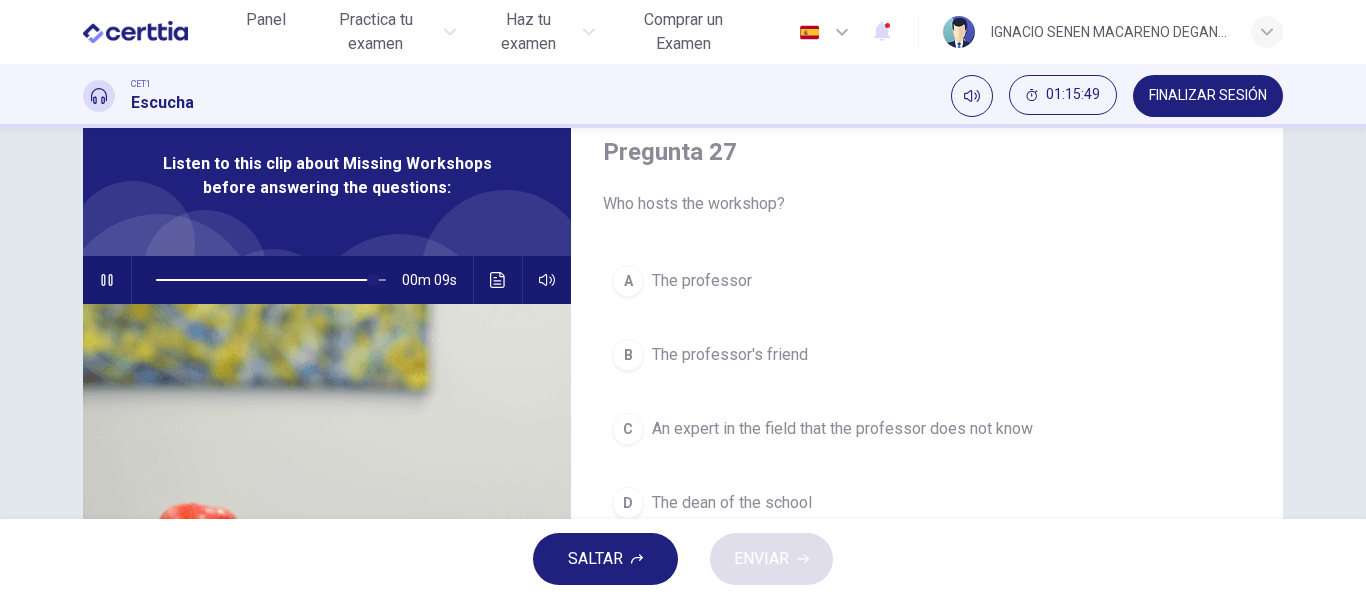 scroll, scrollTop: 82, scrollLeft: 0, axis: vertical 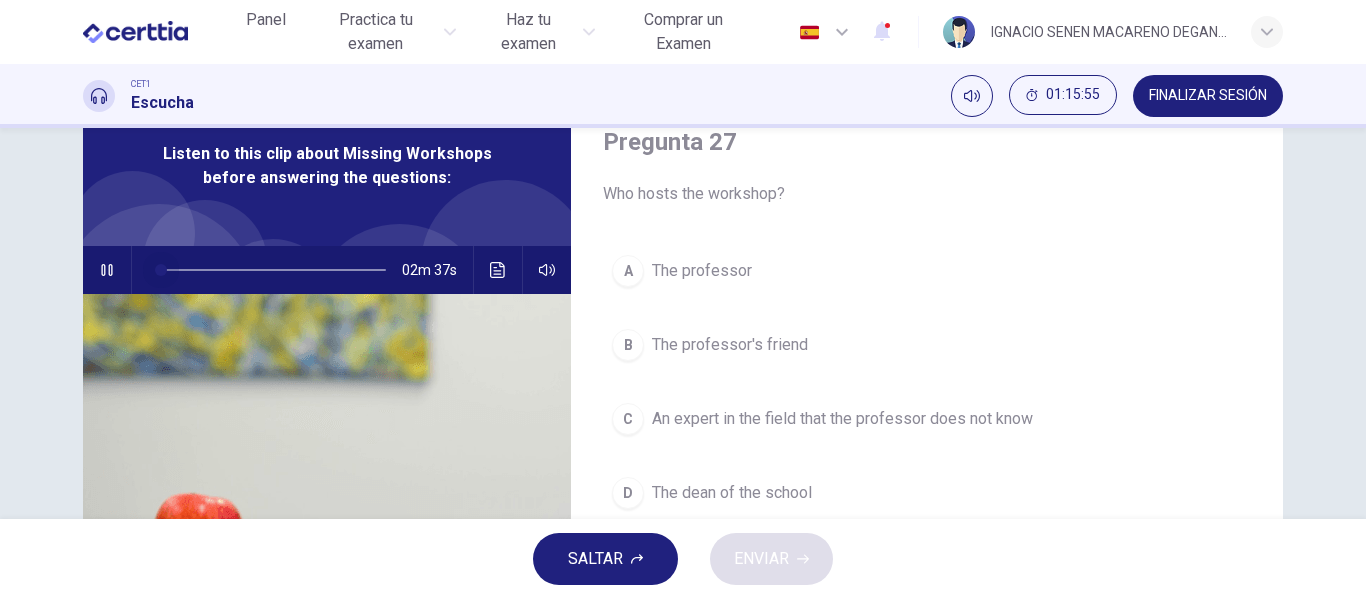 click at bounding box center (271, 270) 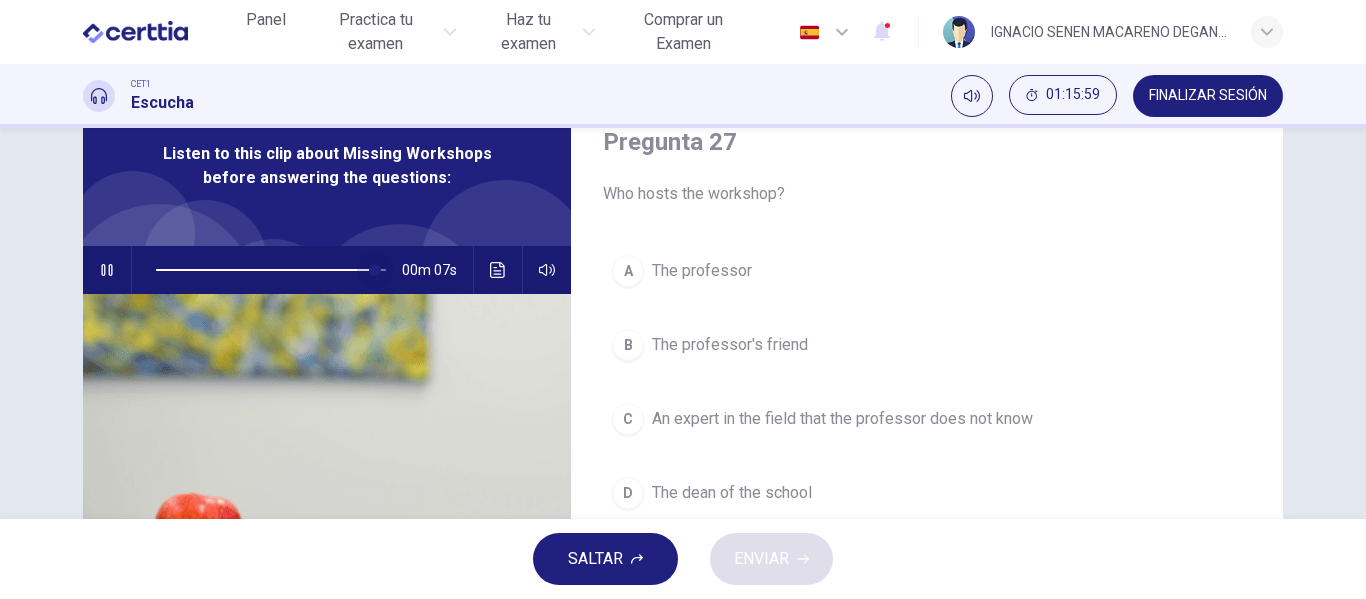click at bounding box center [271, 270] 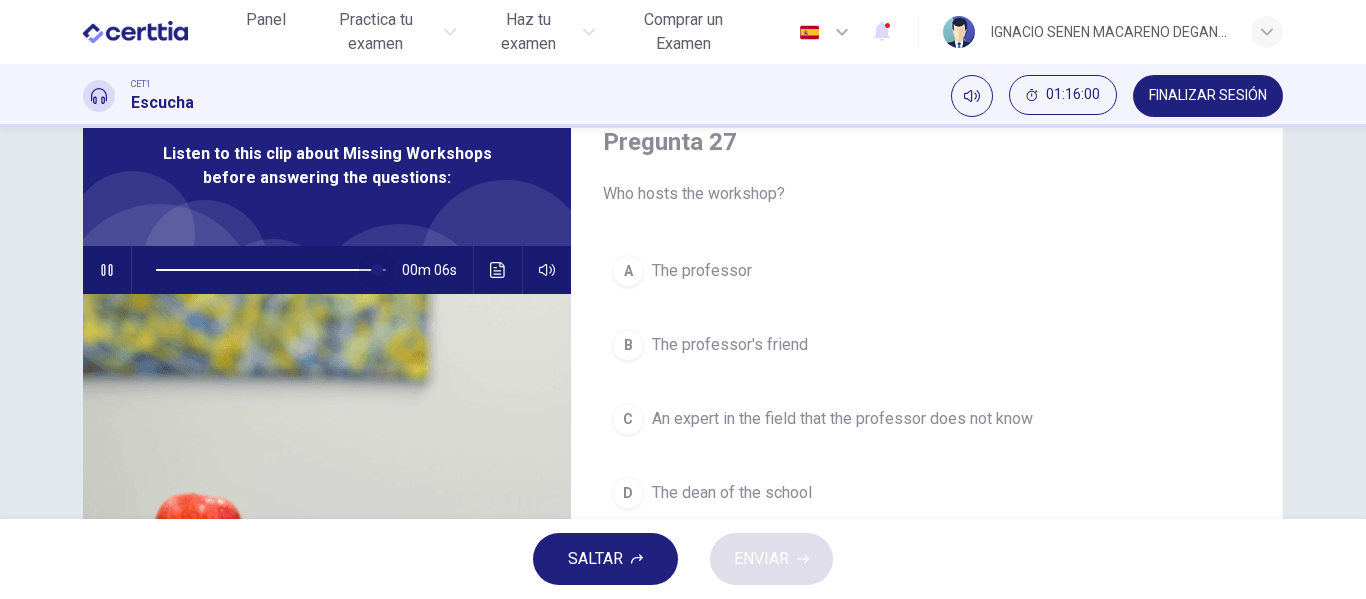 click at bounding box center [377, 270] 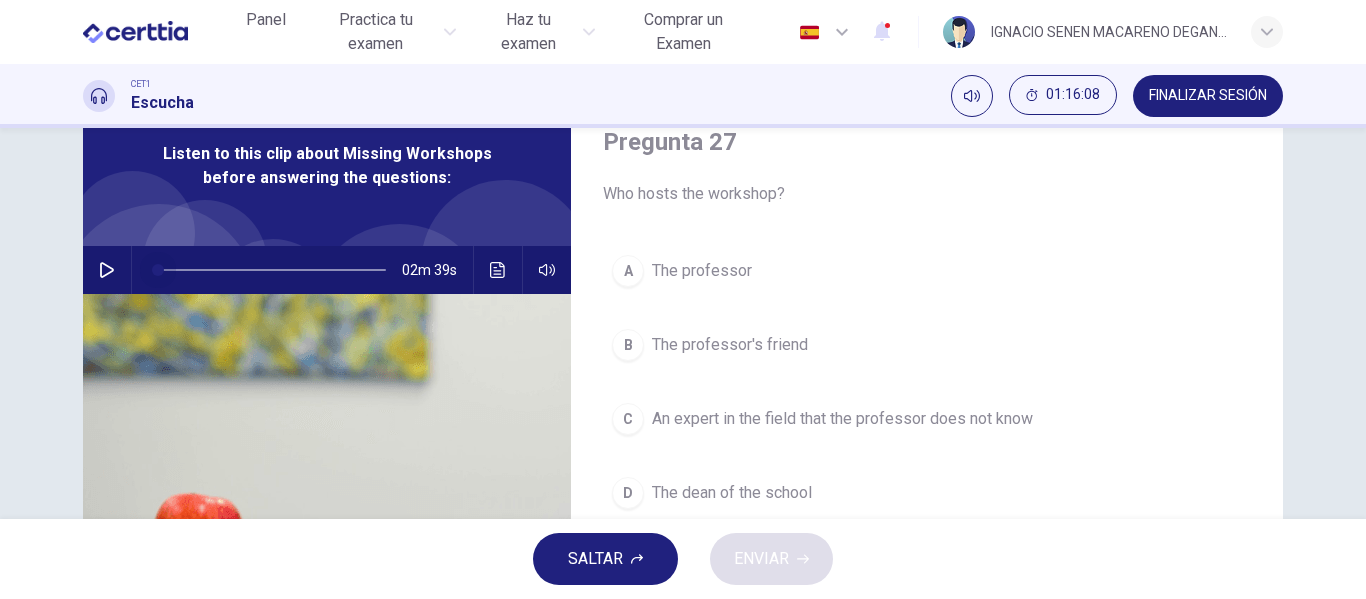 click at bounding box center (158, 270) 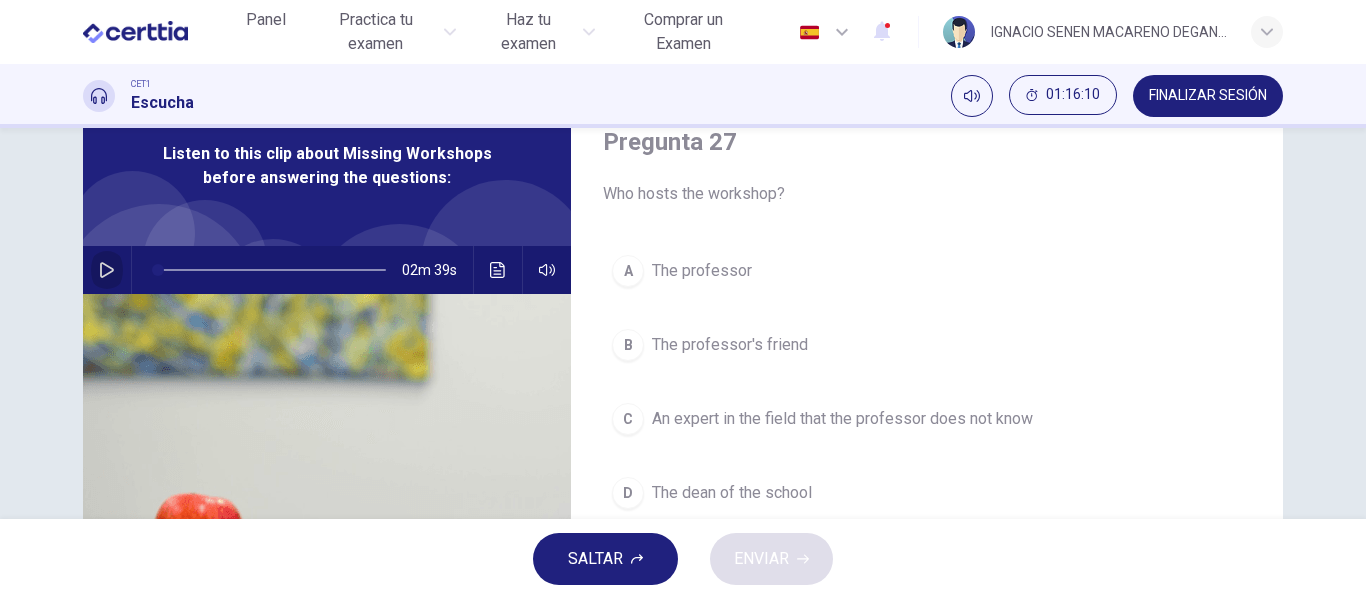 click at bounding box center (107, 270) 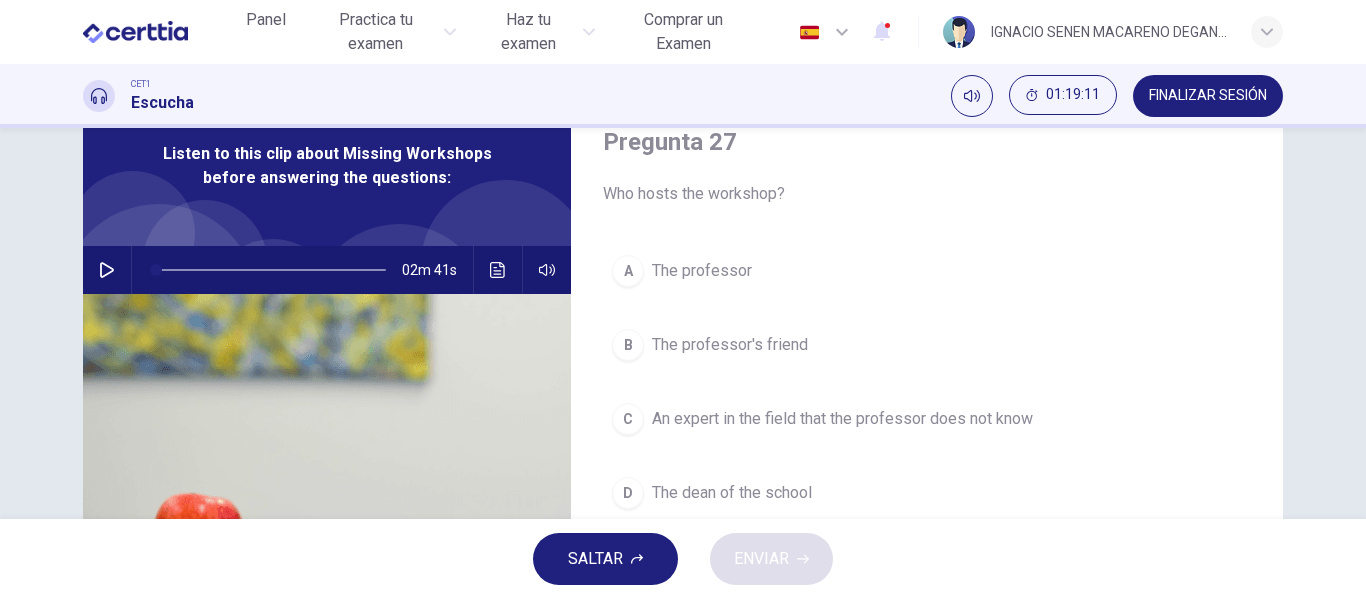 click at bounding box center [107, 270] 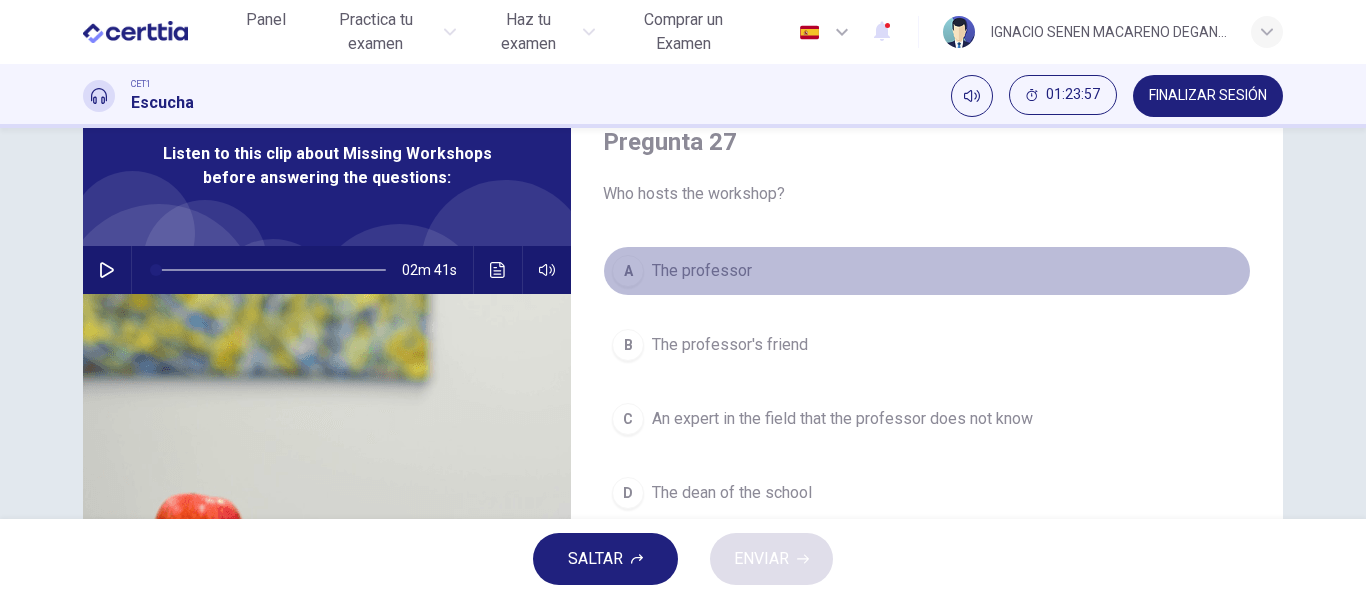 click on "The professor" at bounding box center [702, 271] 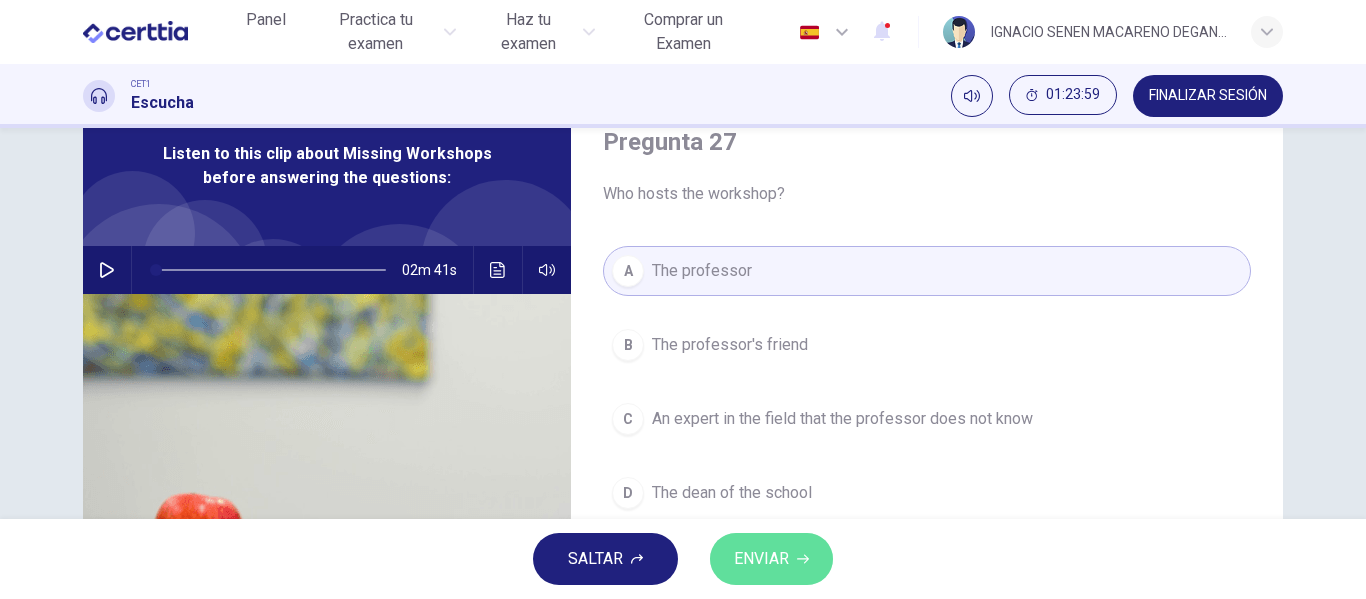 click on "ENVIAR" at bounding box center (761, 559) 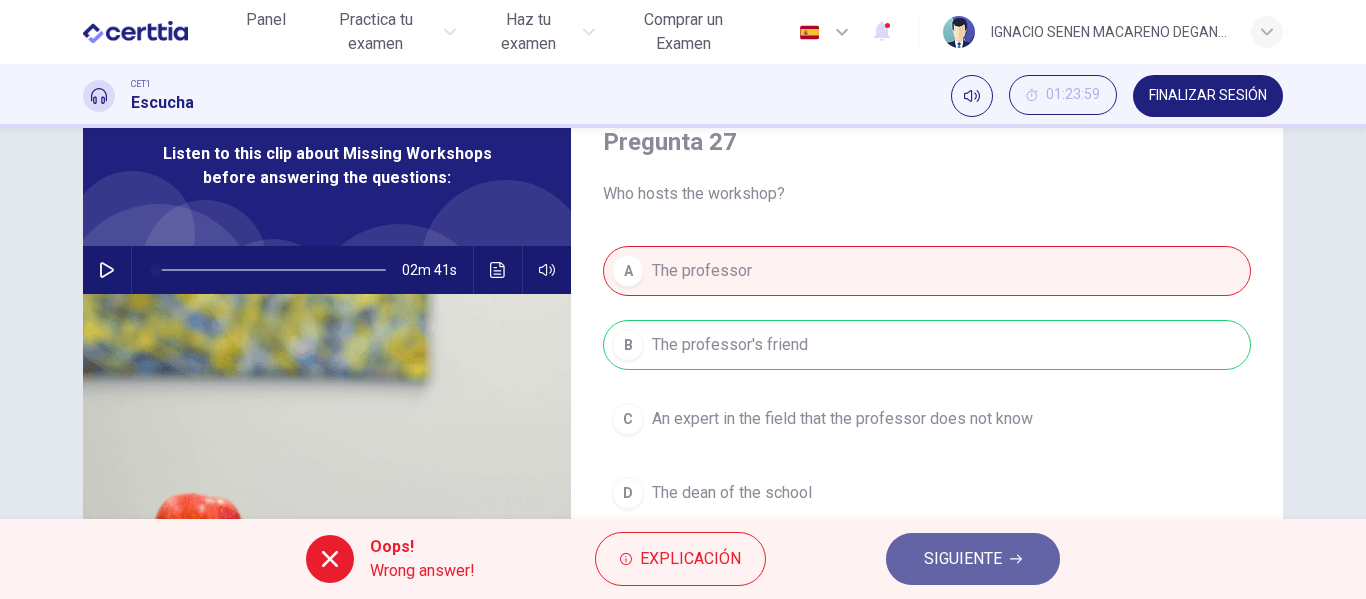 click on "SIGUIENTE" at bounding box center (963, 559) 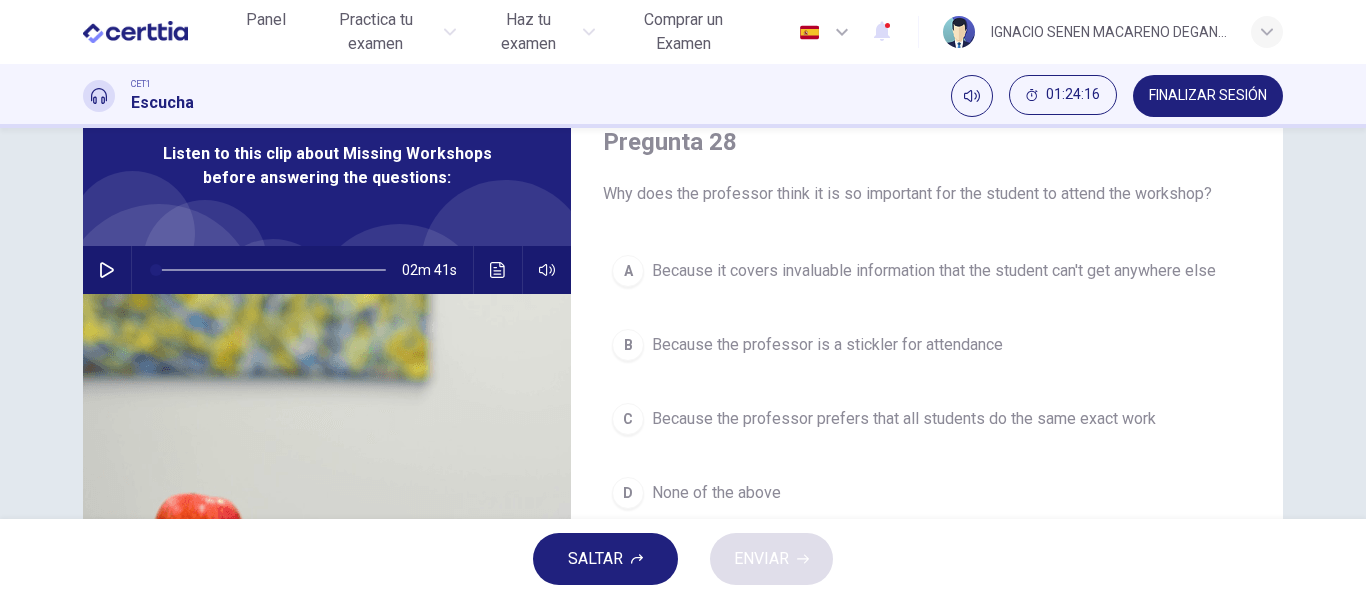 click on "A Because it covers invaluable information that the student can't get anywhere else B Because the professor is a stickler for attendance C Because the professor prefers that all students do the same exact work D None of the above" at bounding box center (927, 402) 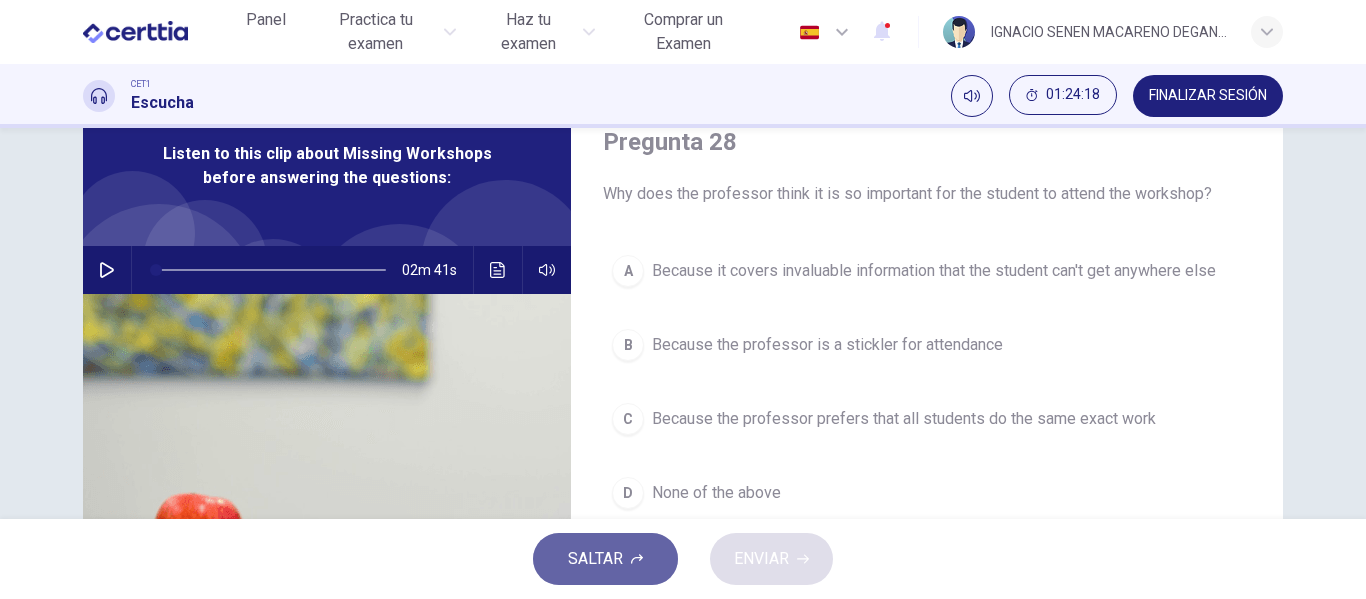 click on "SALTAR" at bounding box center (595, 559) 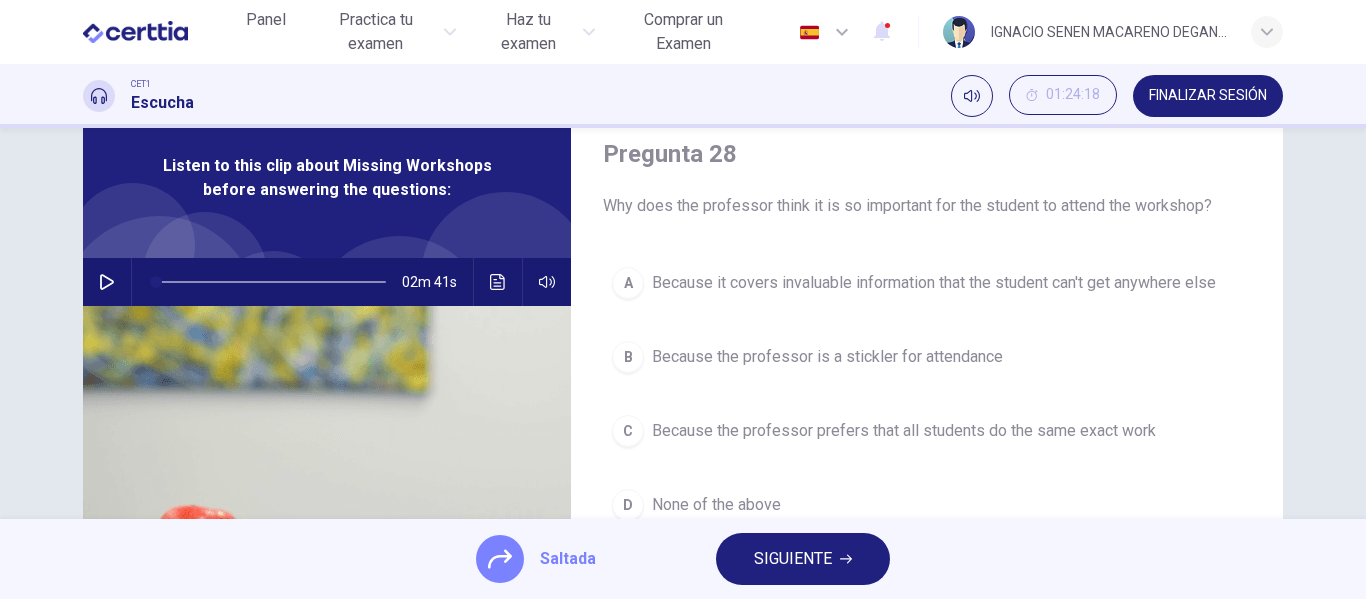 scroll, scrollTop: 82, scrollLeft: 0, axis: vertical 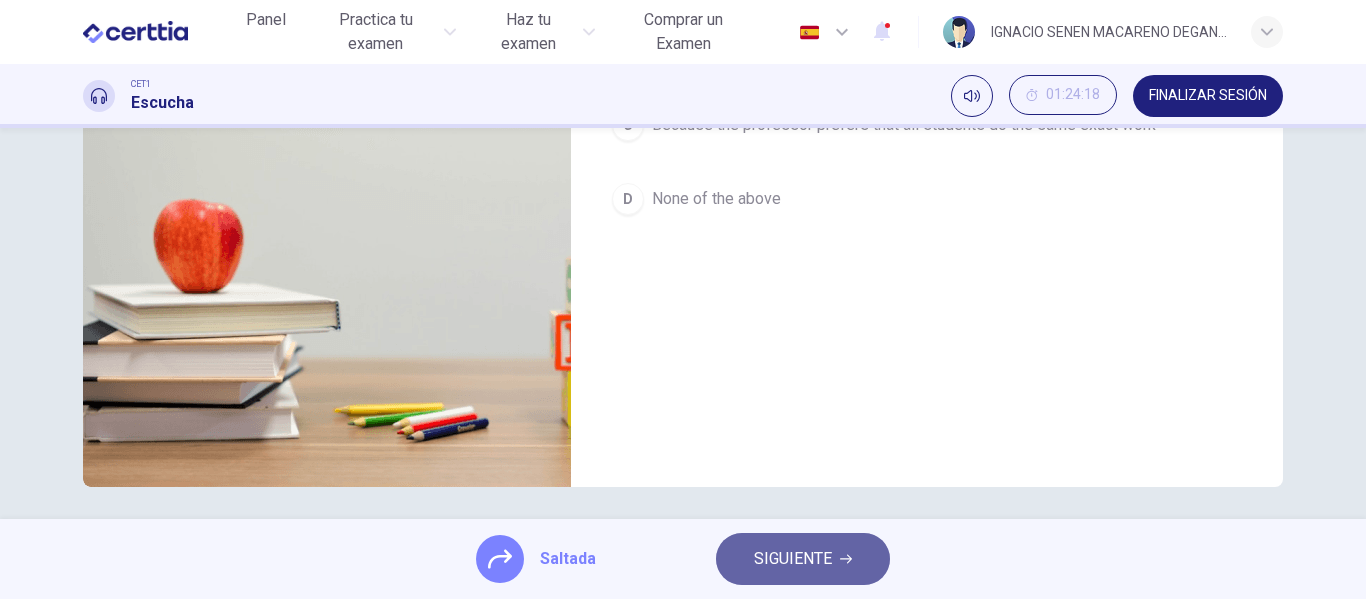 click on "SIGUIENTE" at bounding box center (793, 559) 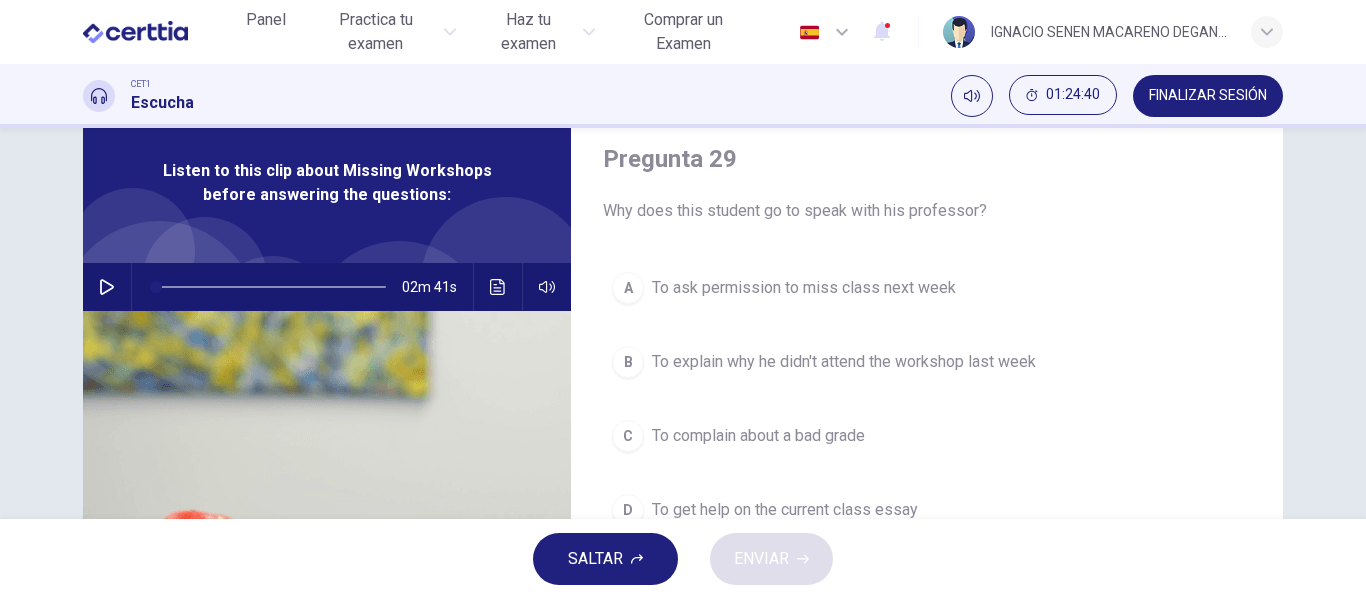 scroll, scrollTop: 376, scrollLeft: 0, axis: vertical 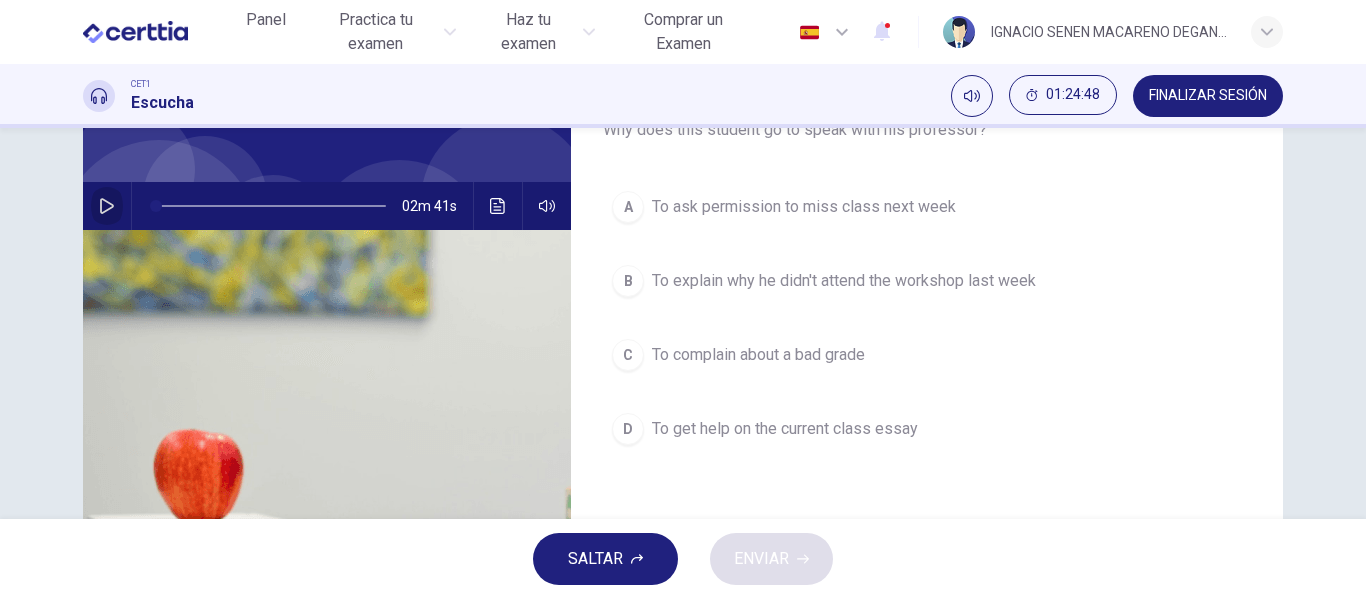 click at bounding box center [107, 206] 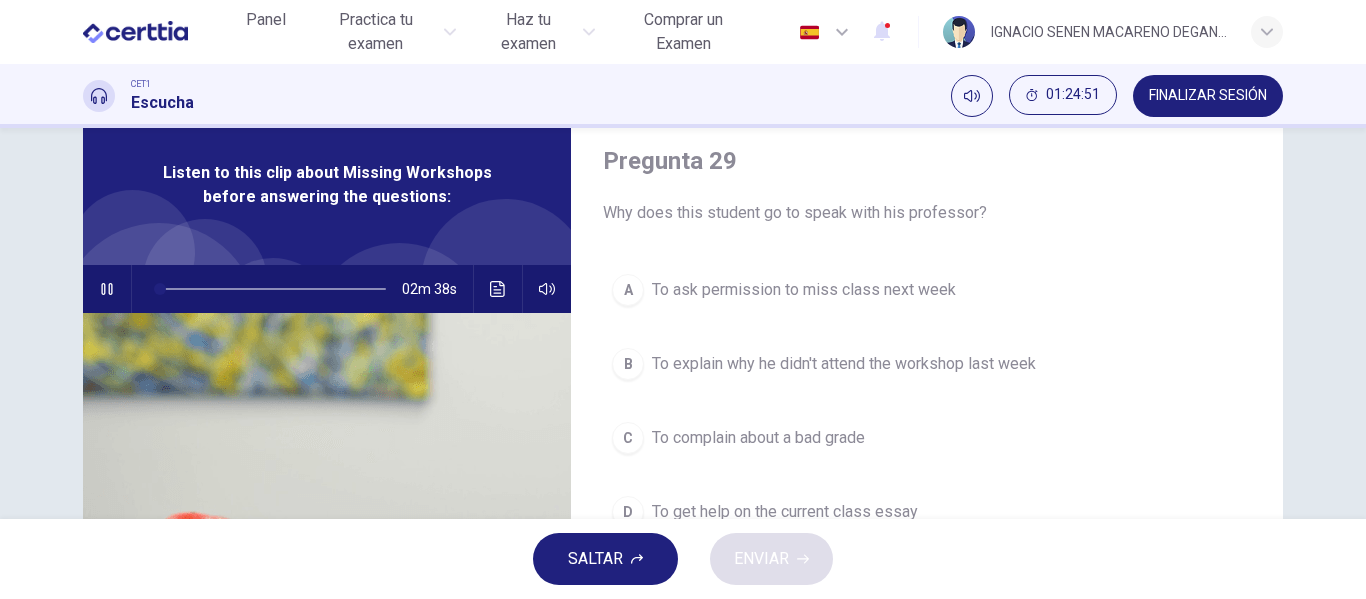 scroll, scrollTop: 80, scrollLeft: 0, axis: vertical 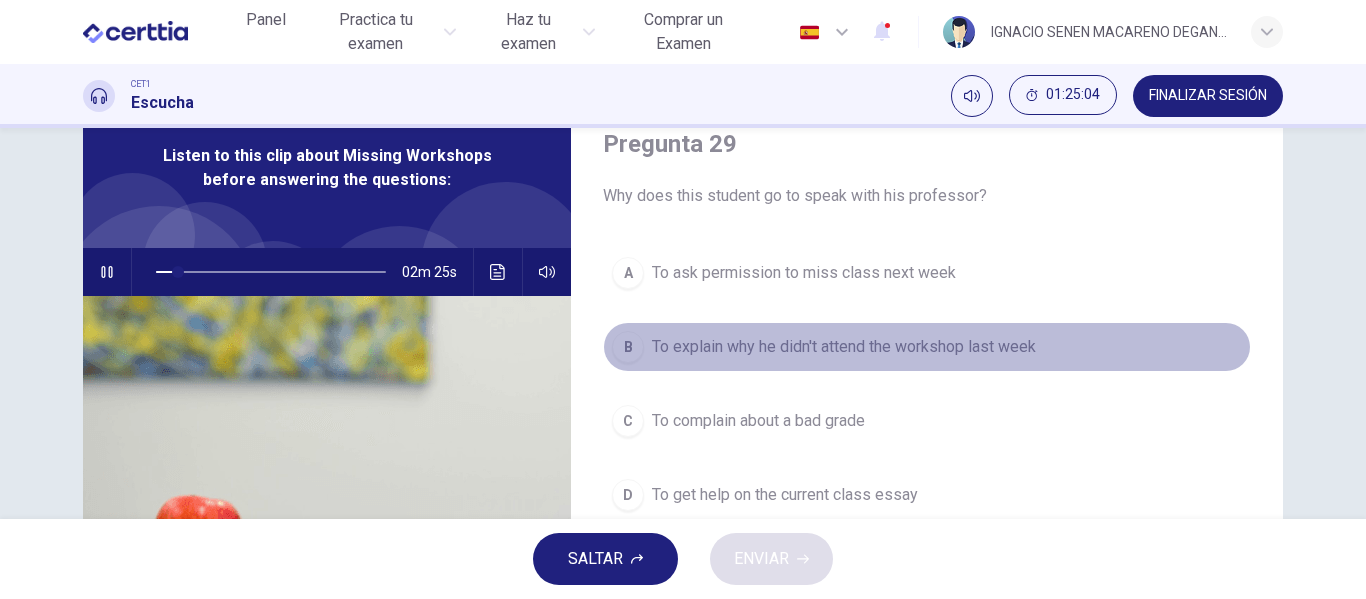 click on "To explain why he didn't attend the workshop last week" at bounding box center [804, 273] 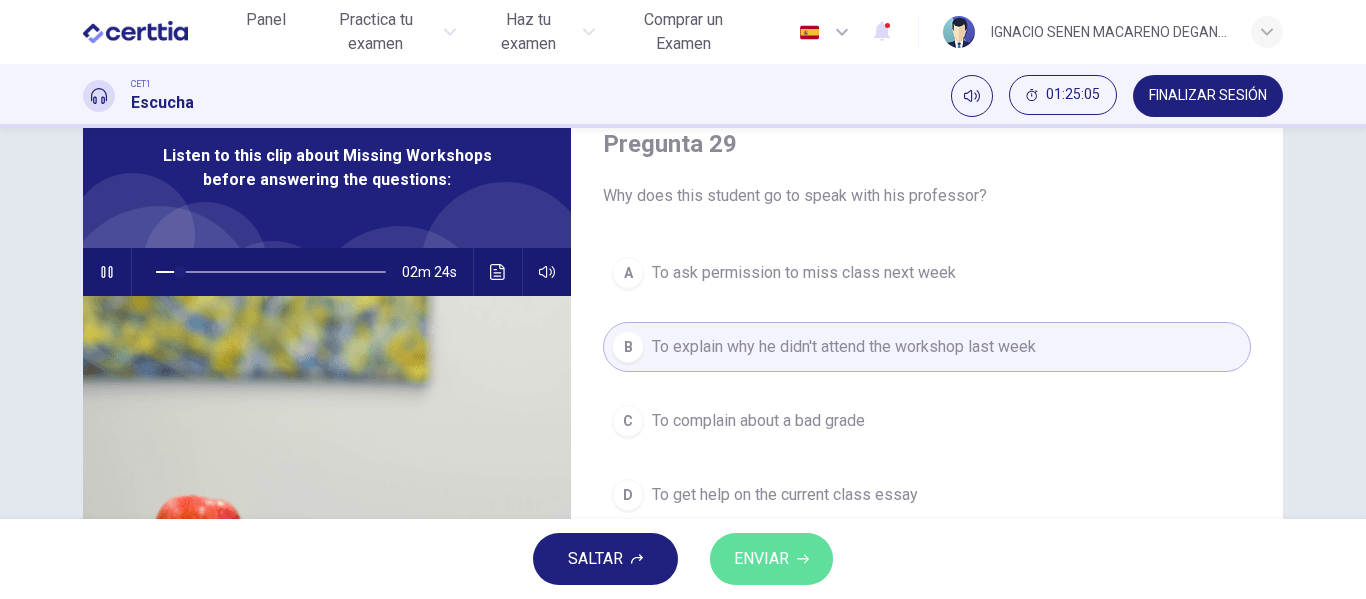 click on "ENVIAR" at bounding box center (761, 559) 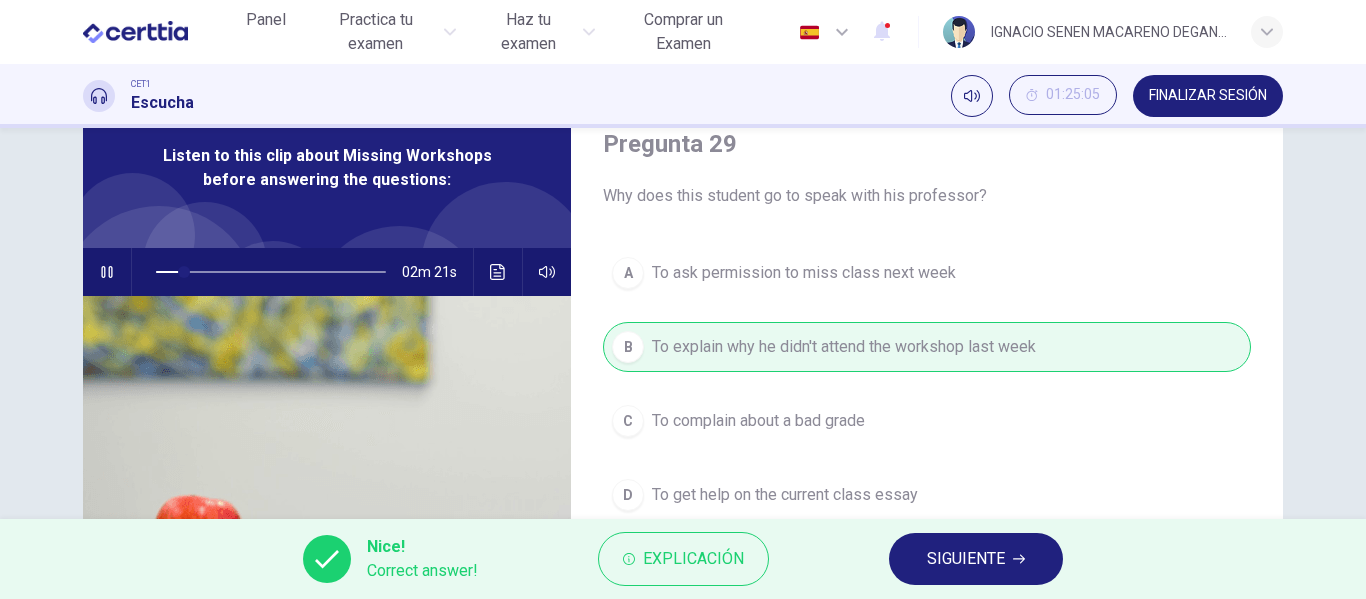 click on "SIGUIENTE" at bounding box center (976, 559) 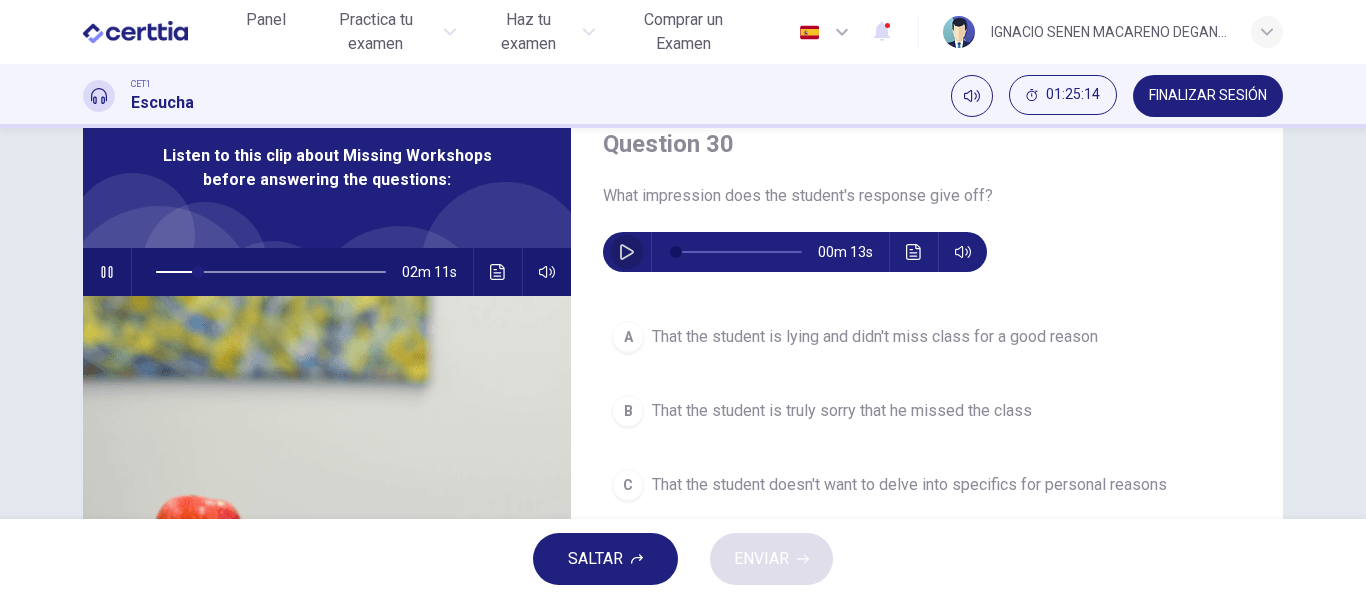click at bounding box center (627, 252) 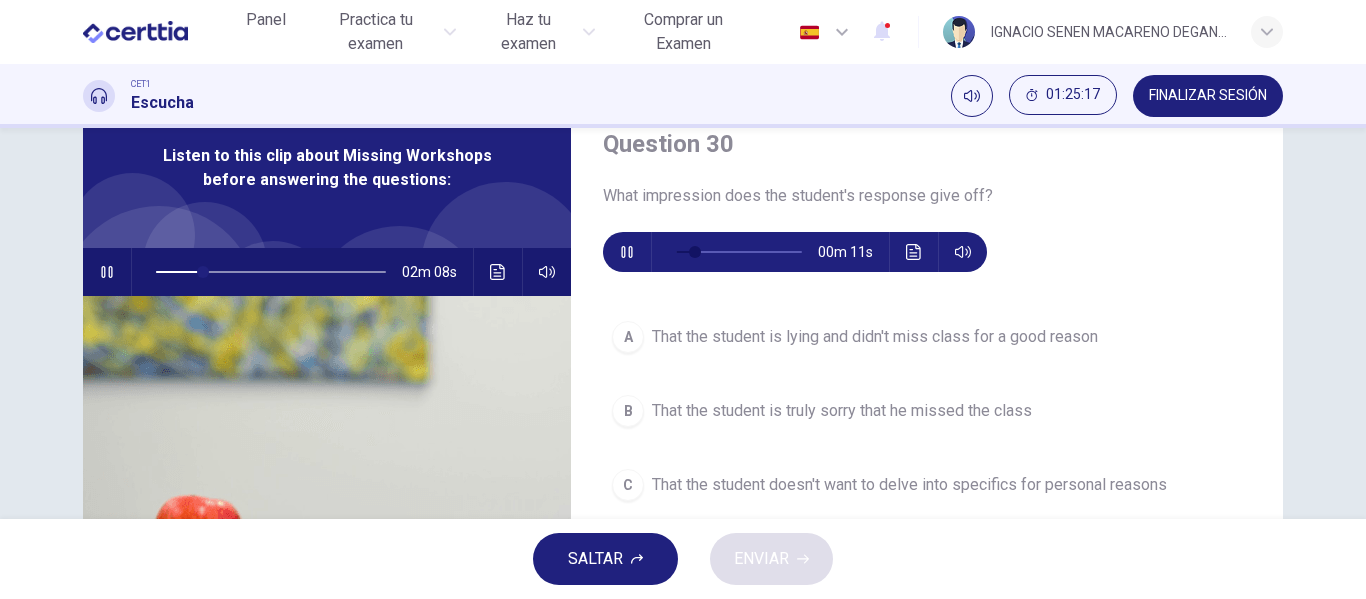 scroll, scrollTop: 0, scrollLeft: 0, axis: both 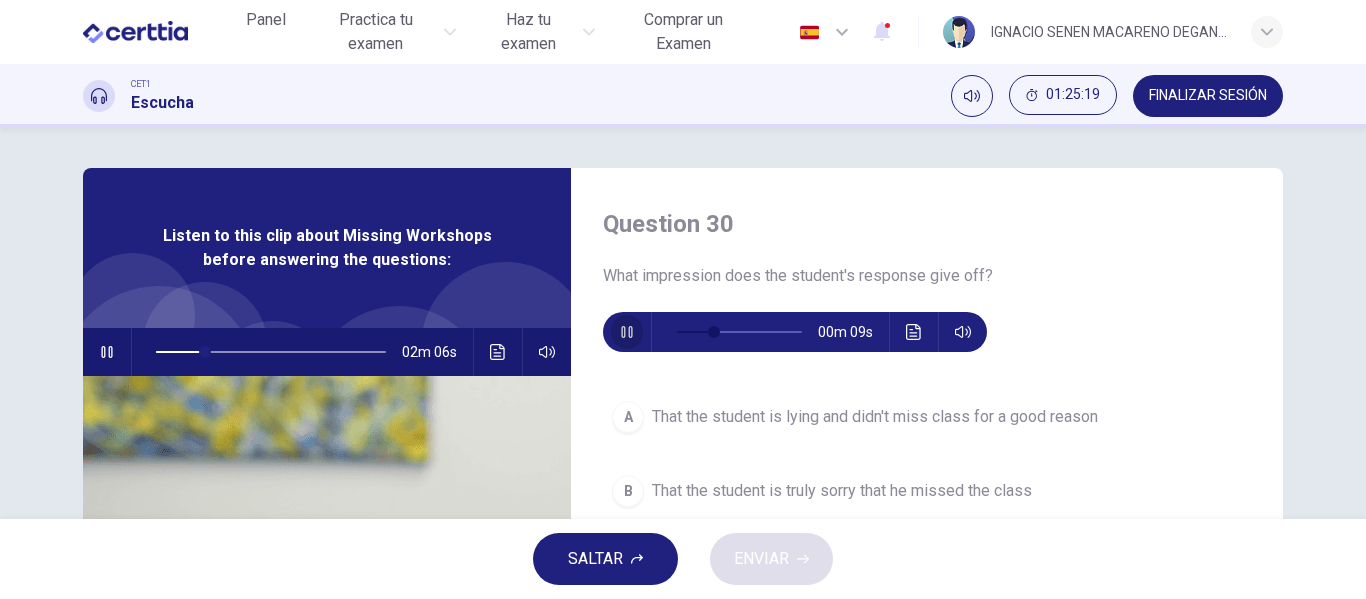 click at bounding box center [627, 332] 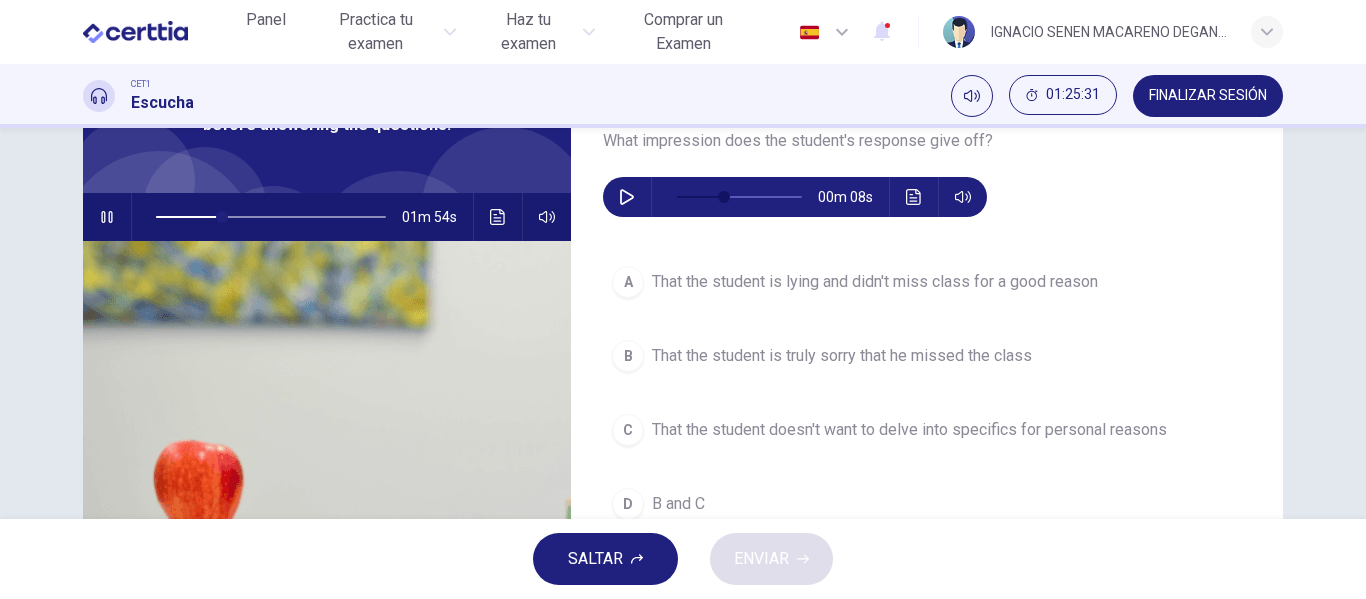scroll, scrollTop: 160, scrollLeft: 0, axis: vertical 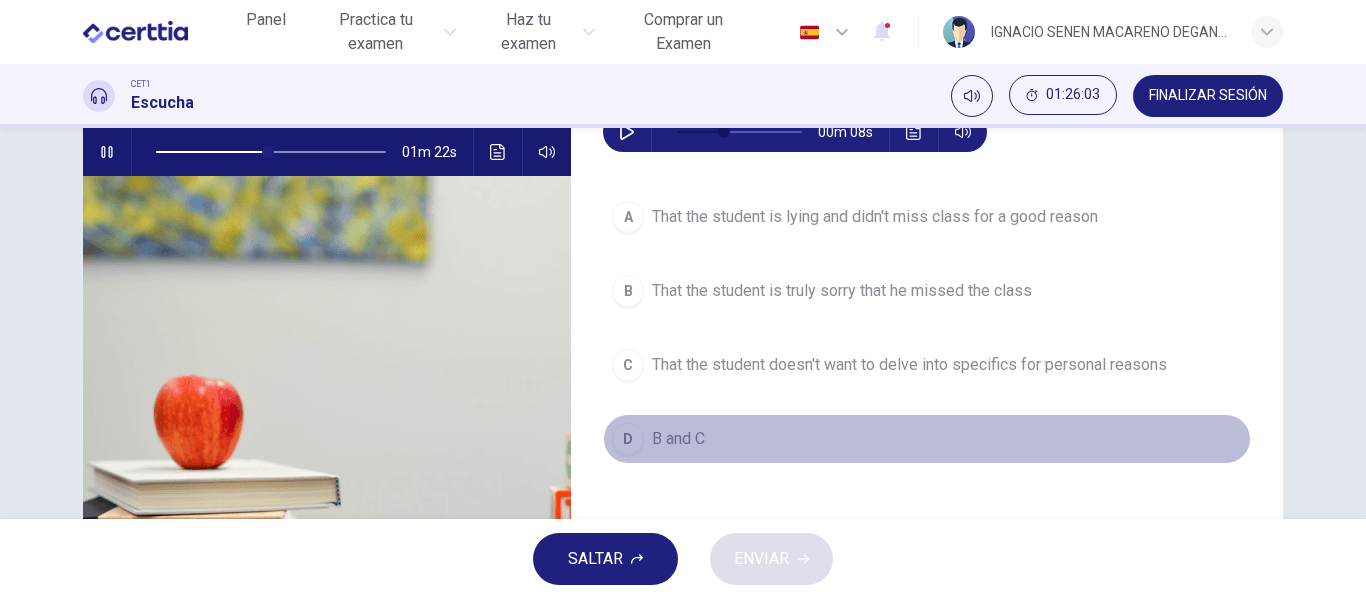 click on "B and C" at bounding box center (875, 217) 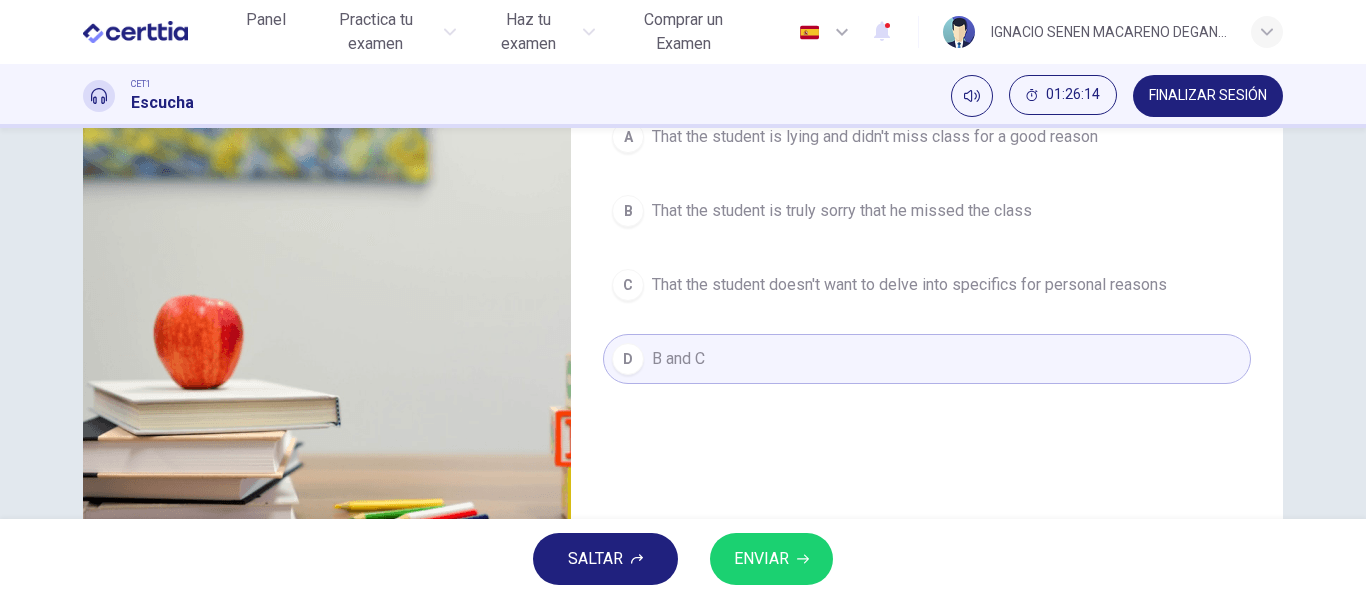 scroll, scrollTop: 384, scrollLeft: 0, axis: vertical 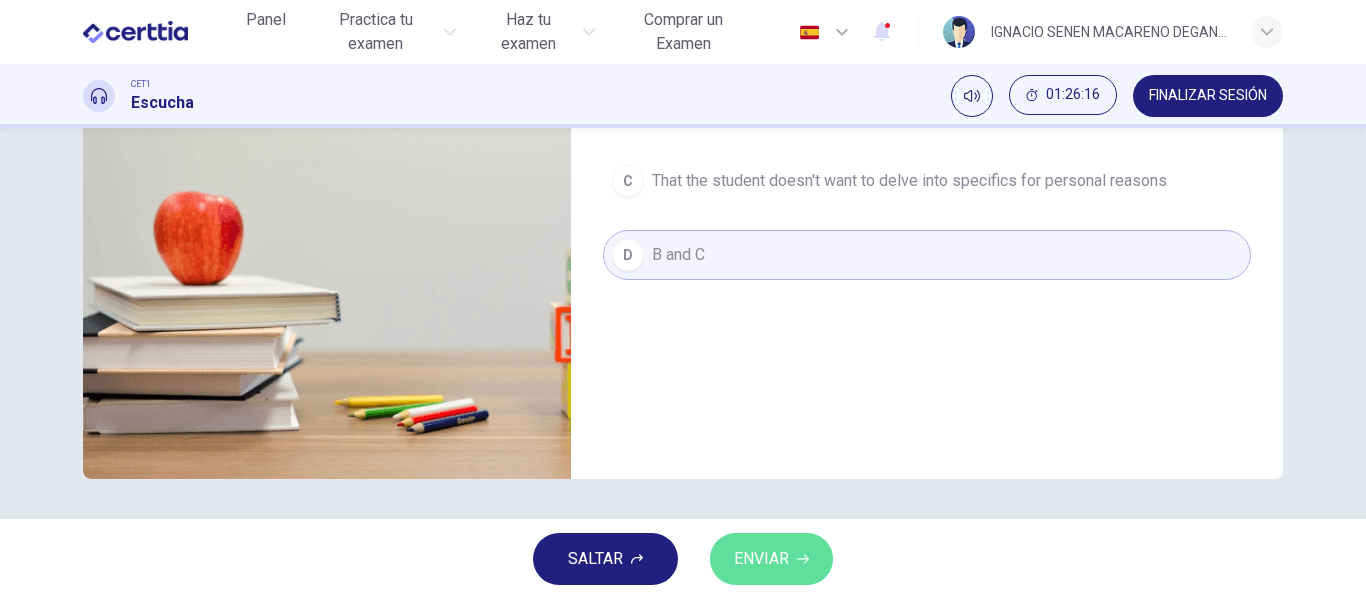 click on "ENVIAR" at bounding box center (761, 559) 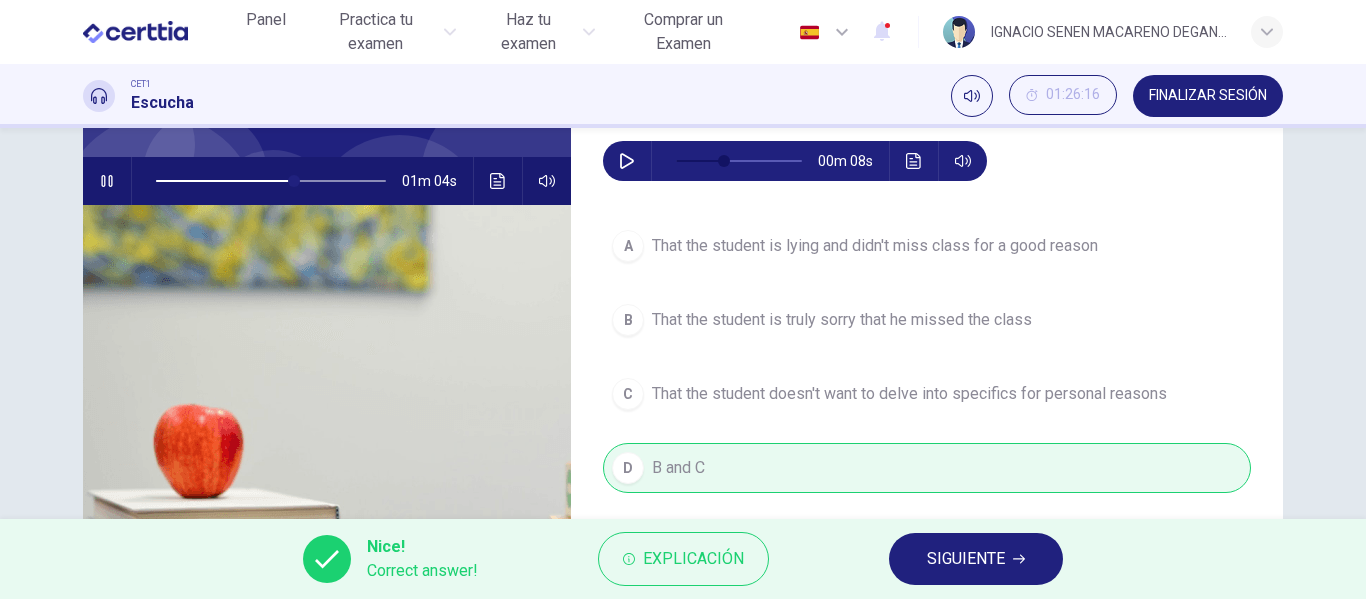 scroll, scrollTop: 384, scrollLeft: 0, axis: vertical 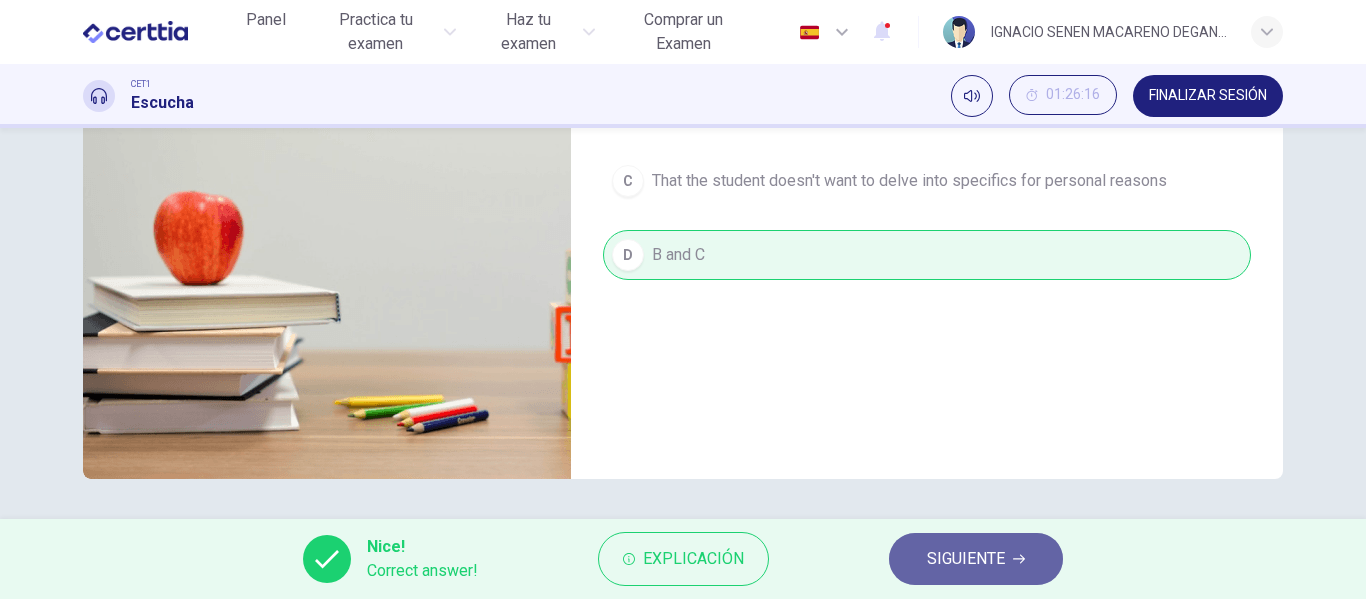 click on "SIGUIENTE" at bounding box center (966, 559) 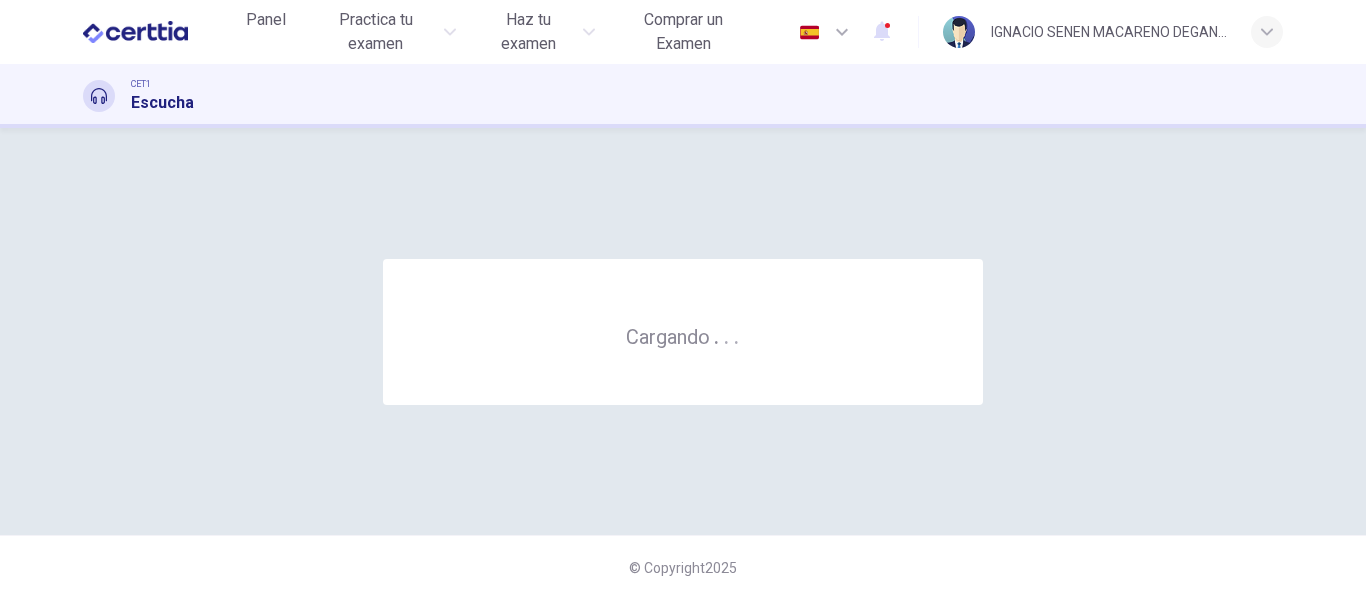 scroll, scrollTop: 0, scrollLeft: 0, axis: both 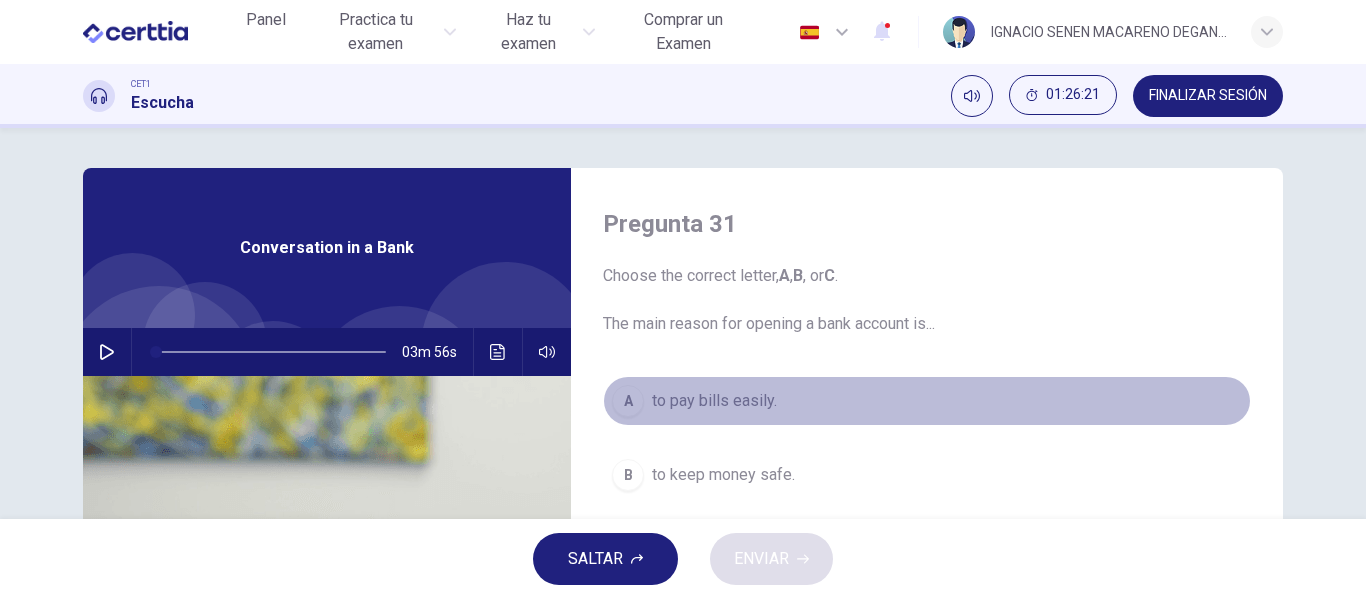 click on "A" at bounding box center (628, 401) 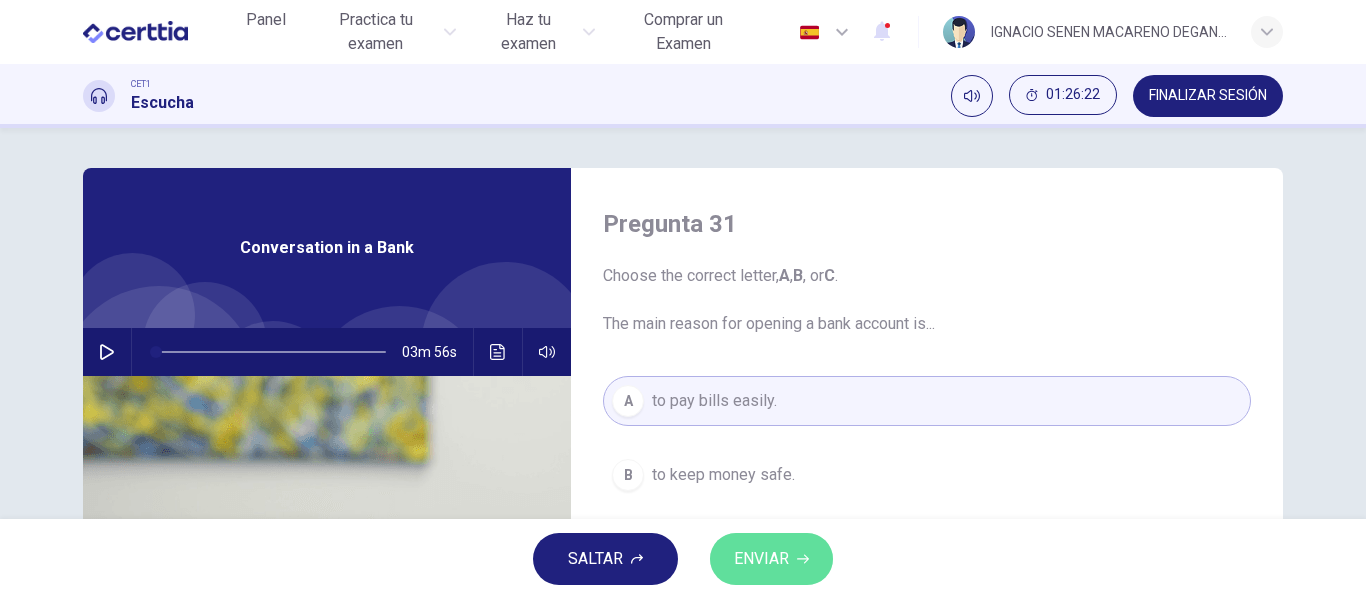 click on "ENVIAR" at bounding box center [771, 559] 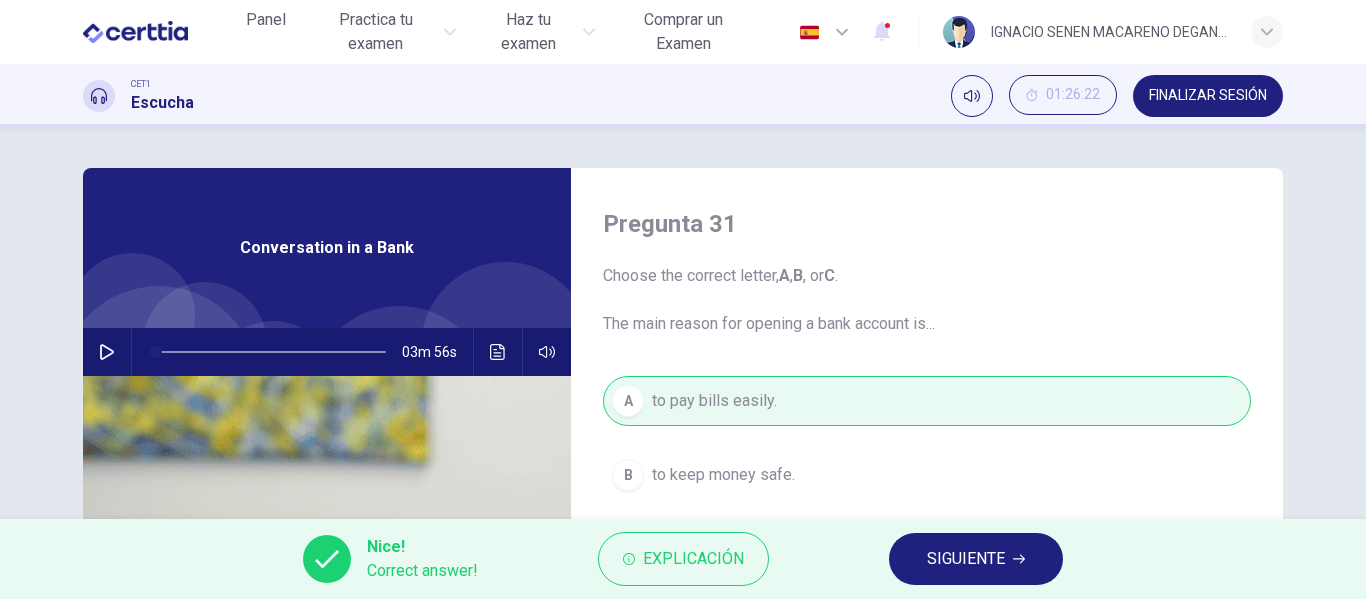 click at bounding box center [107, 352] 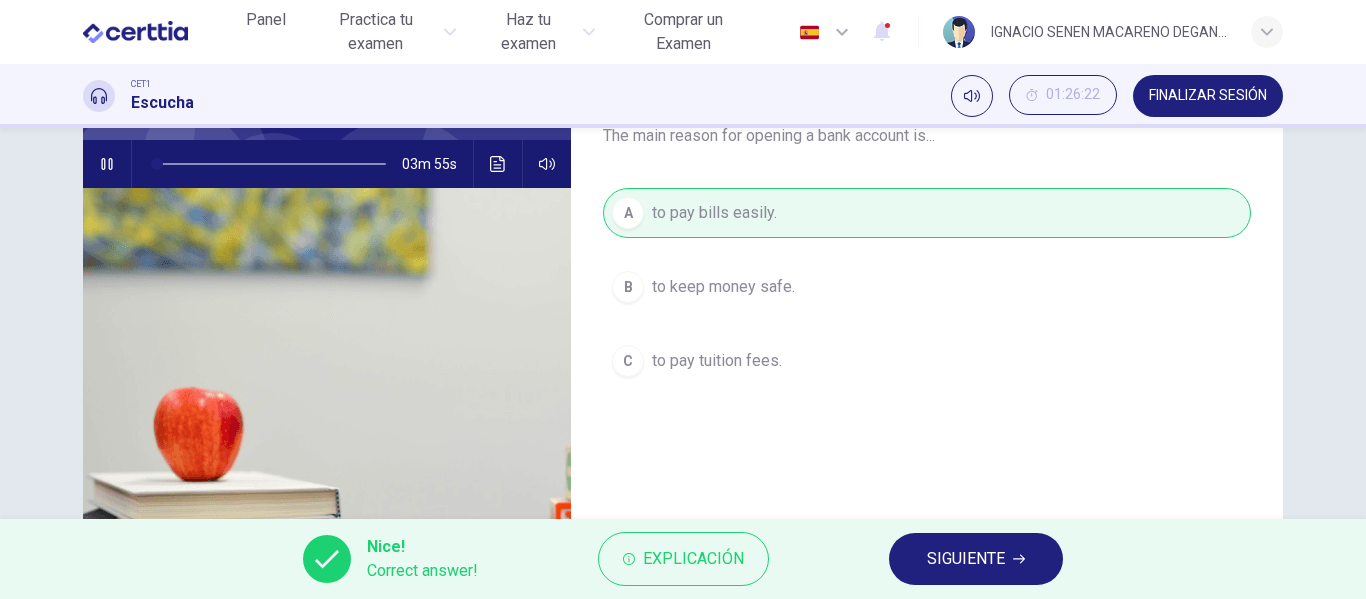 scroll, scrollTop: 196, scrollLeft: 0, axis: vertical 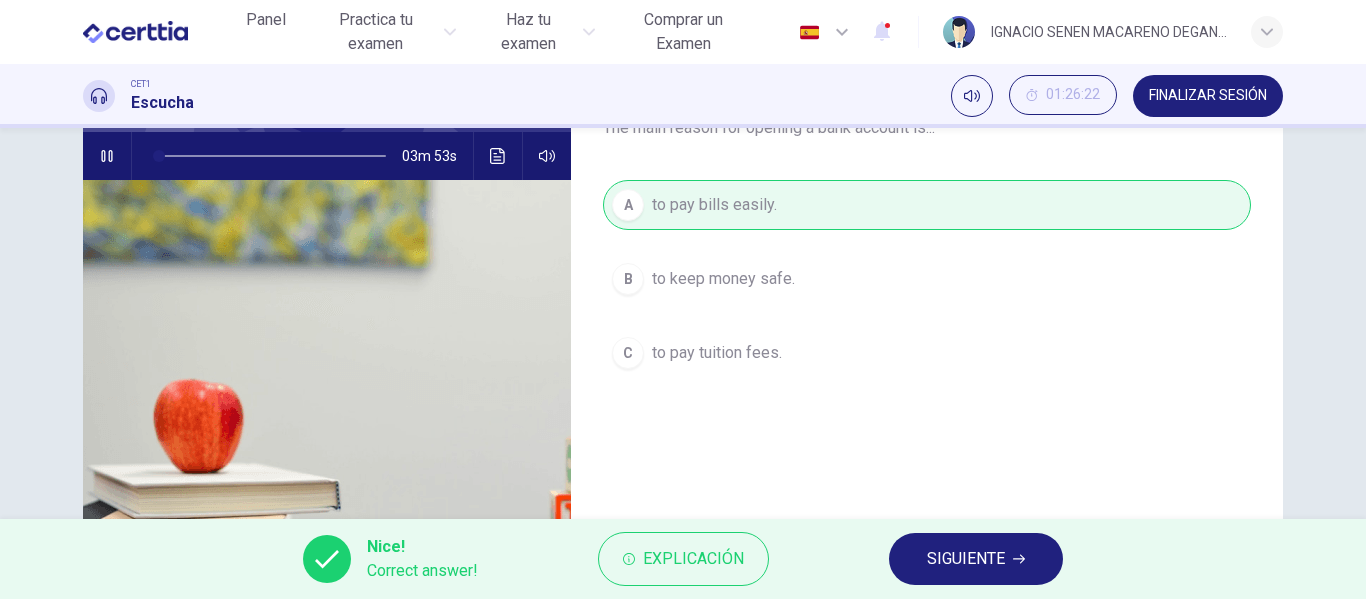 click on "SIGUIENTE" at bounding box center [976, 559] 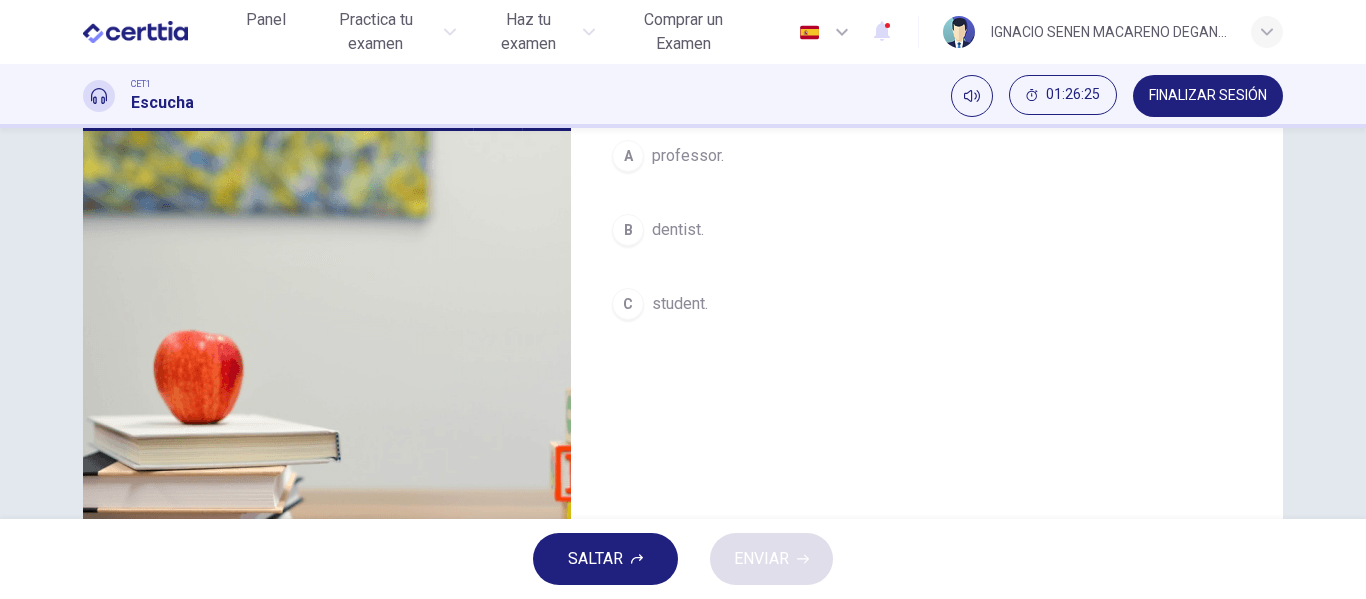 scroll, scrollTop: 249, scrollLeft: 0, axis: vertical 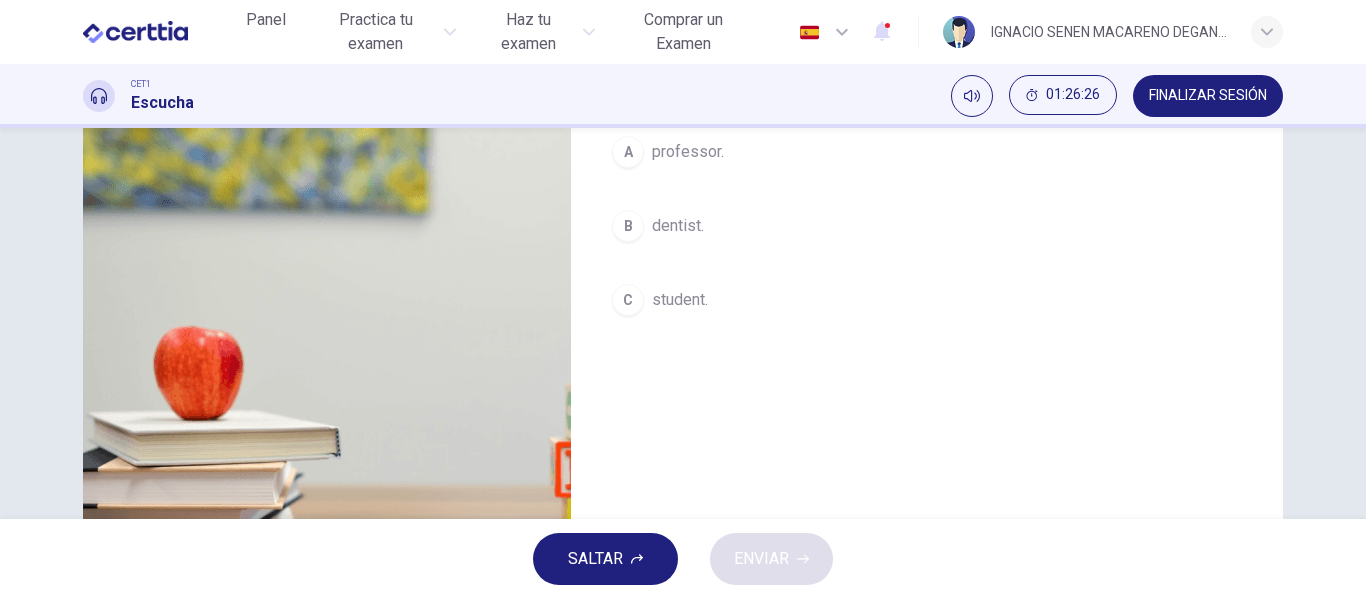 click on "dentist." at bounding box center [688, 152] 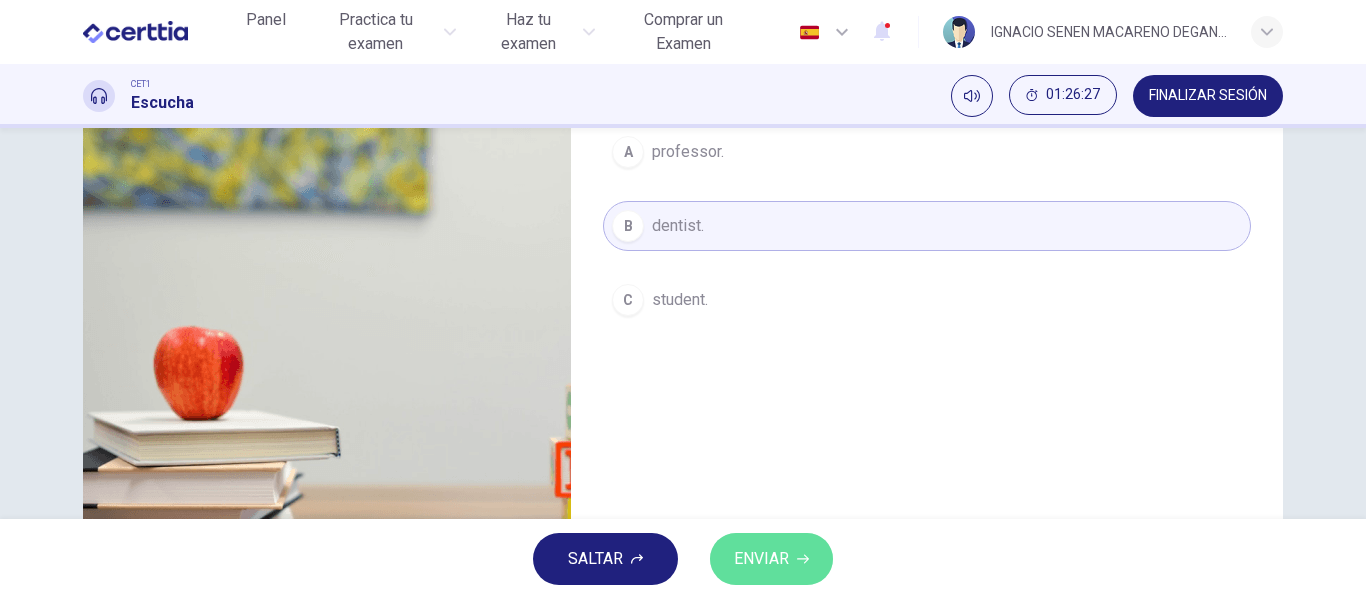 click on "ENVIAR" at bounding box center [761, 559] 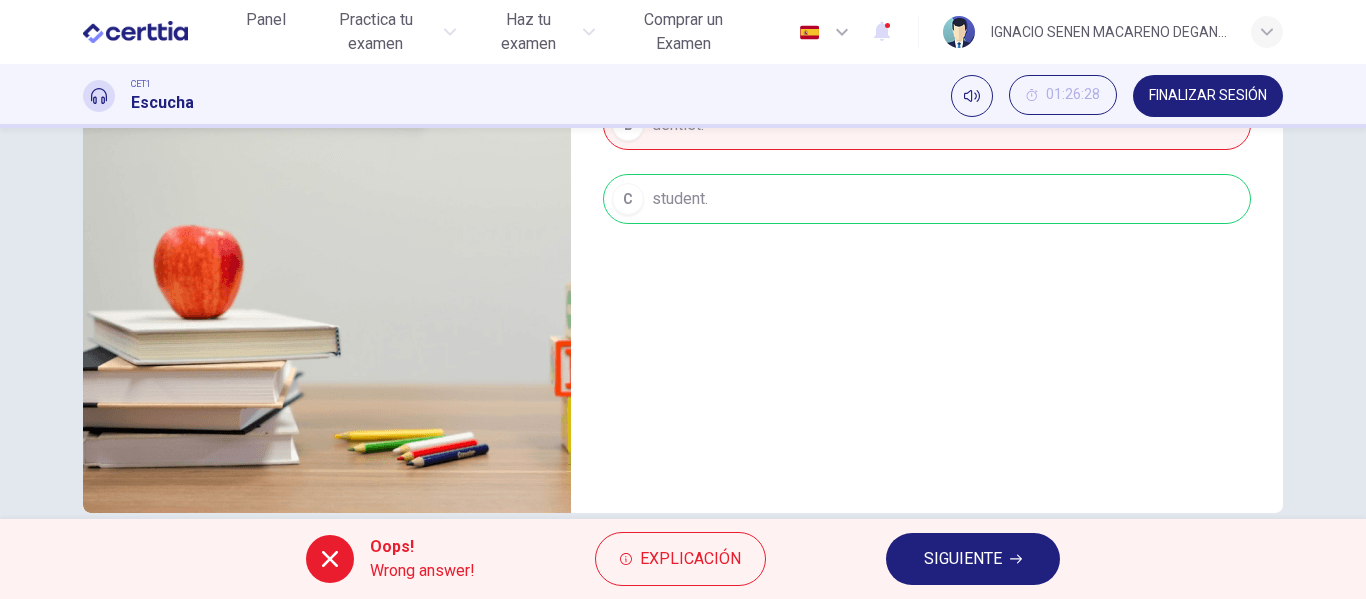 scroll, scrollTop: 361, scrollLeft: 0, axis: vertical 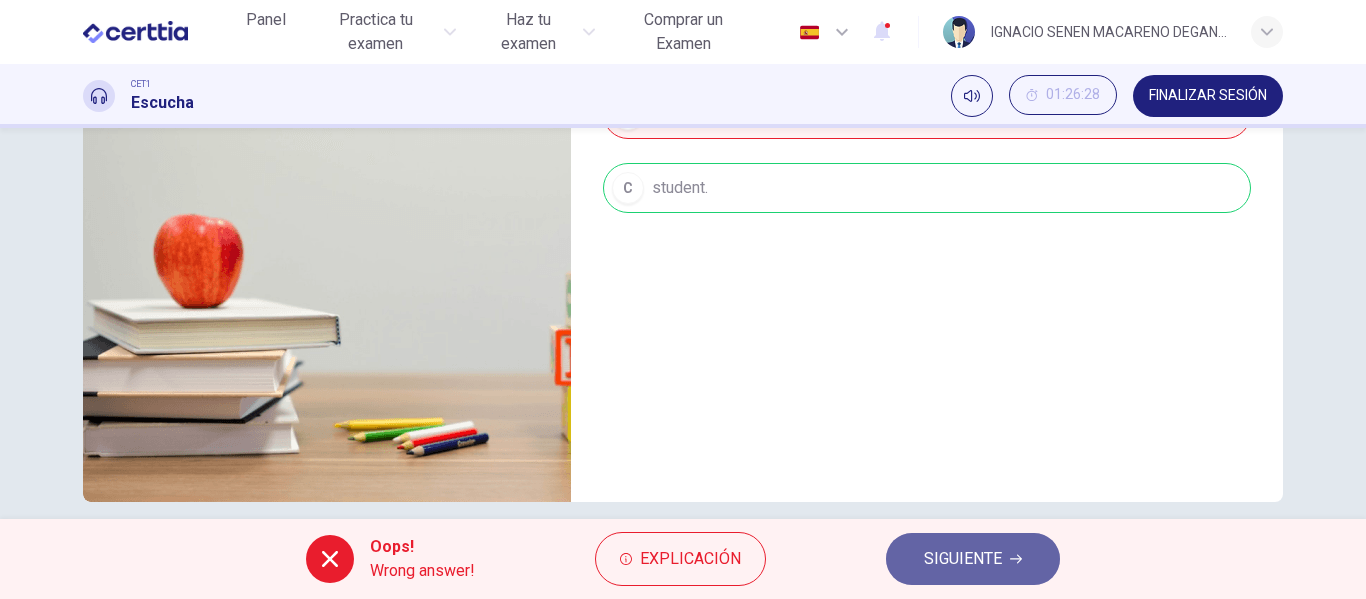 click on "SIGUIENTE" at bounding box center [963, 559] 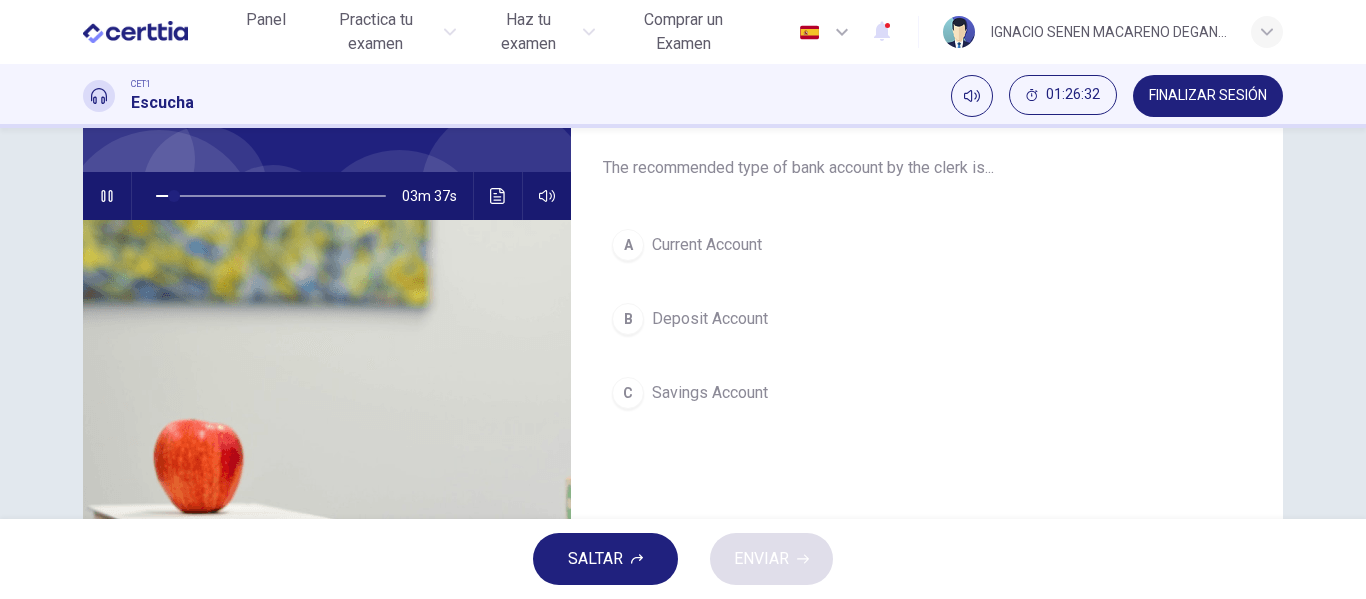 scroll, scrollTop: 158, scrollLeft: 0, axis: vertical 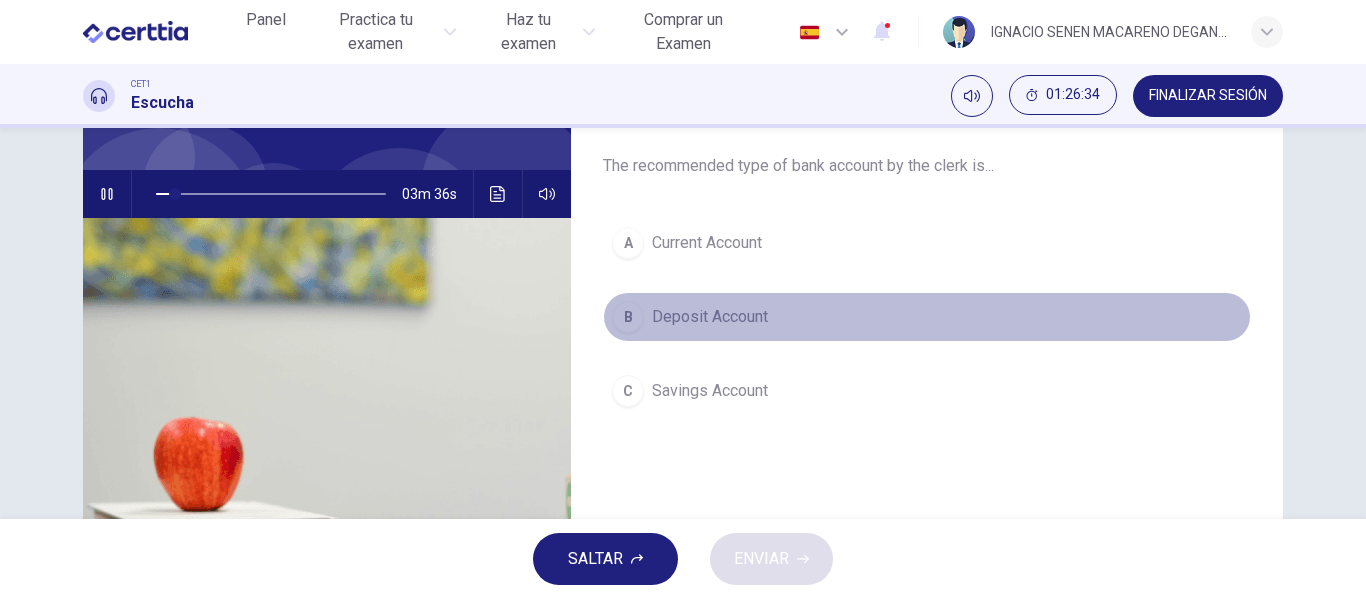 click on "B Deposit Account" at bounding box center [927, 317] 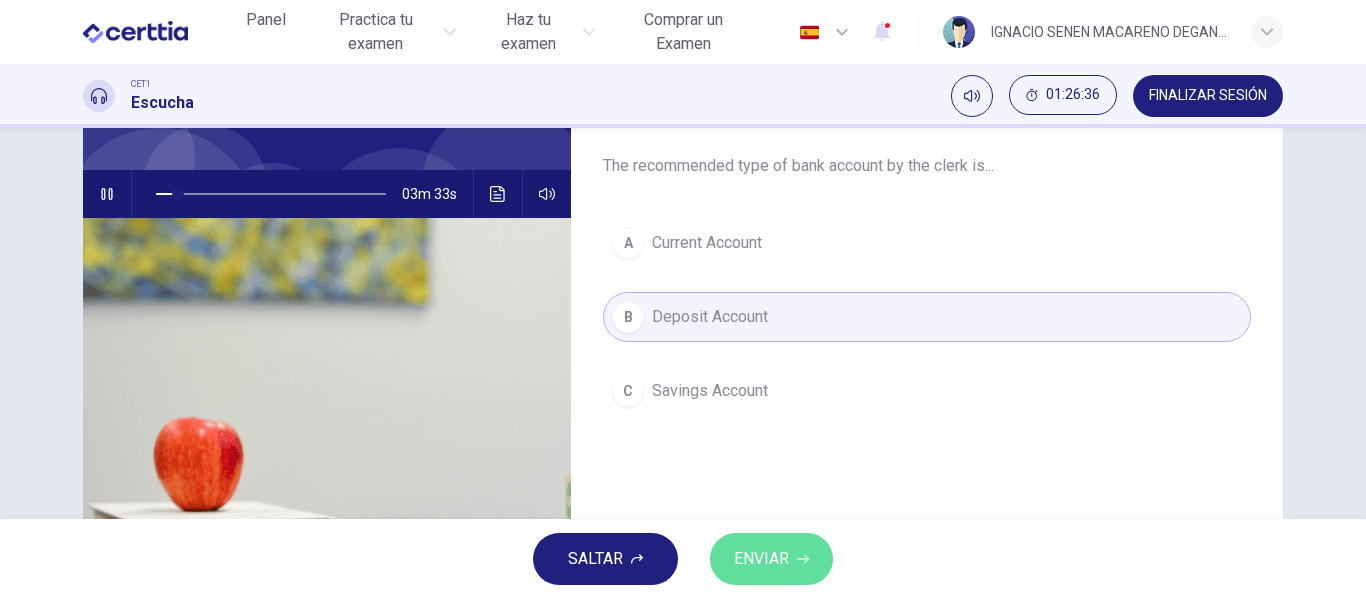 click on "ENVIAR" at bounding box center [761, 559] 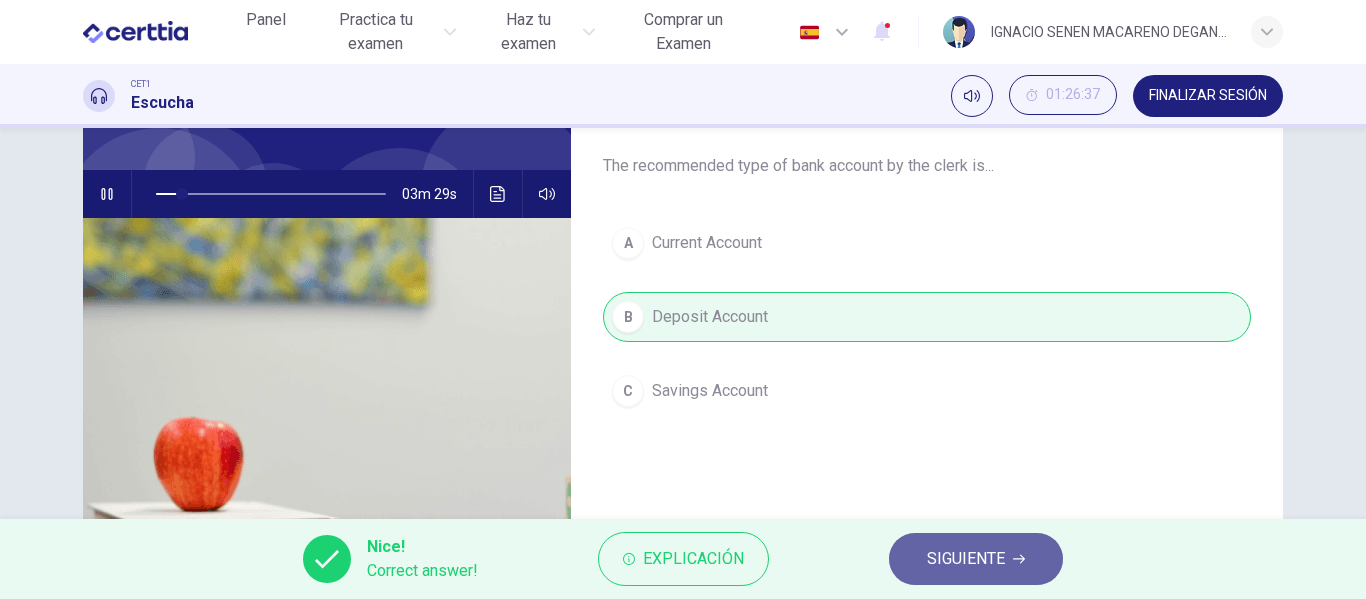 click on "SIGUIENTE" at bounding box center [966, 559] 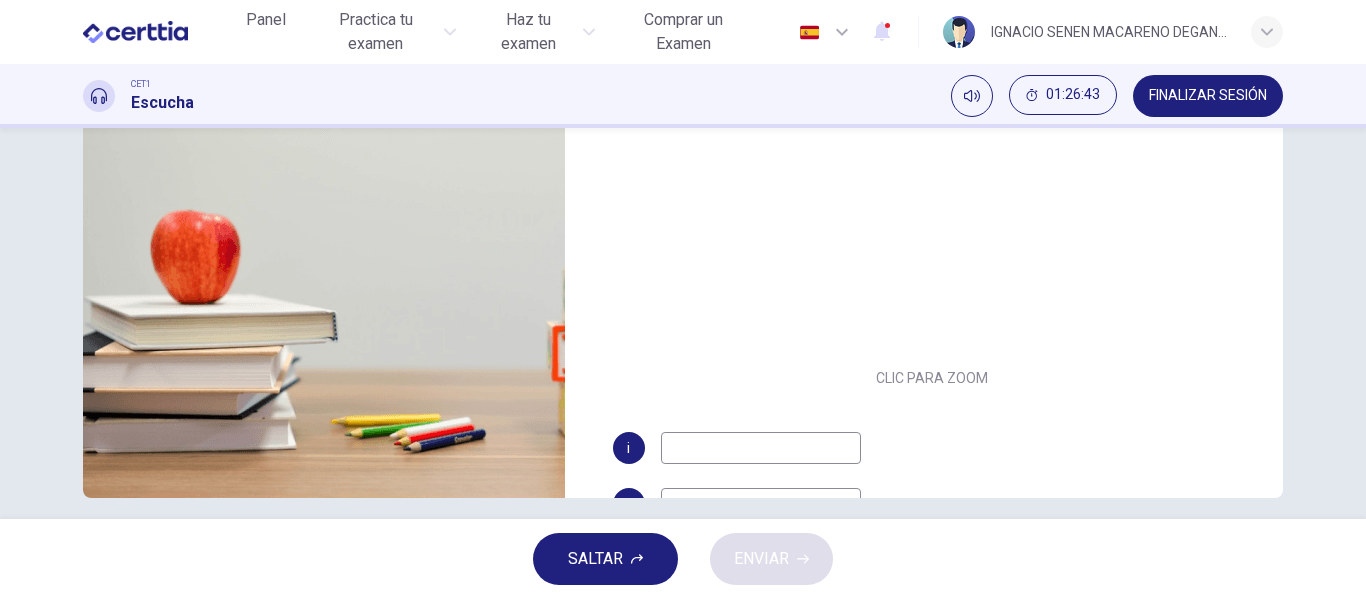 scroll, scrollTop: 384, scrollLeft: 0, axis: vertical 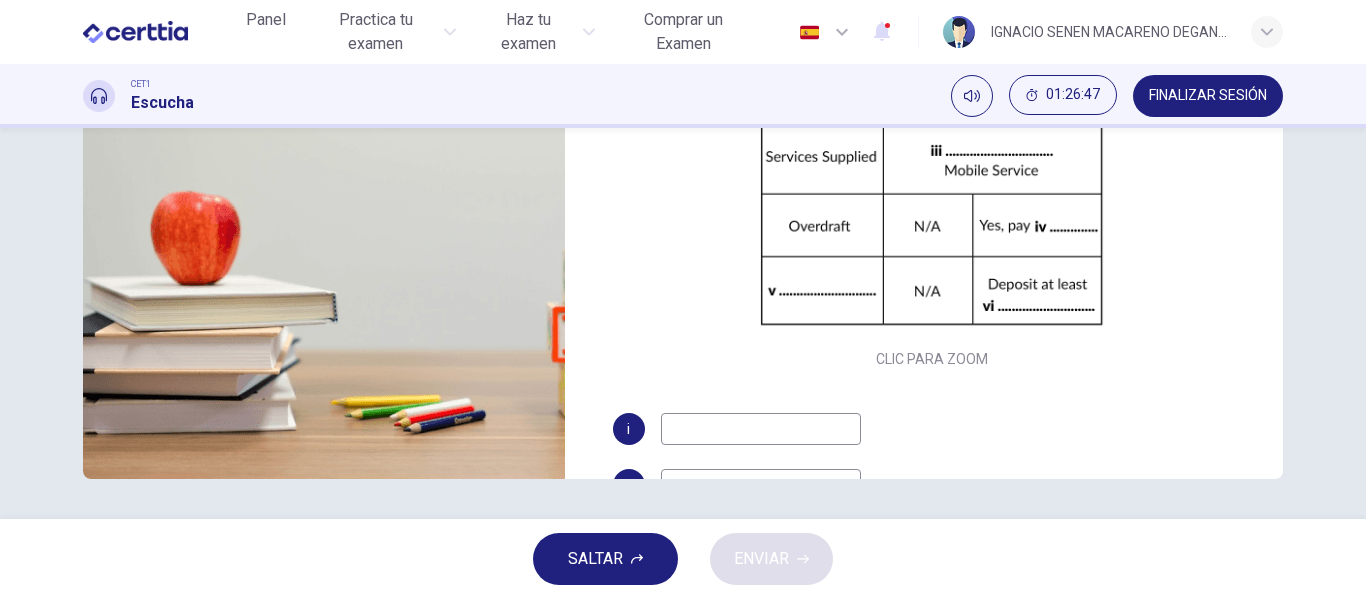 click at bounding box center [761, 429] 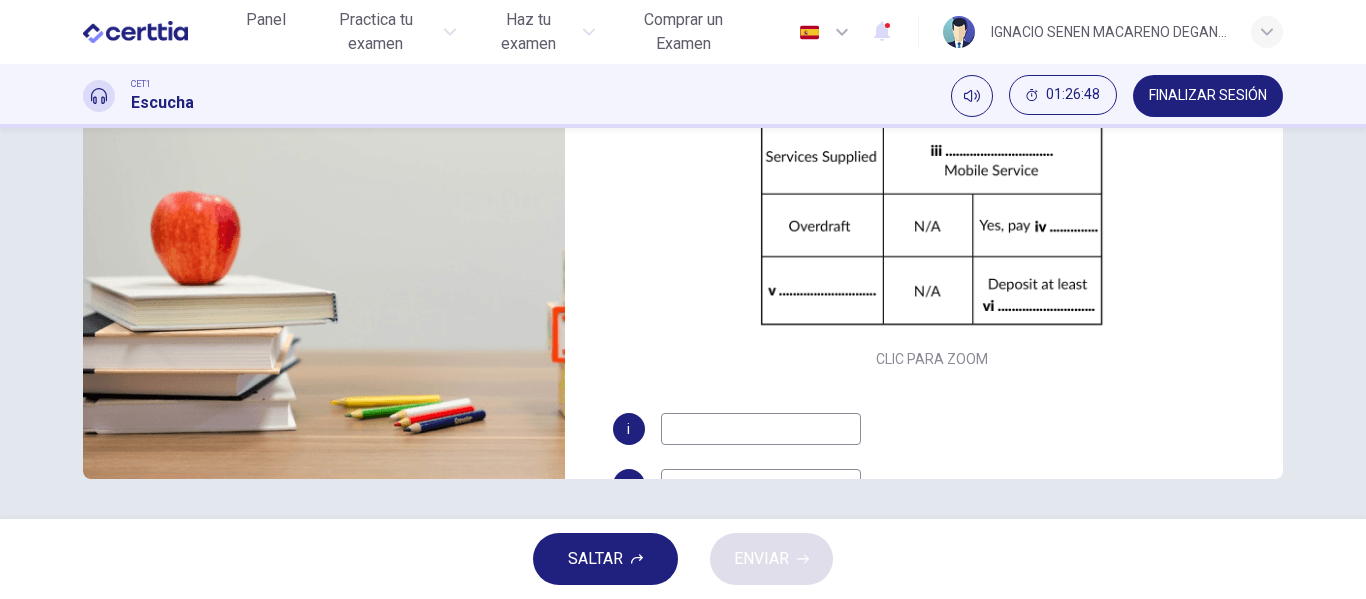 click at bounding box center [761, 429] 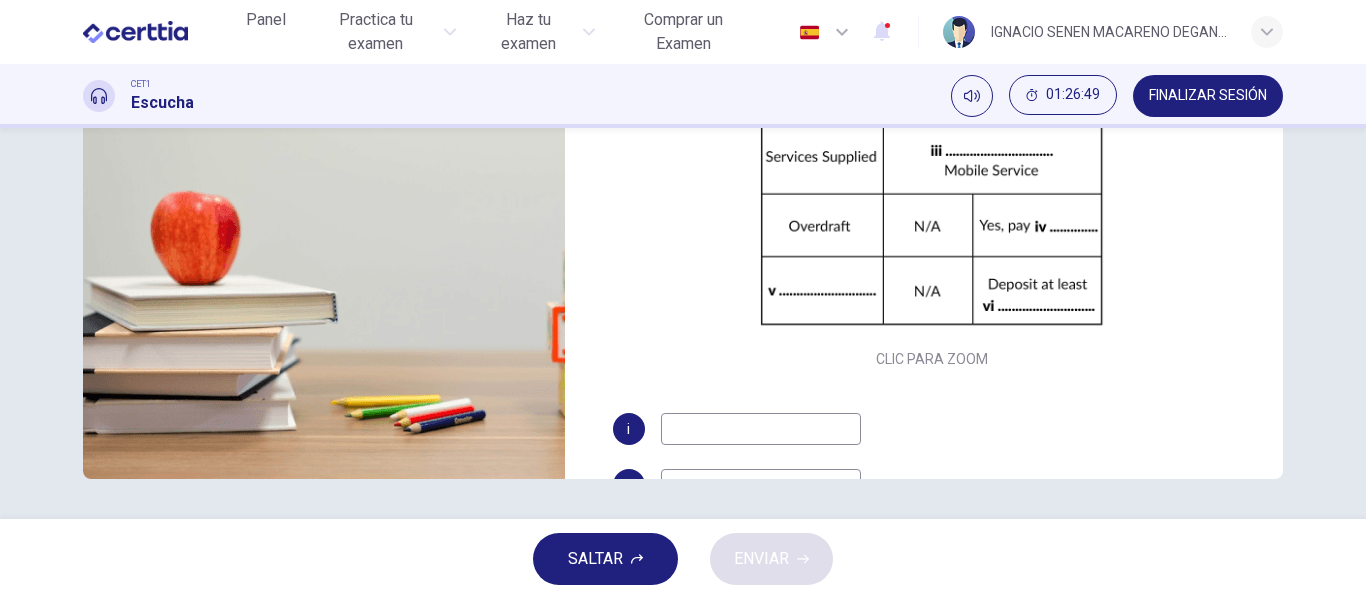 click at bounding box center (761, 429) 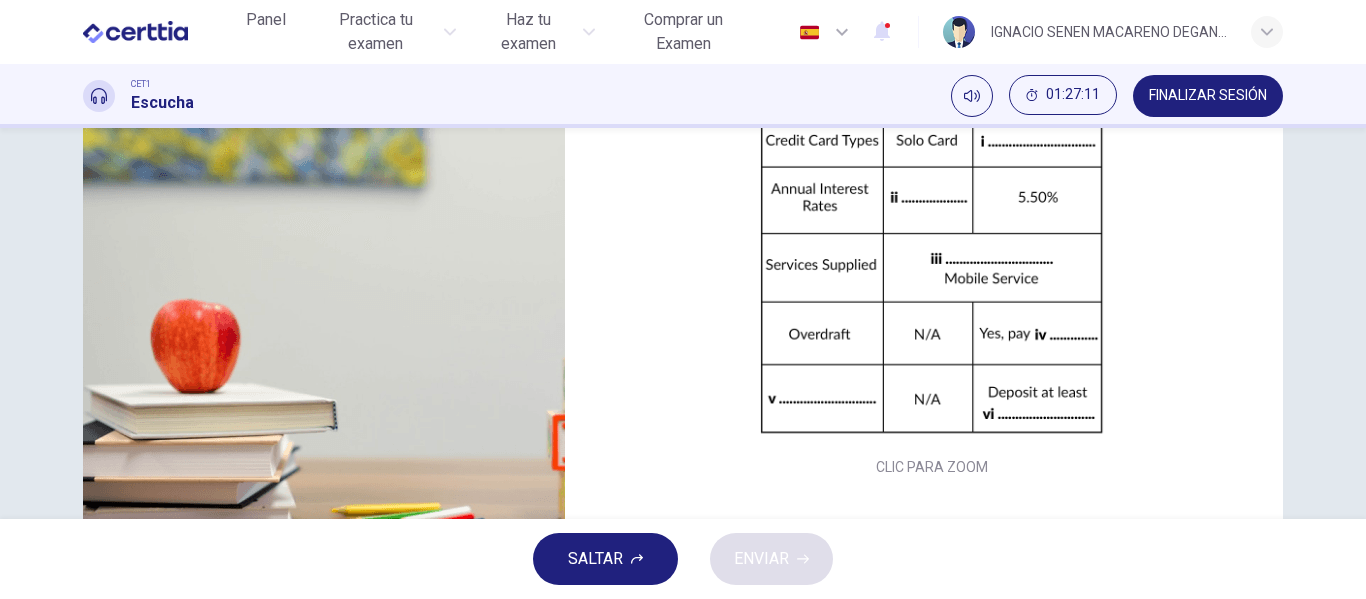 scroll, scrollTop: 310, scrollLeft: 0, axis: vertical 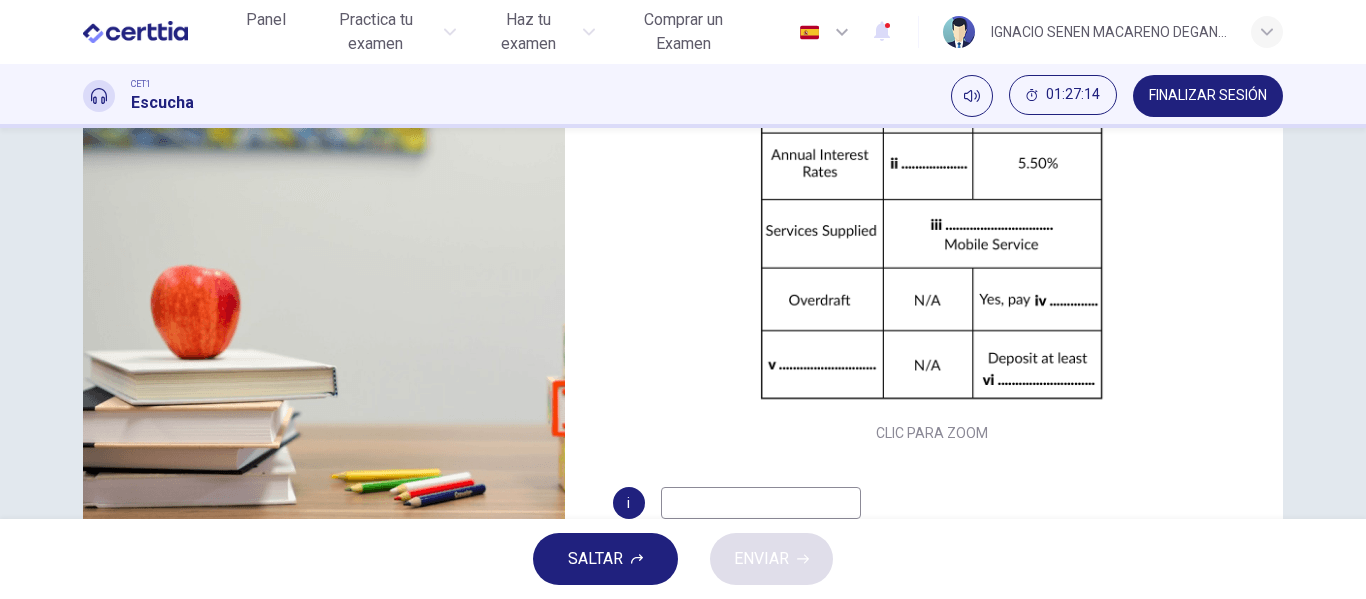 click at bounding box center (761, 503) 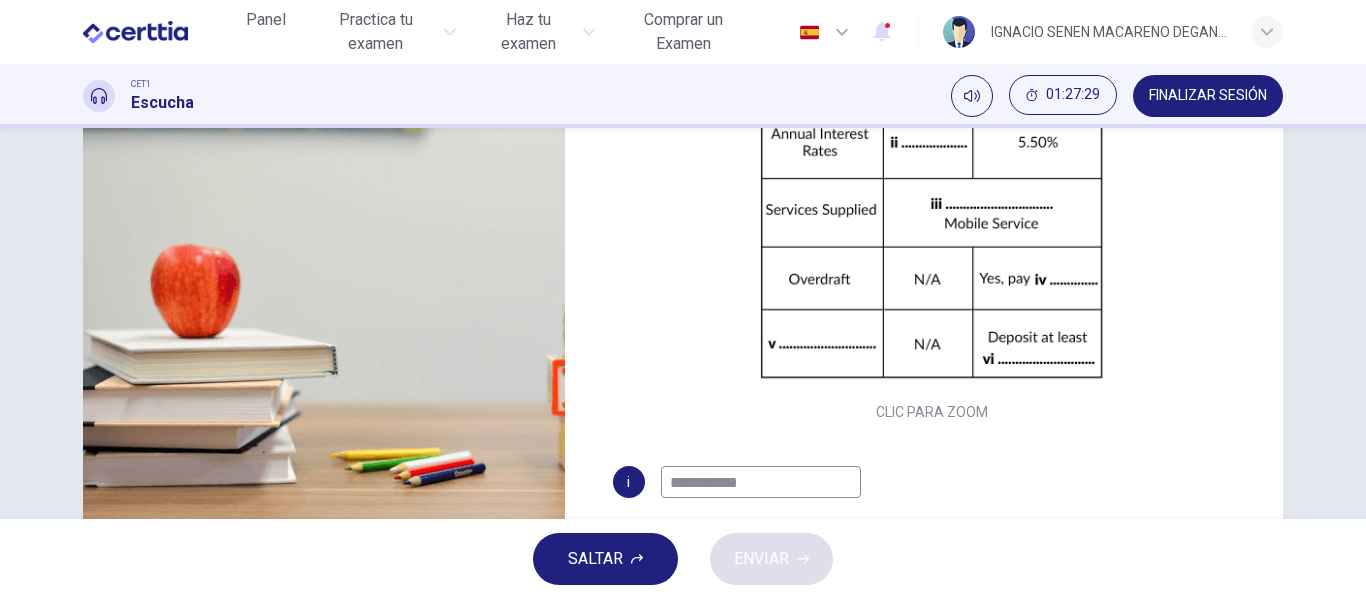 scroll, scrollTop: 384, scrollLeft: 0, axis: vertical 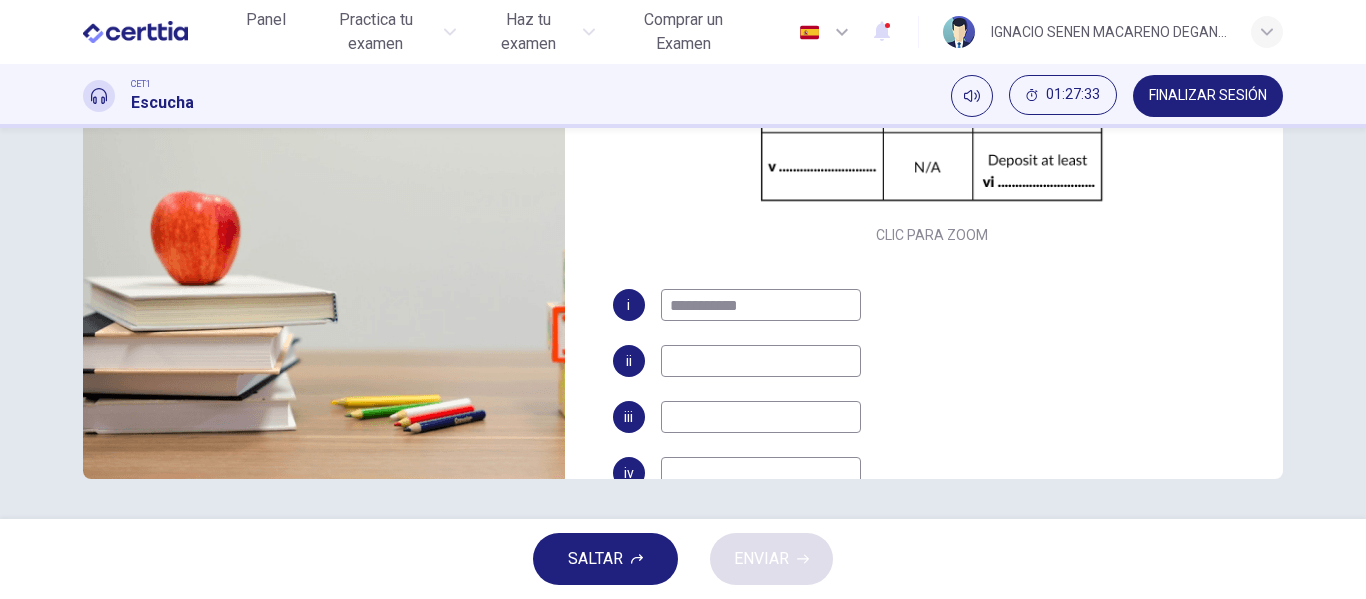 type on "**********" 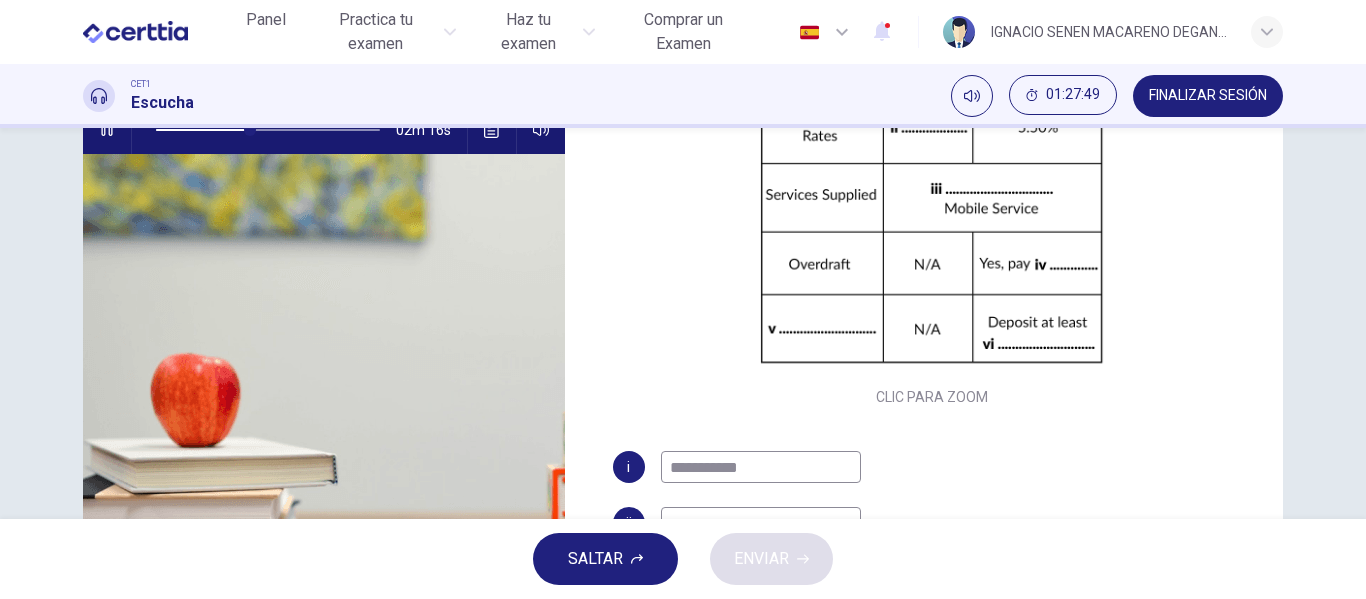 scroll, scrollTop: 194, scrollLeft: 0, axis: vertical 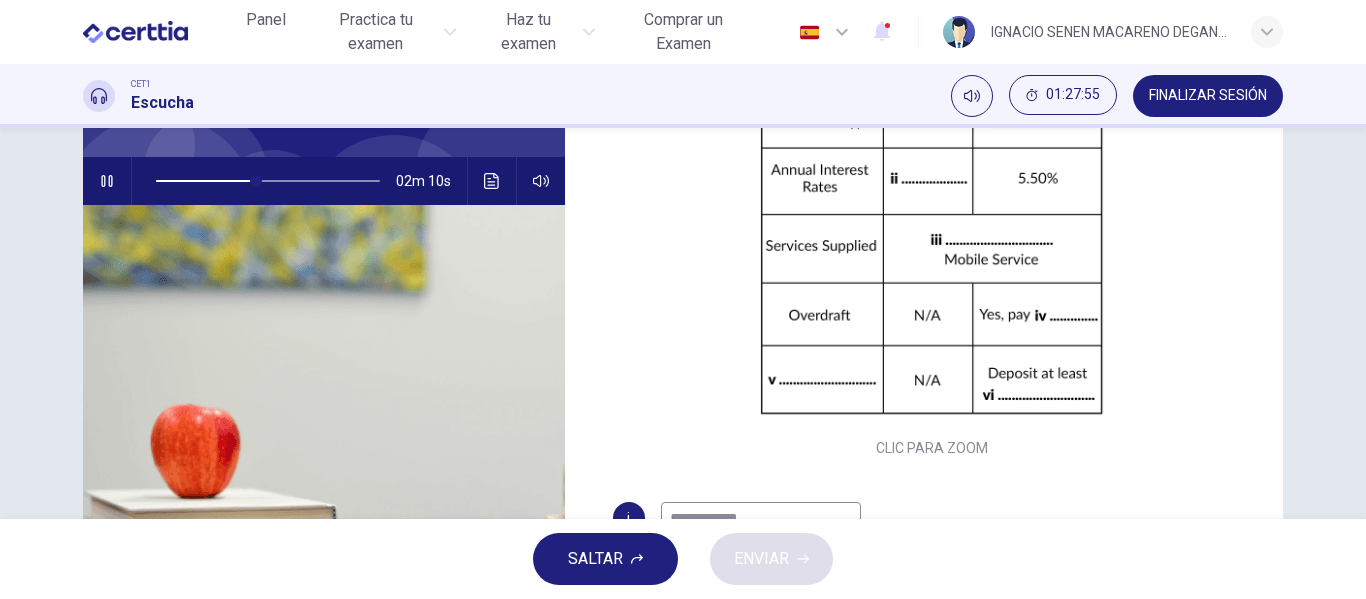 type on "*****" 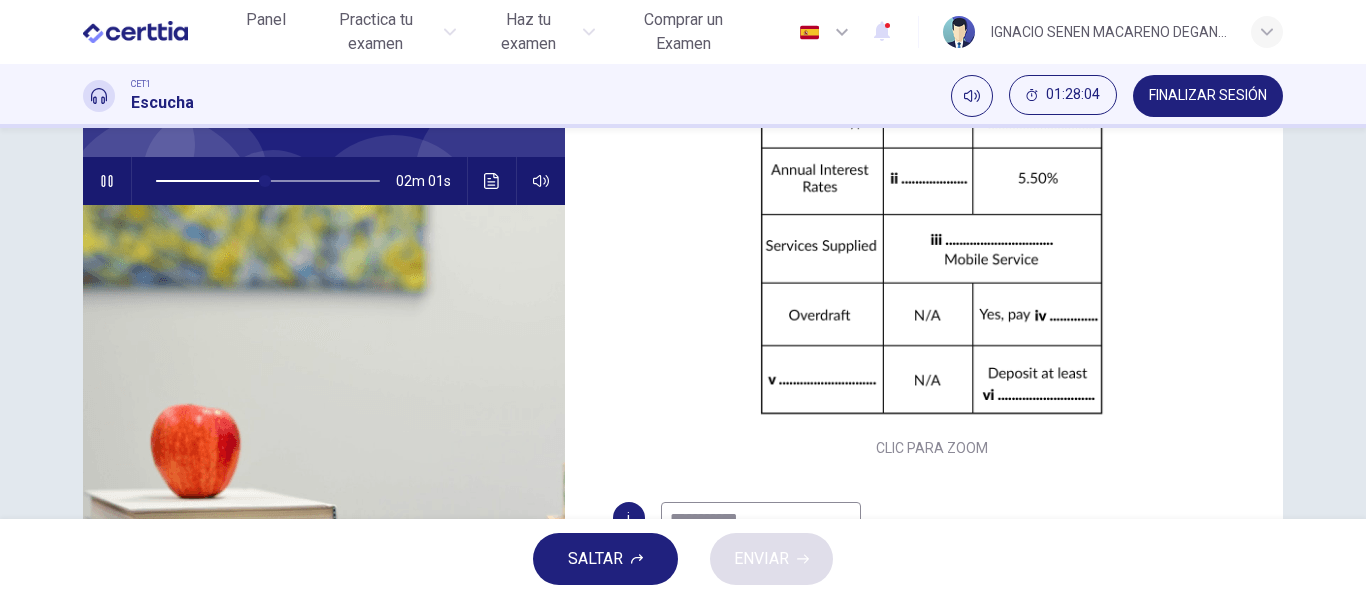drag, startPoint x: 1353, startPoint y: 280, endPoint x: 1365, endPoint y: 250, distance: 32.31099 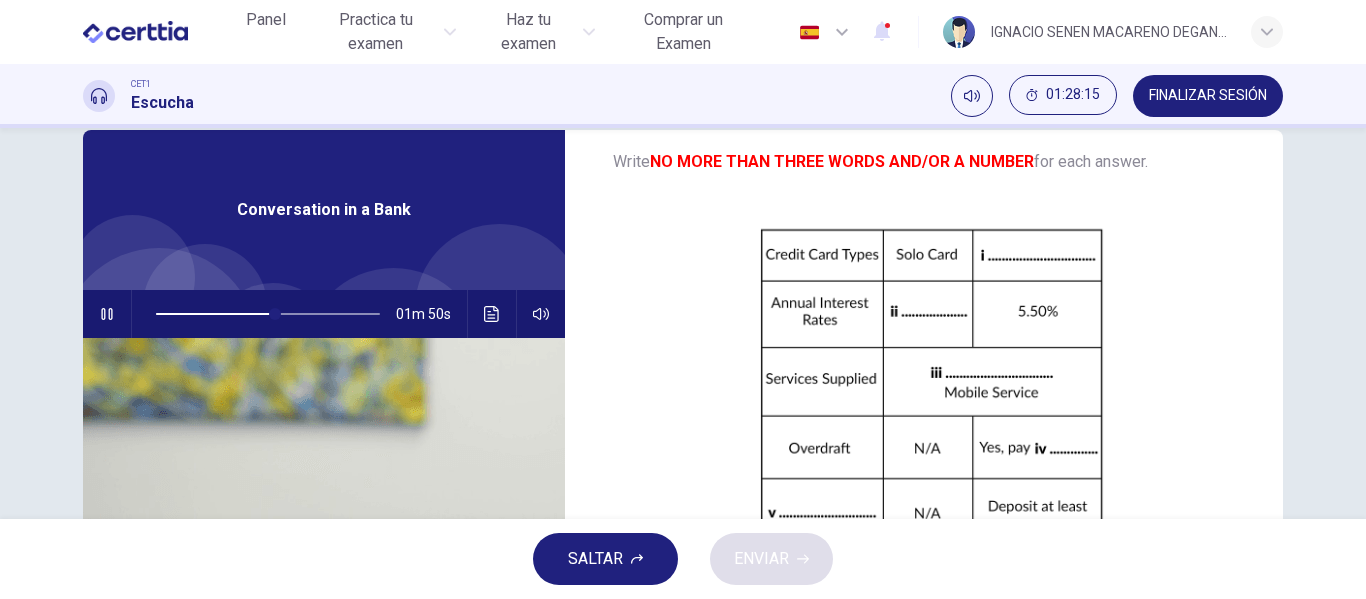scroll, scrollTop: 11, scrollLeft: 0, axis: vertical 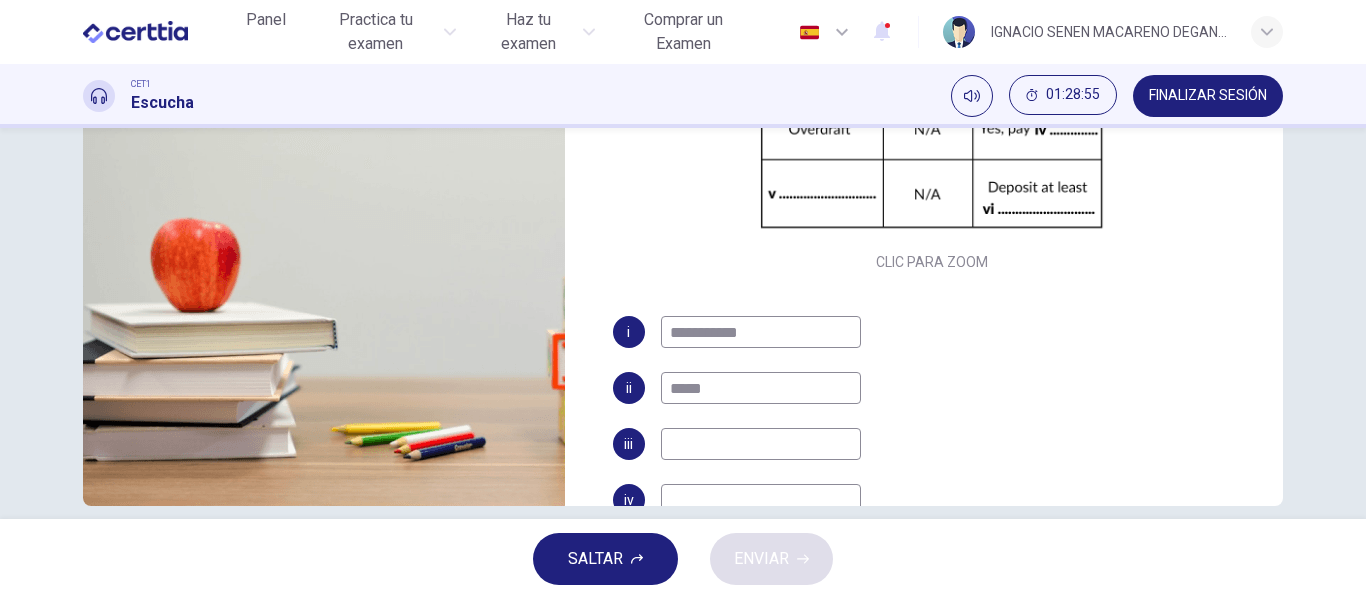 click at bounding box center (761, 332) 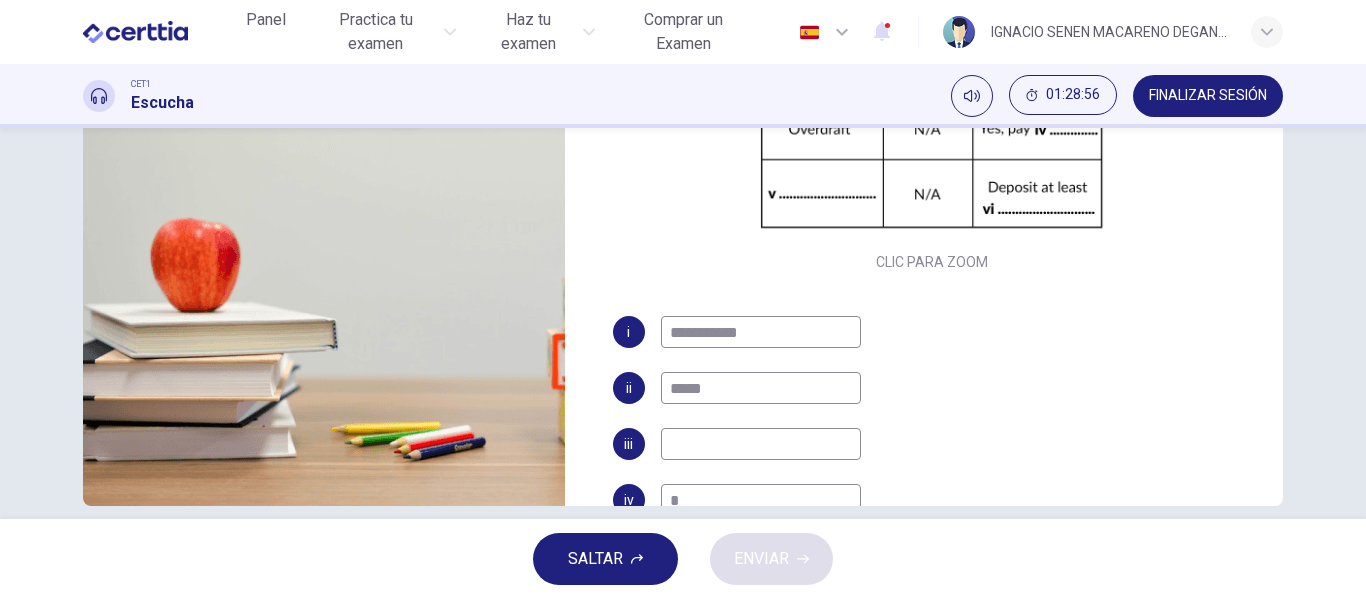 scroll, scrollTop: 126, scrollLeft: 0, axis: vertical 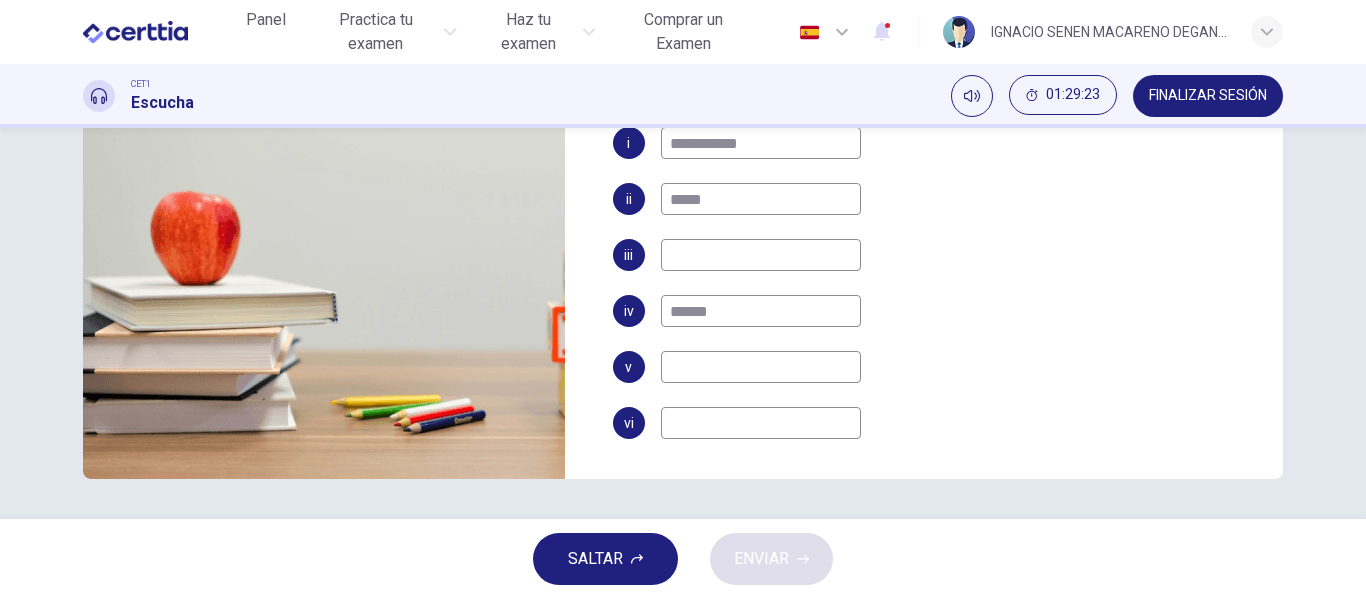 type on "******" 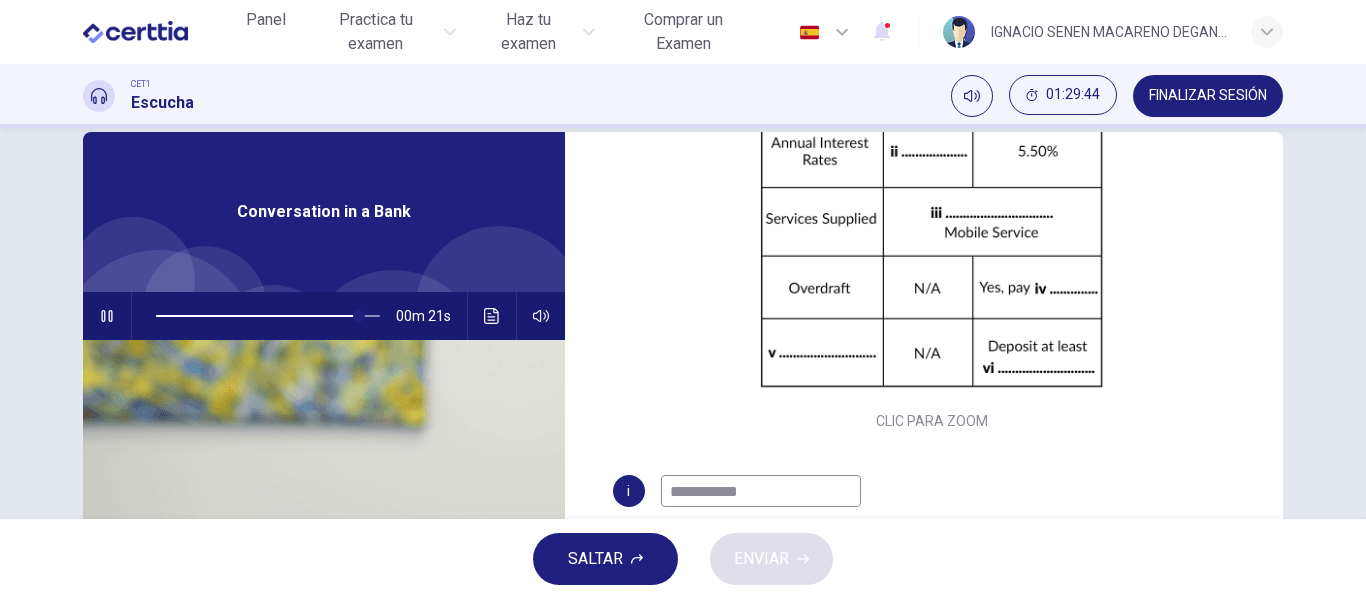 scroll, scrollTop: 0, scrollLeft: 0, axis: both 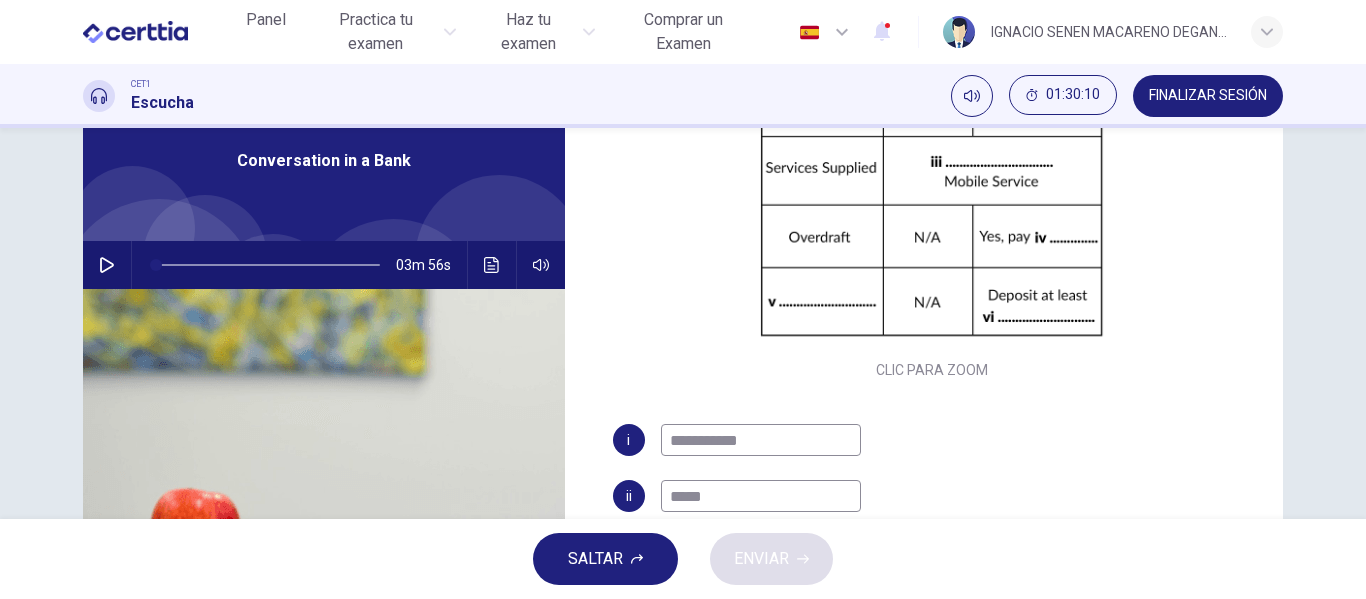 type on "**********" 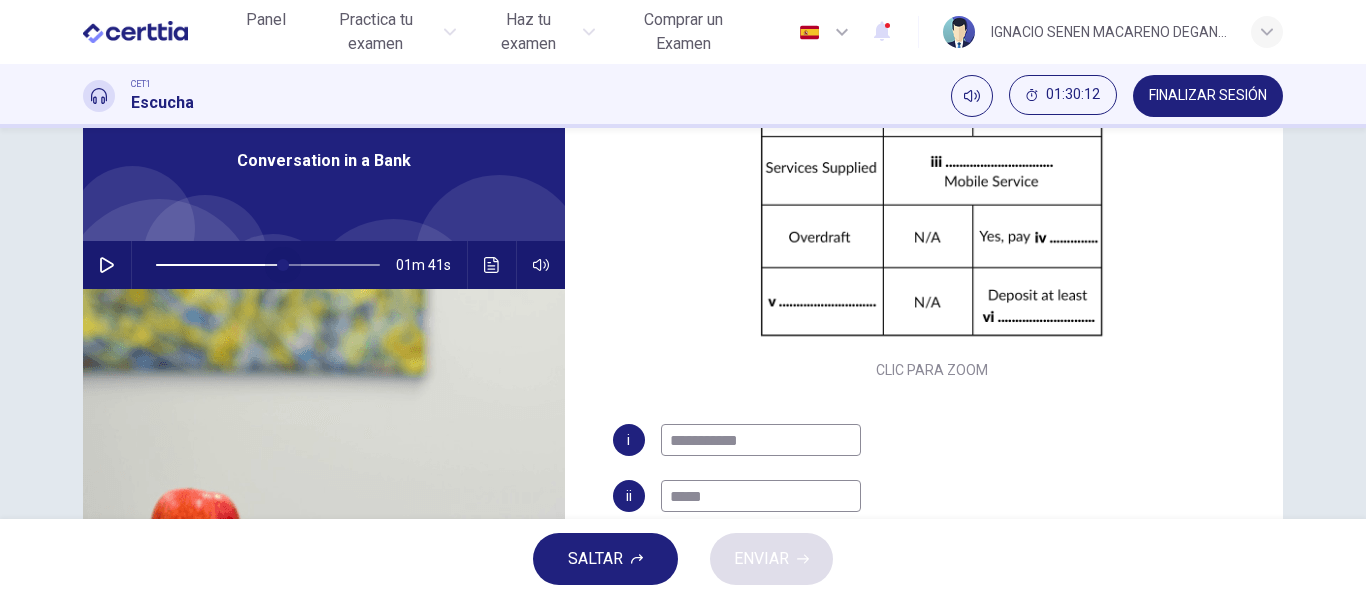 click at bounding box center (268, 265) 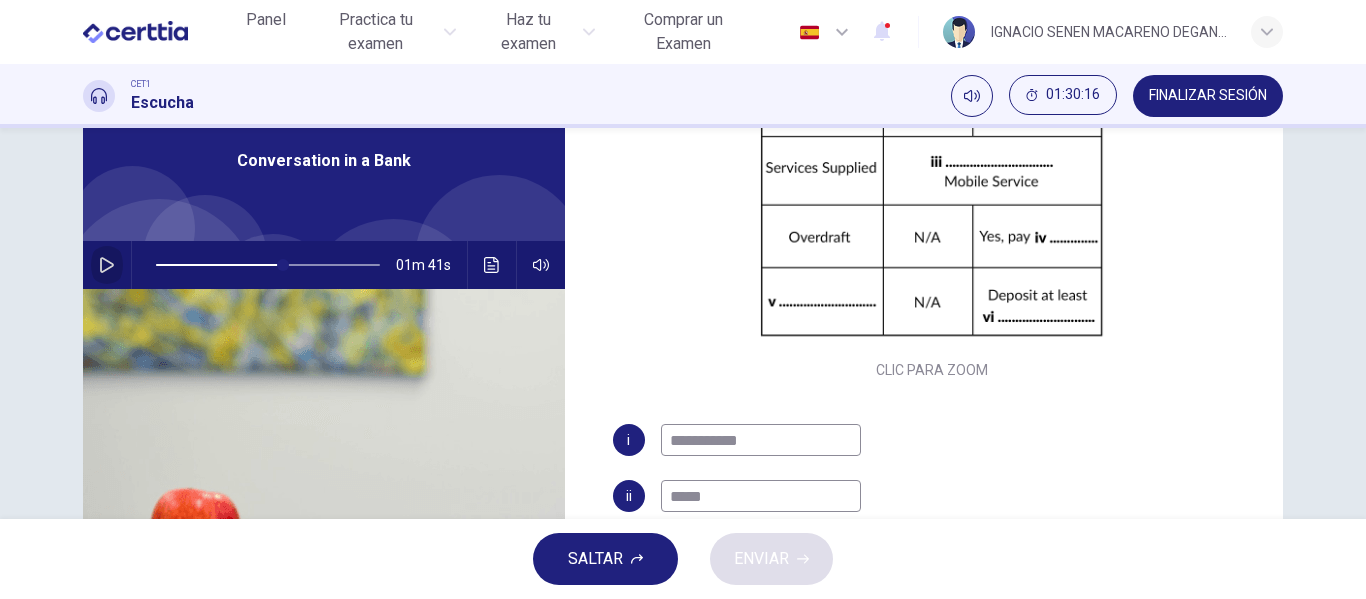 click at bounding box center [107, 265] 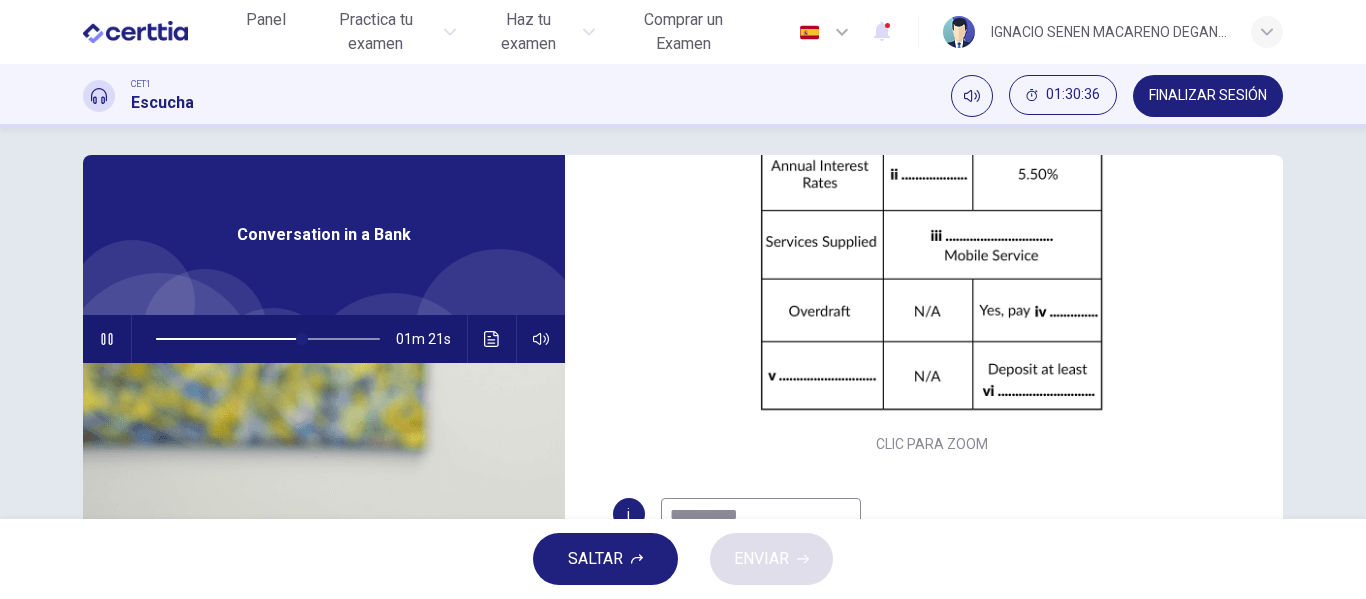 scroll, scrollTop: 0, scrollLeft: 0, axis: both 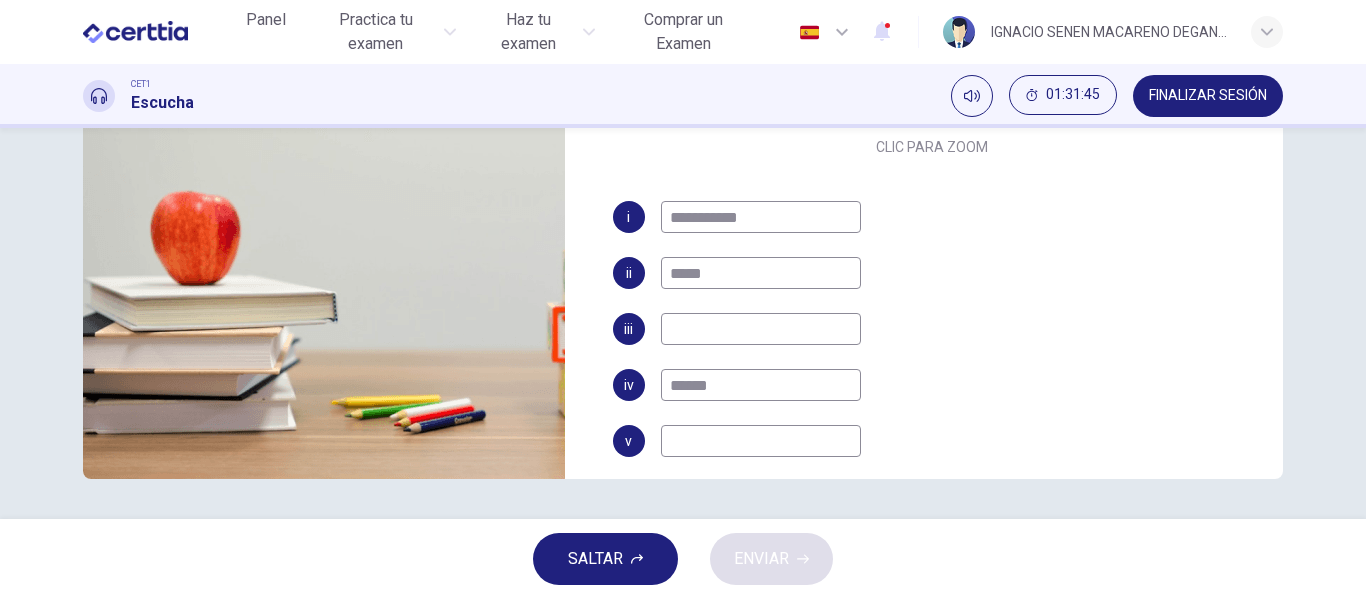 click at bounding box center (761, 217) 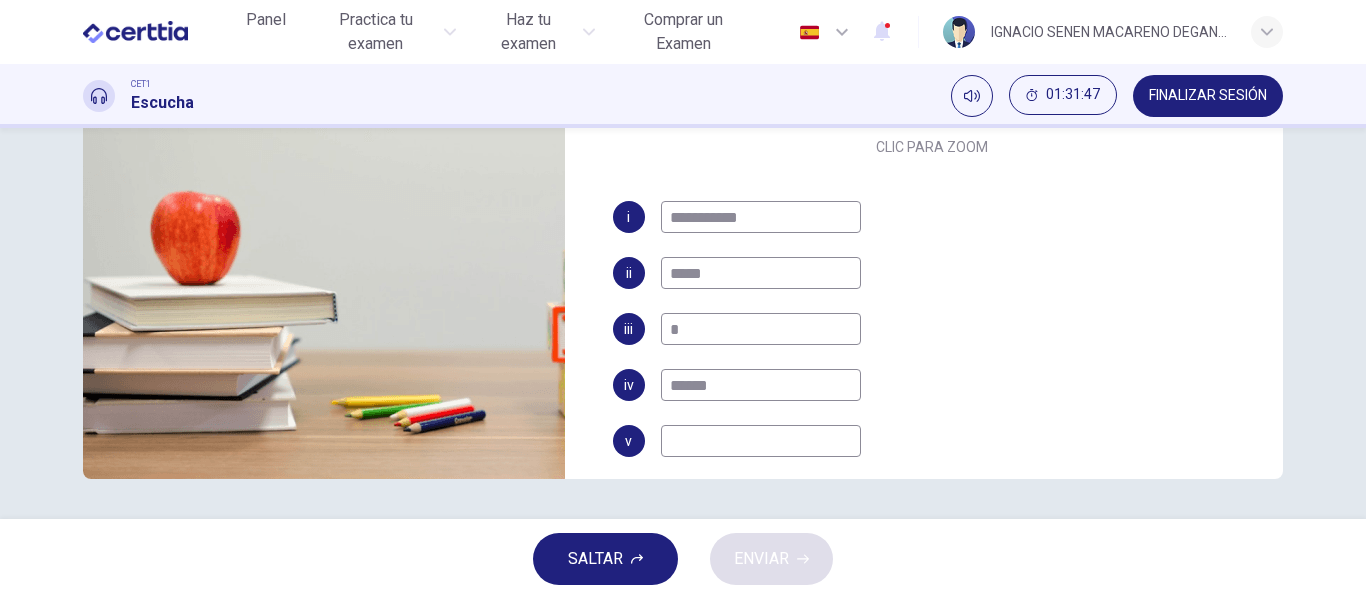 type on "*" 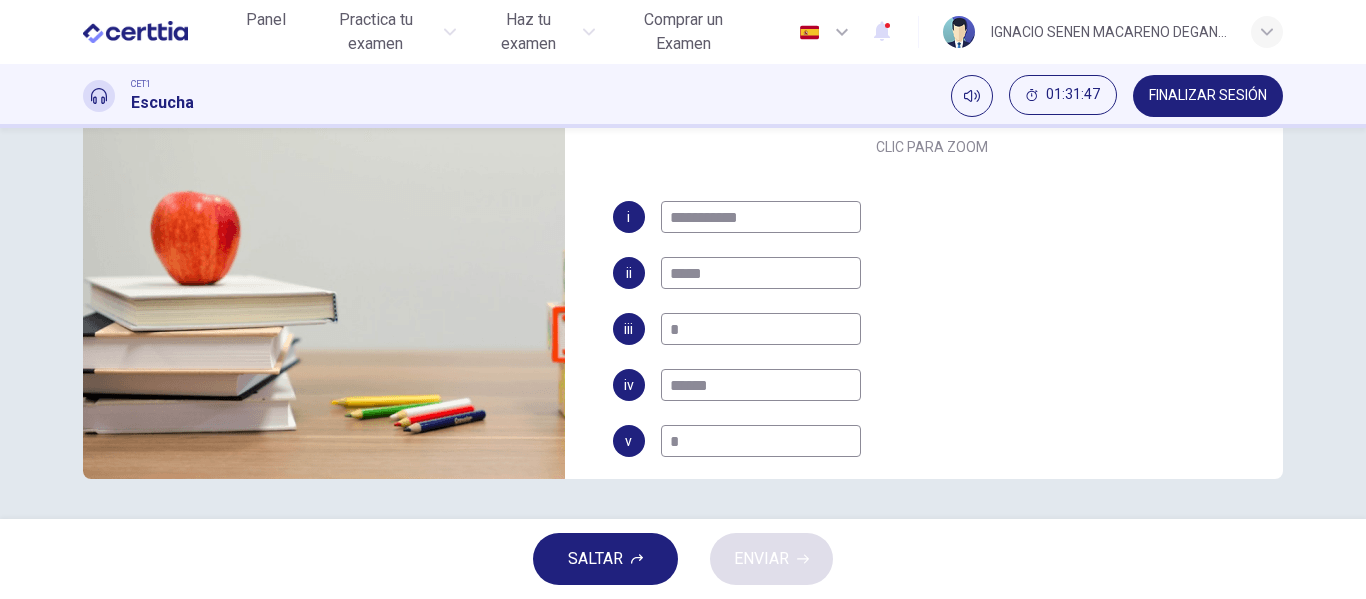 click on "*" at bounding box center [761, 217] 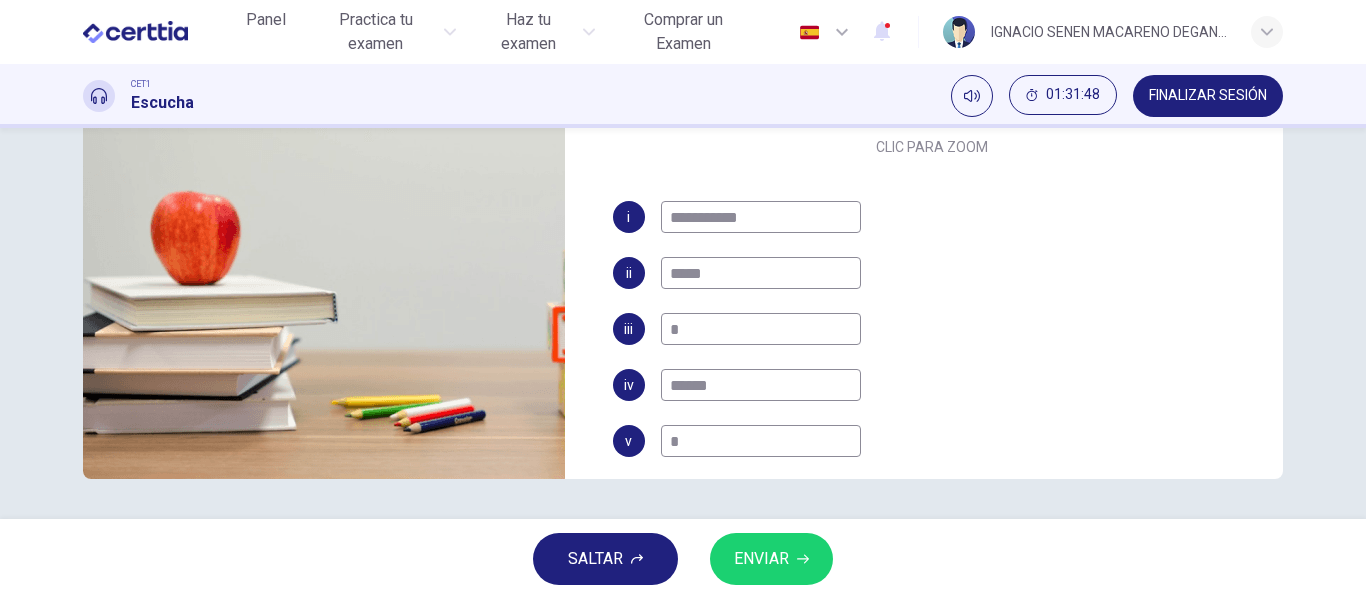 type on "*" 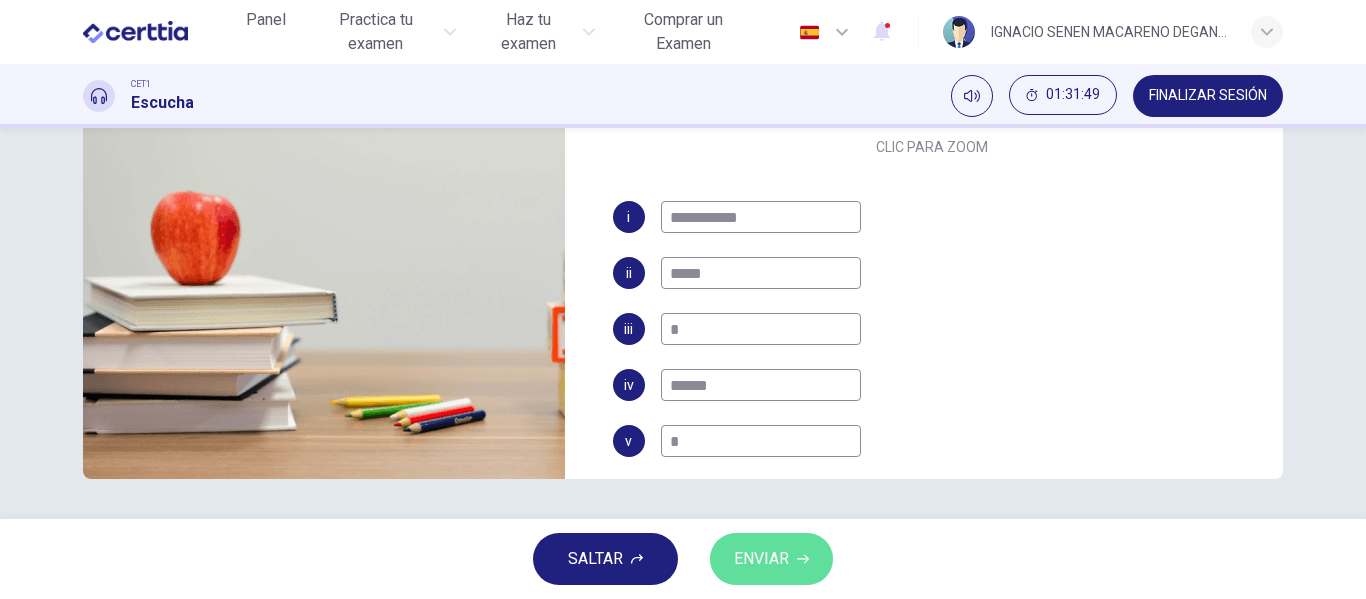 click on "ENVIAR" at bounding box center (761, 559) 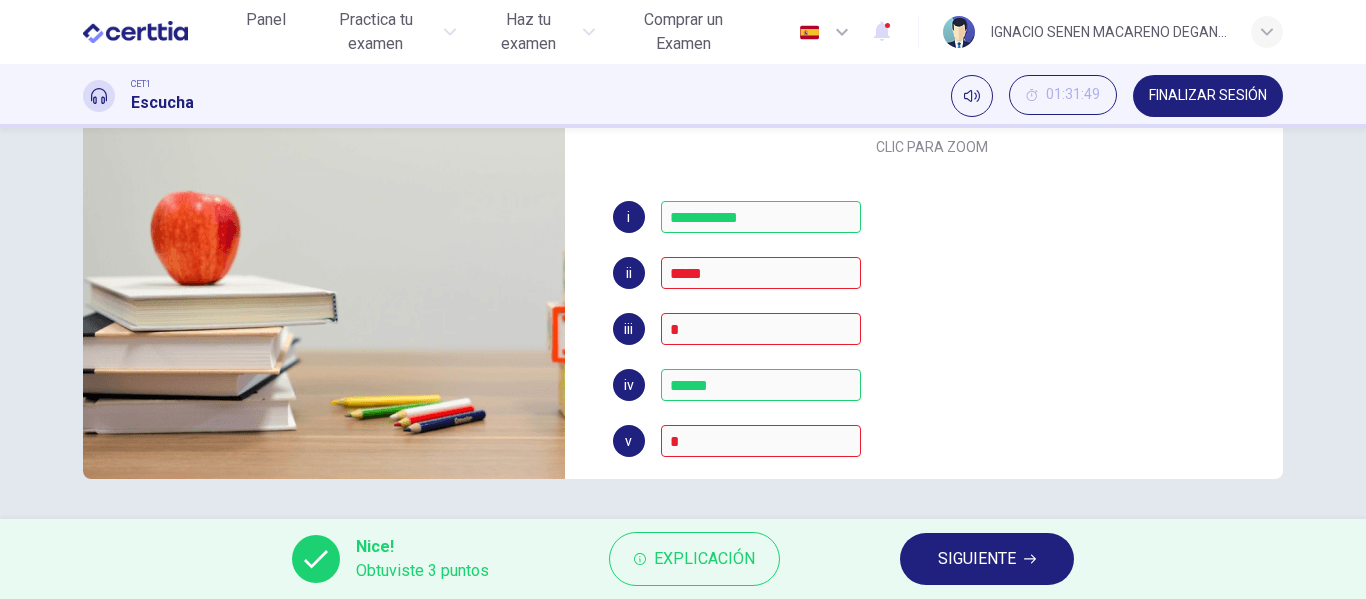 scroll, scrollTop: 286, scrollLeft: 0, axis: vertical 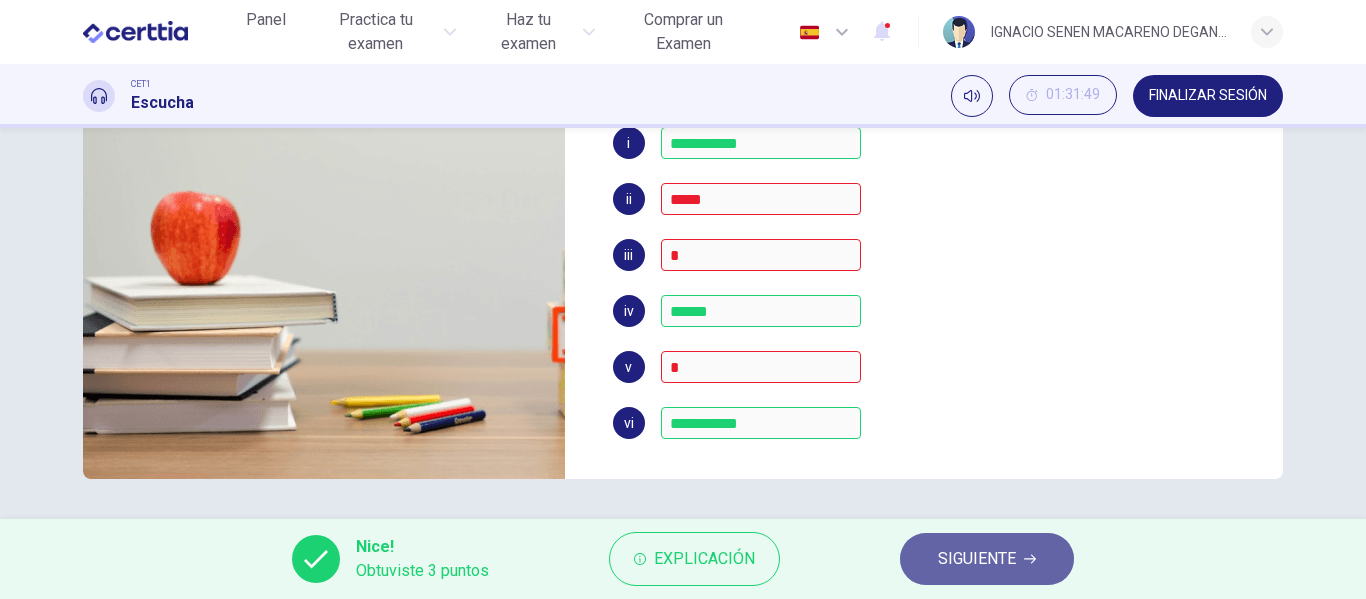 click on "SIGUIENTE" at bounding box center [987, 559] 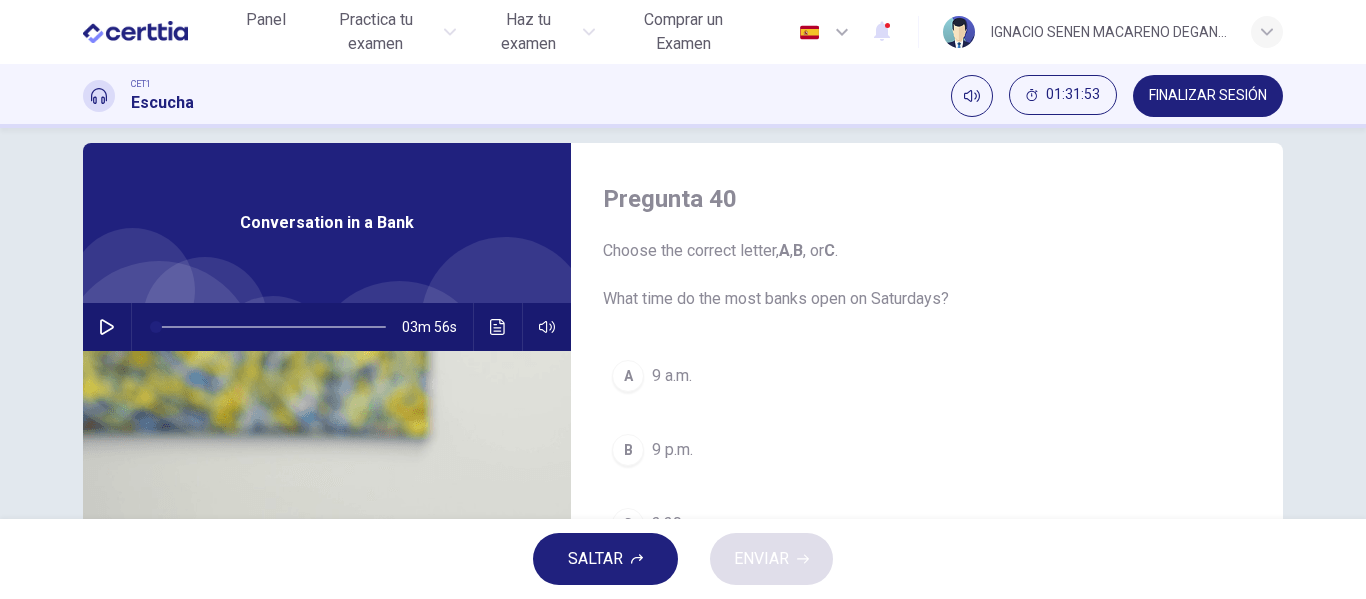 scroll, scrollTop: 32, scrollLeft: 0, axis: vertical 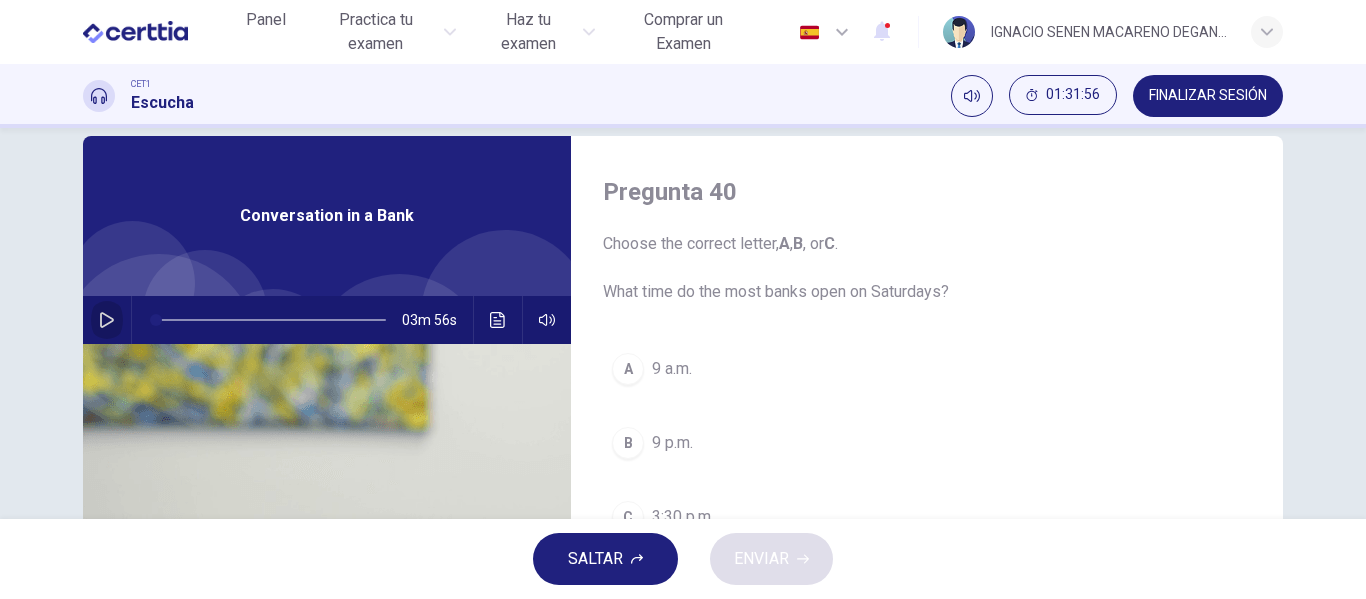 click at bounding box center (107, 320) 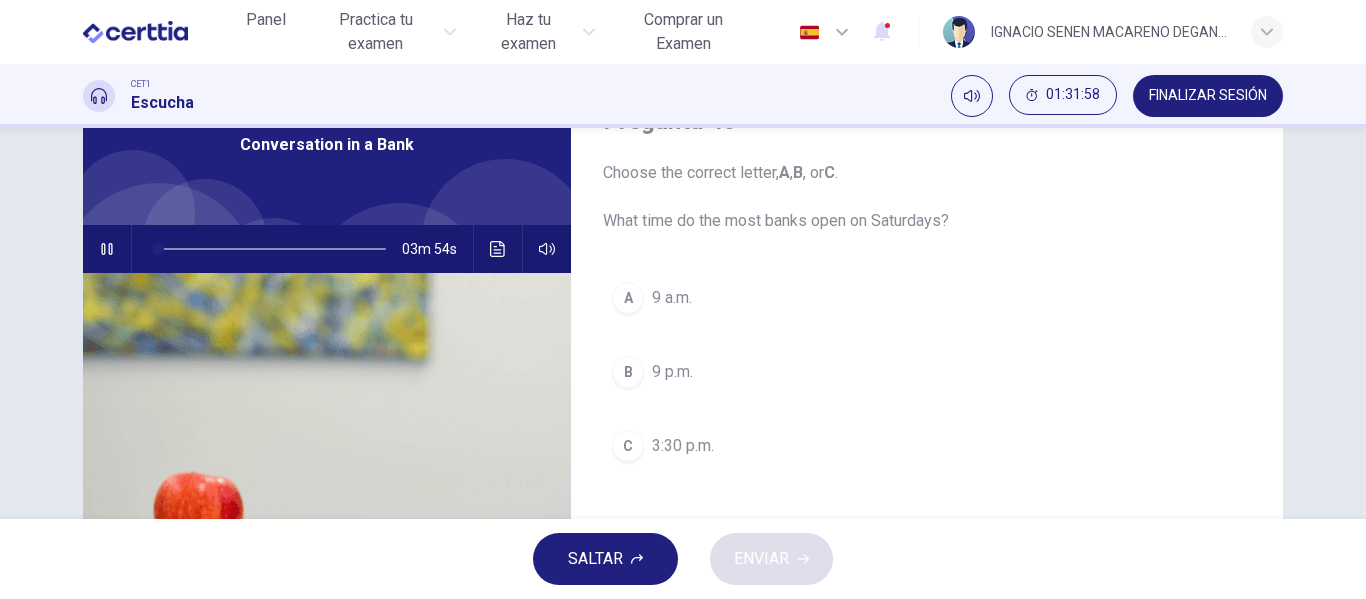 scroll, scrollTop: 105, scrollLeft: 0, axis: vertical 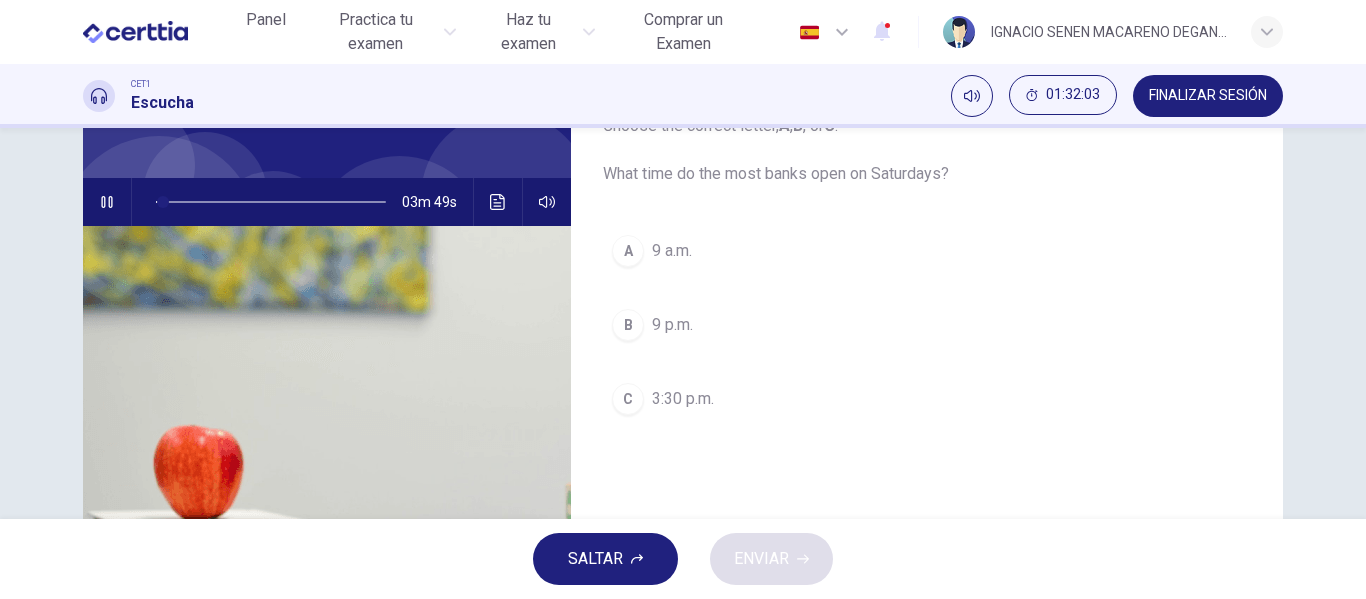 click on "A 9 a.m." at bounding box center [927, 251] 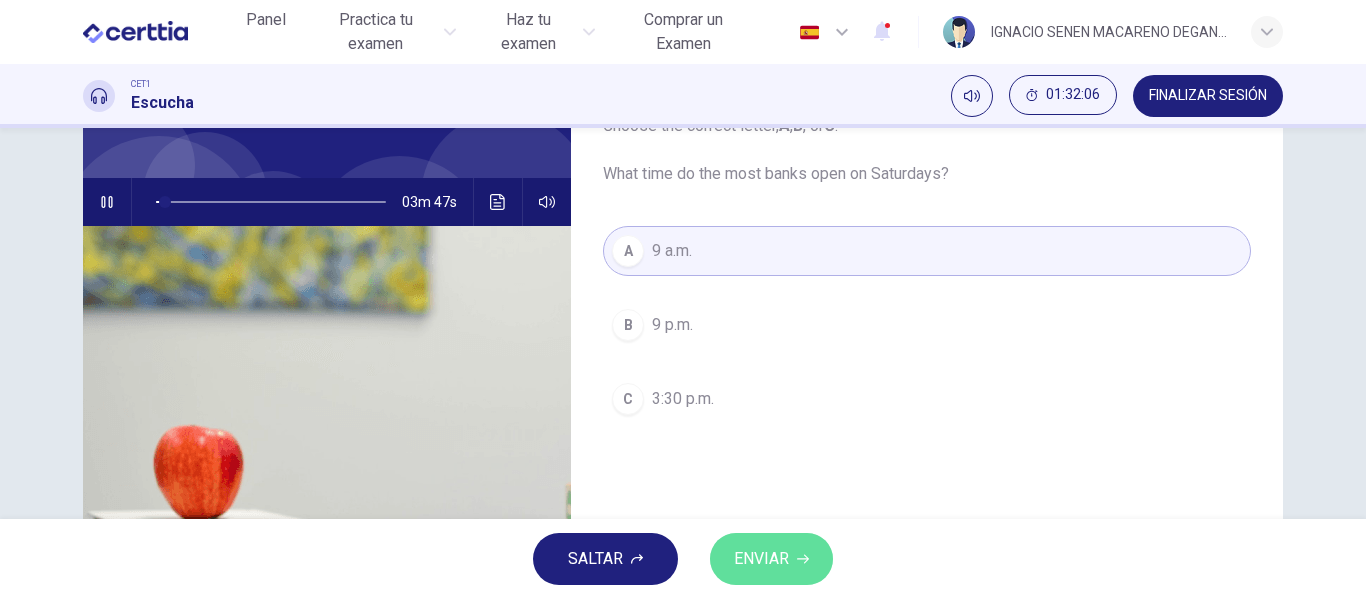click on "ENVIAR" at bounding box center (771, 559) 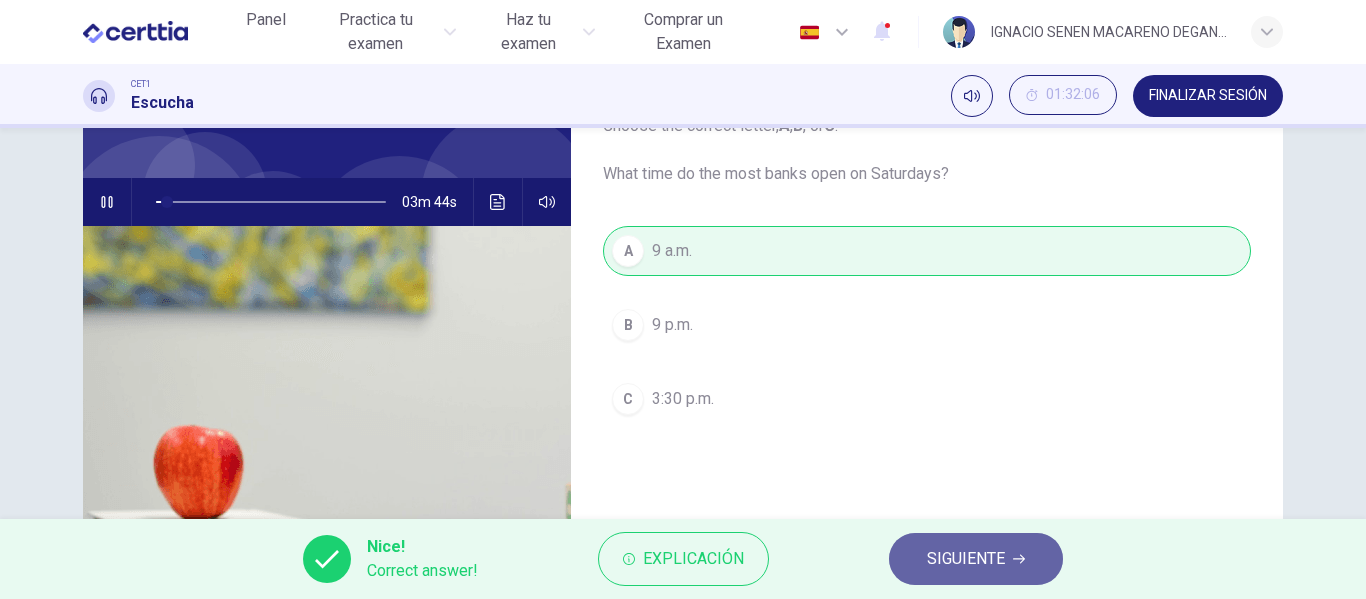 click on "SIGUIENTE" at bounding box center [966, 559] 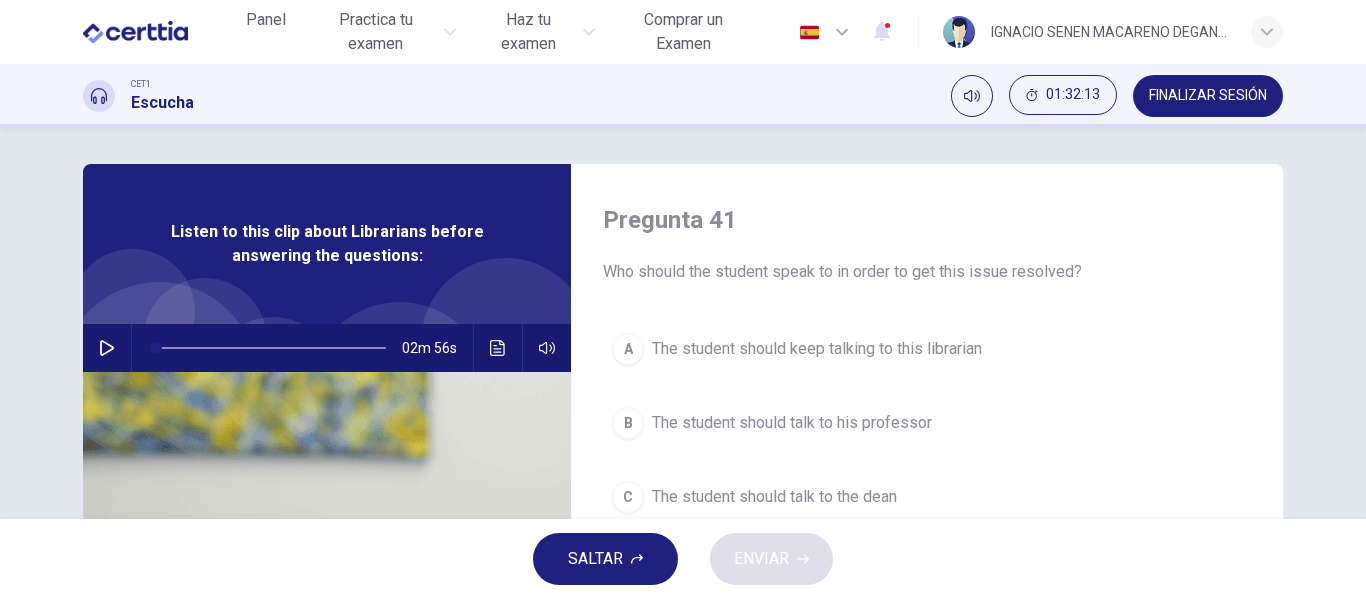 scroll, scrollTop: 0, scrollLeft: 0, axis: both 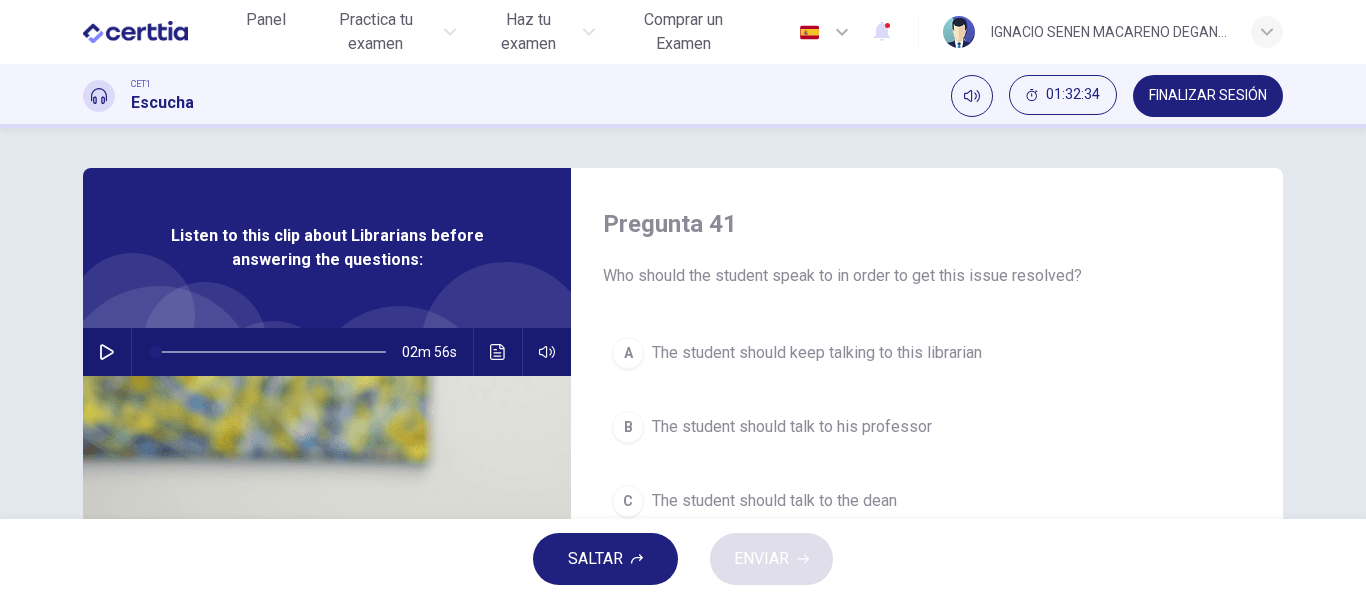 click at bounding box center [107, 352] 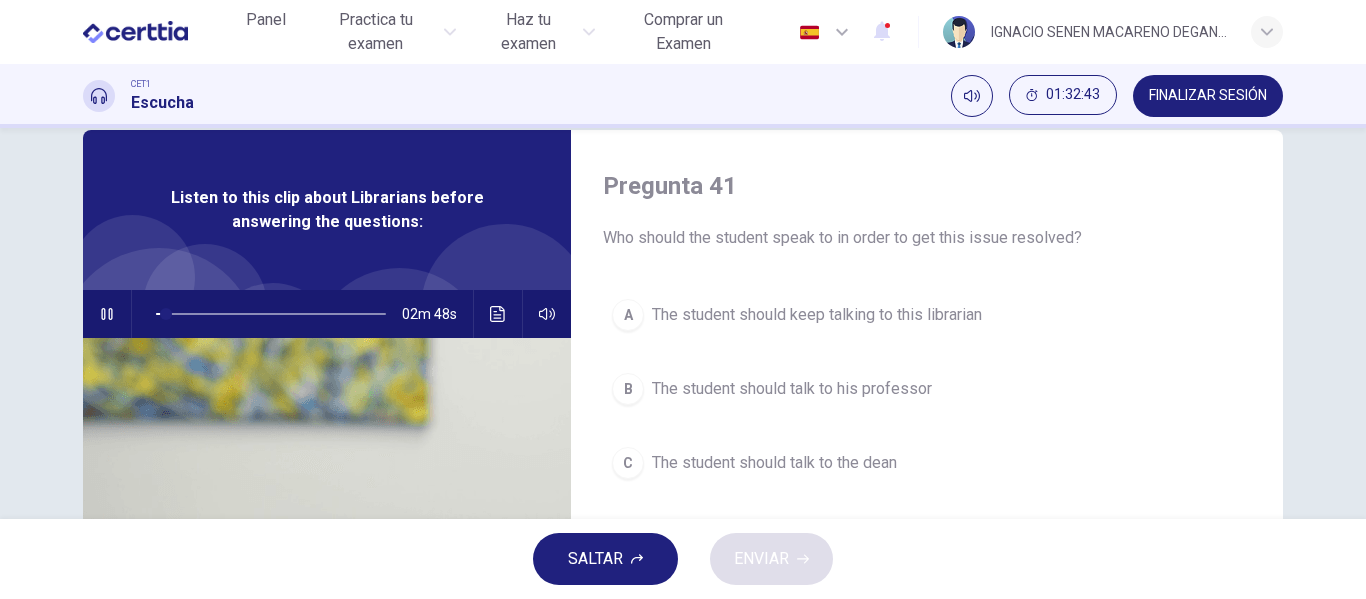 scroll, scrollTop: 25, scrollLeft: 0, axis: vertical 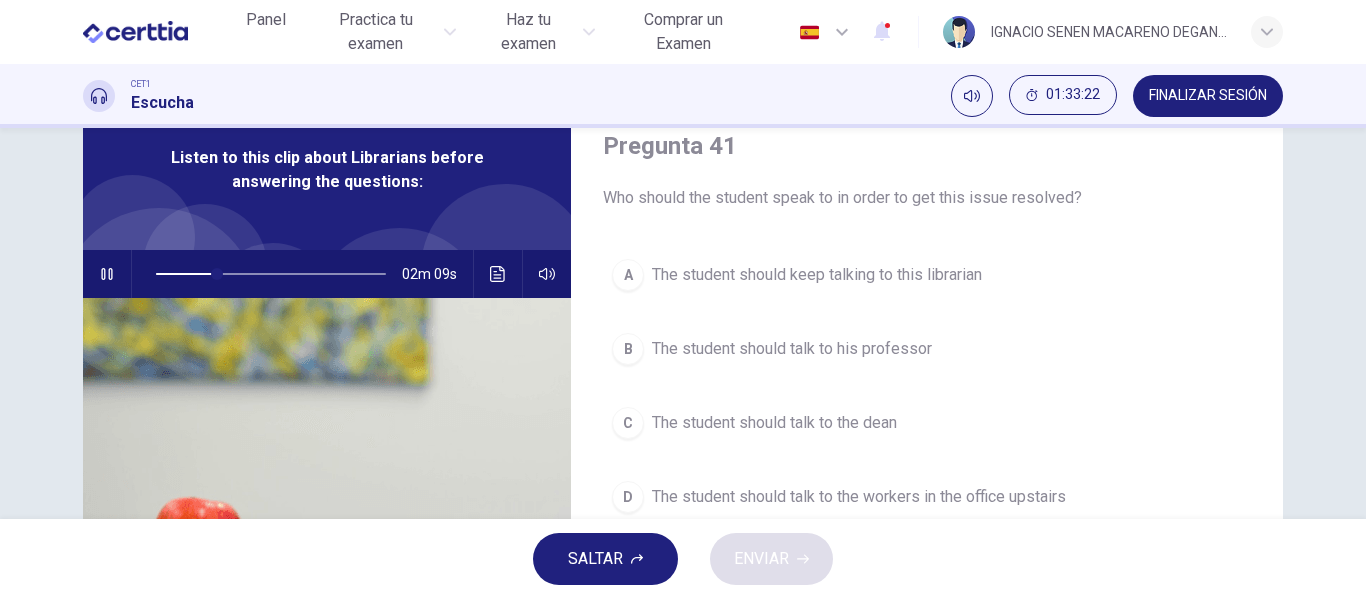 drag, startPoint x: 1349, startPoint y: 313, endPoint x: 1359, endPoint y: 335, distance: 24.166092 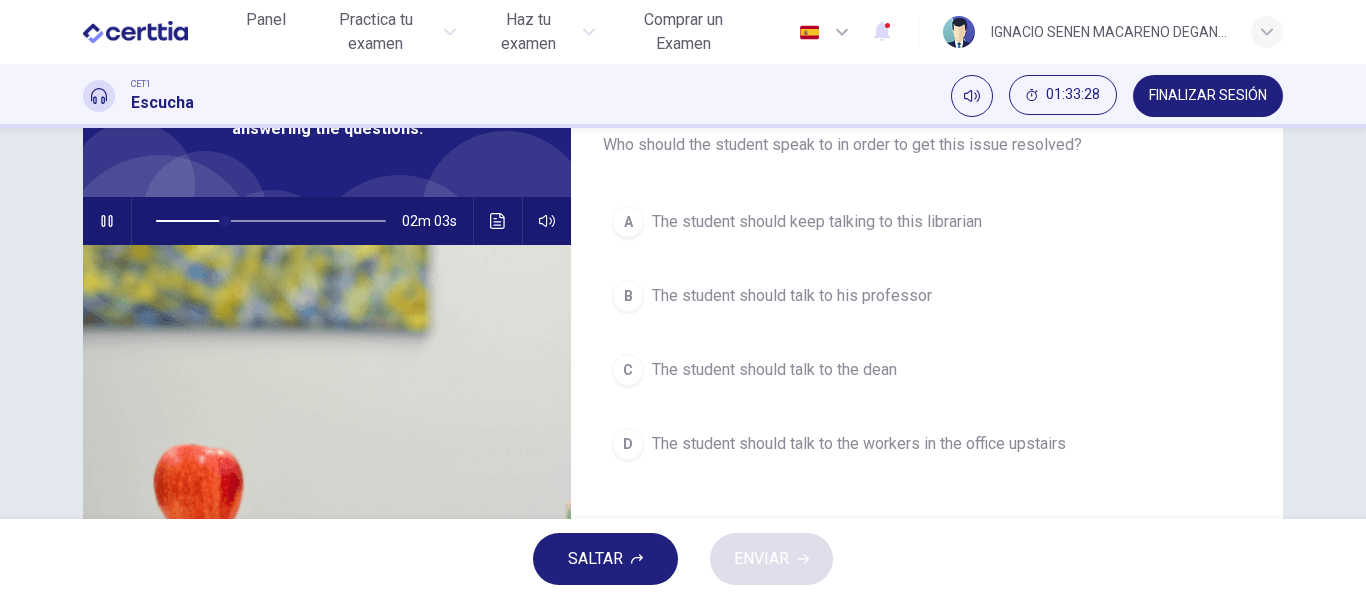 scroll, scrollTop: 110, scrollLeft: 0, axis: vertical 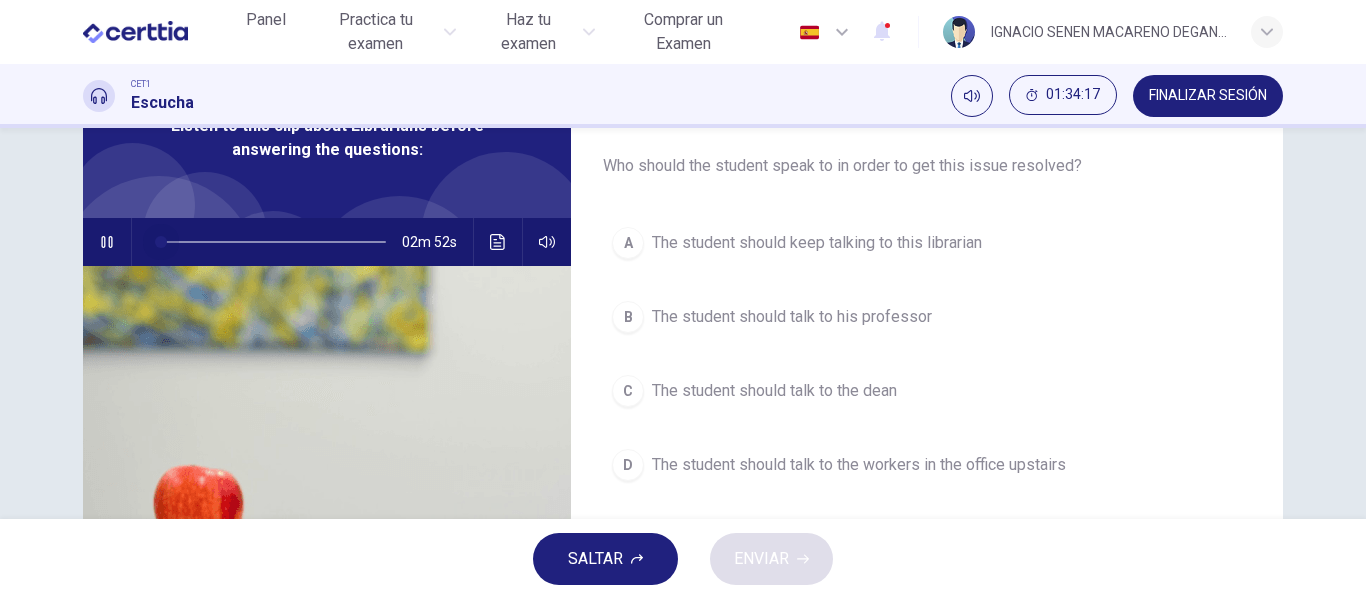 click at bounding box center [271, 242] 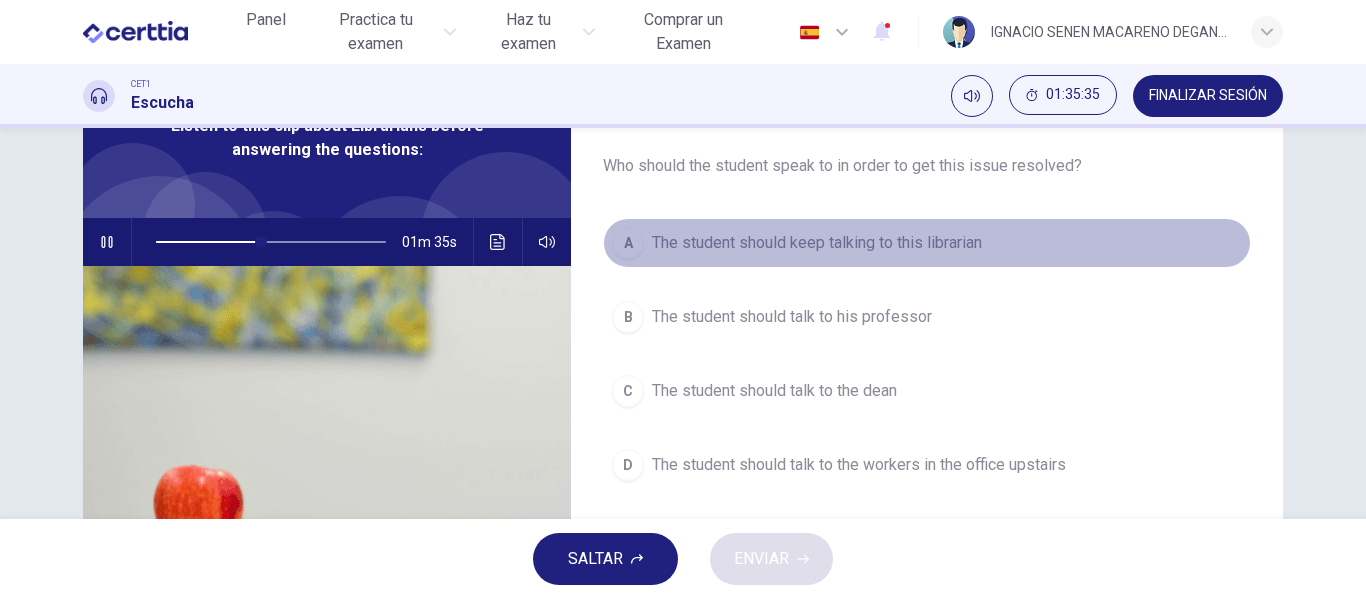 click on "The student should keep talking to this librarian" at bounding box center [817, 243] 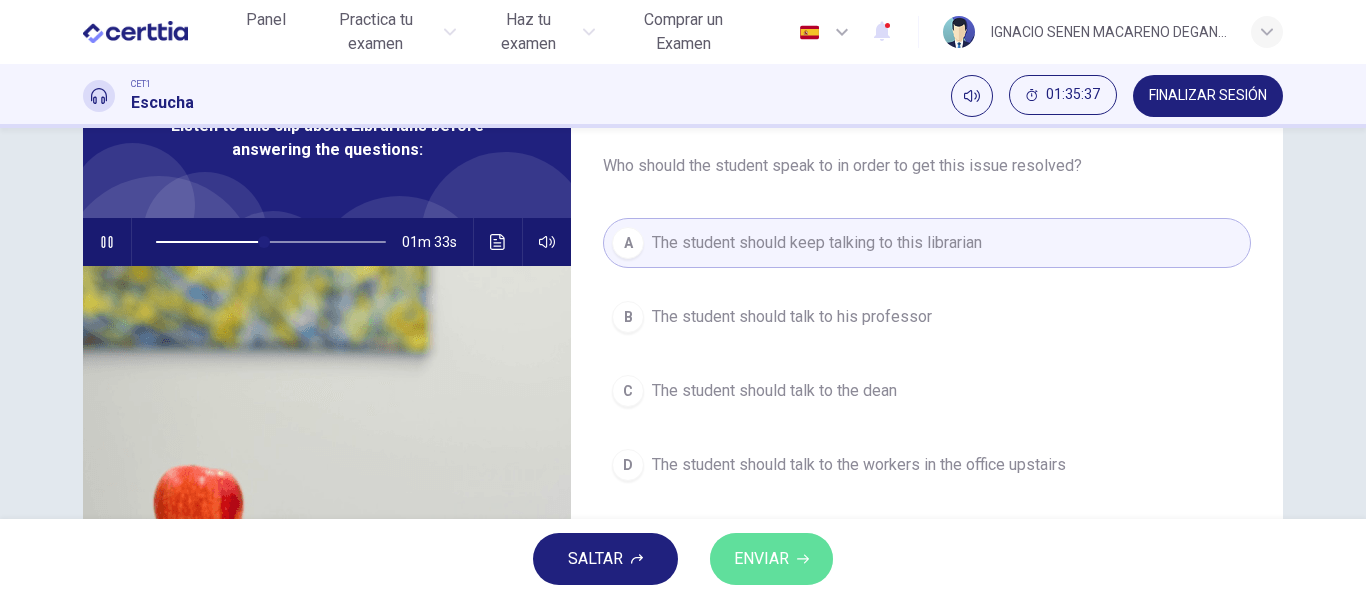 click on "ENVIAR" at bounding box center (761, 559) 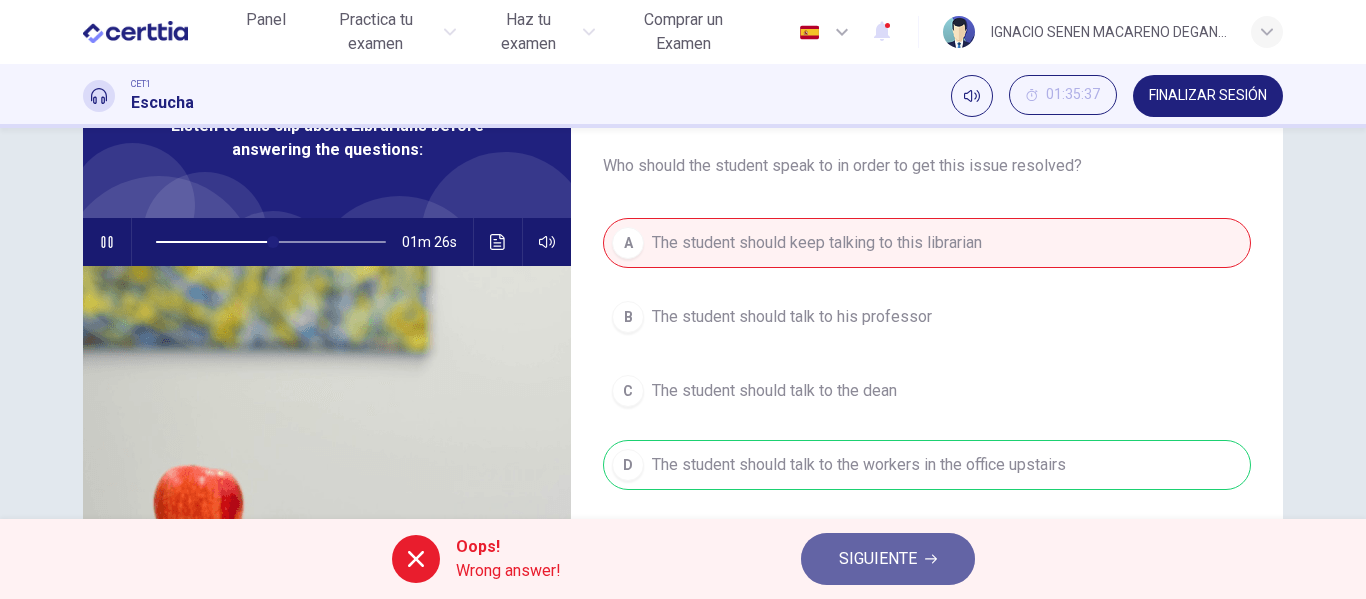 click on "SIGUIENTE" at bounding box center (878, 559) 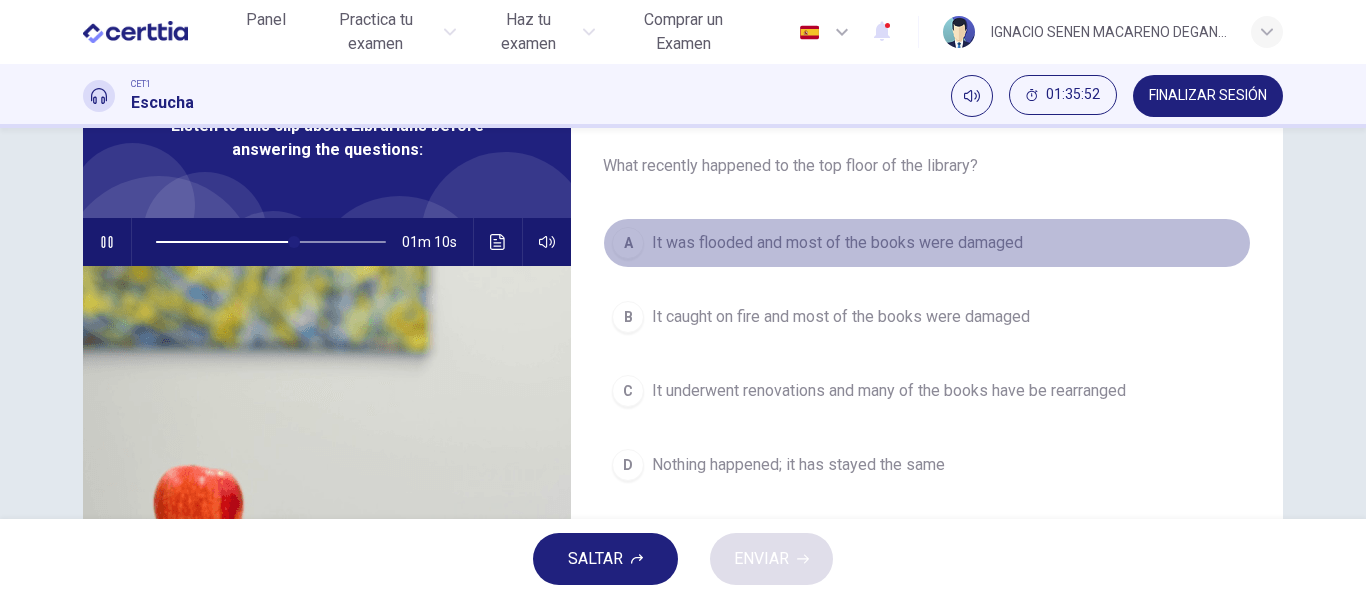 click on "It was flooded and most of the books were damaged" at bounding box center [837, 243] 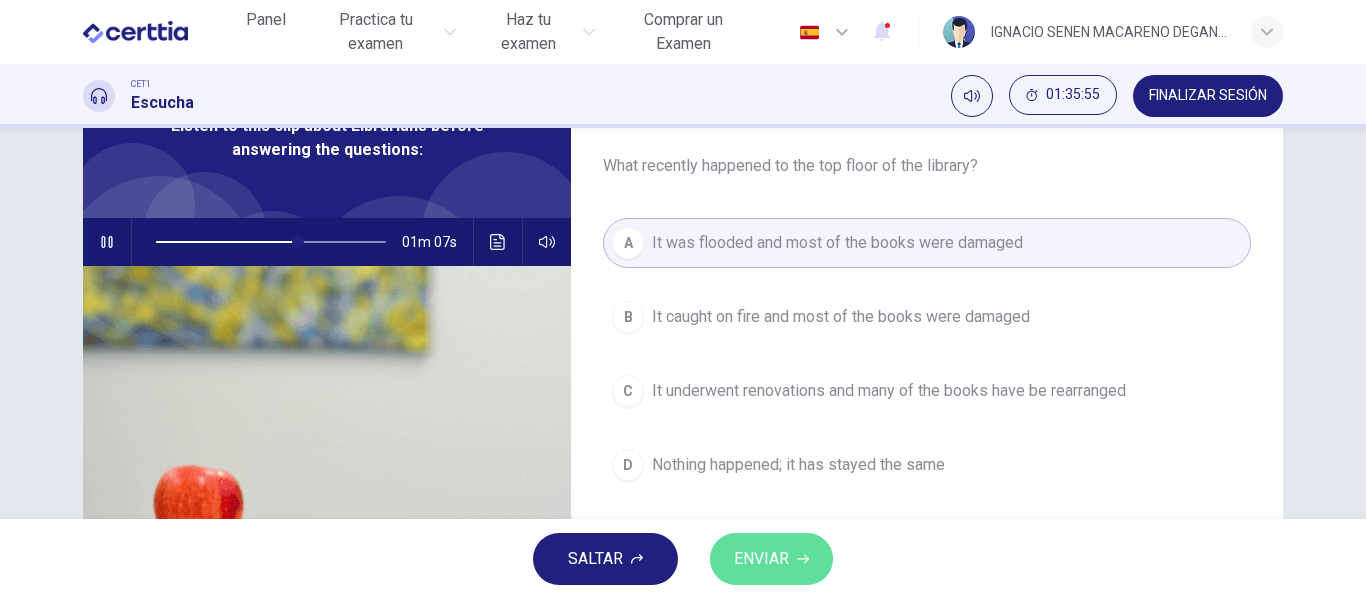click on "ENVIAR" at bounding box center [761, 559] 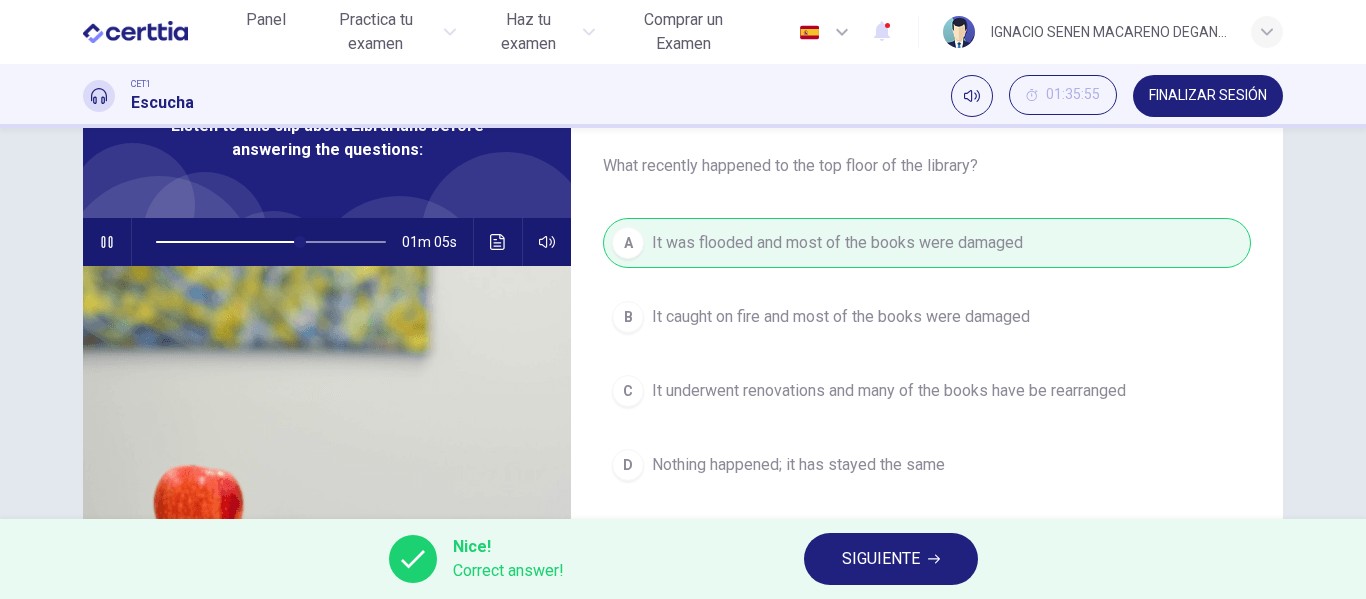 click on "SIGUIENTE" at bounding box center (881, 559) 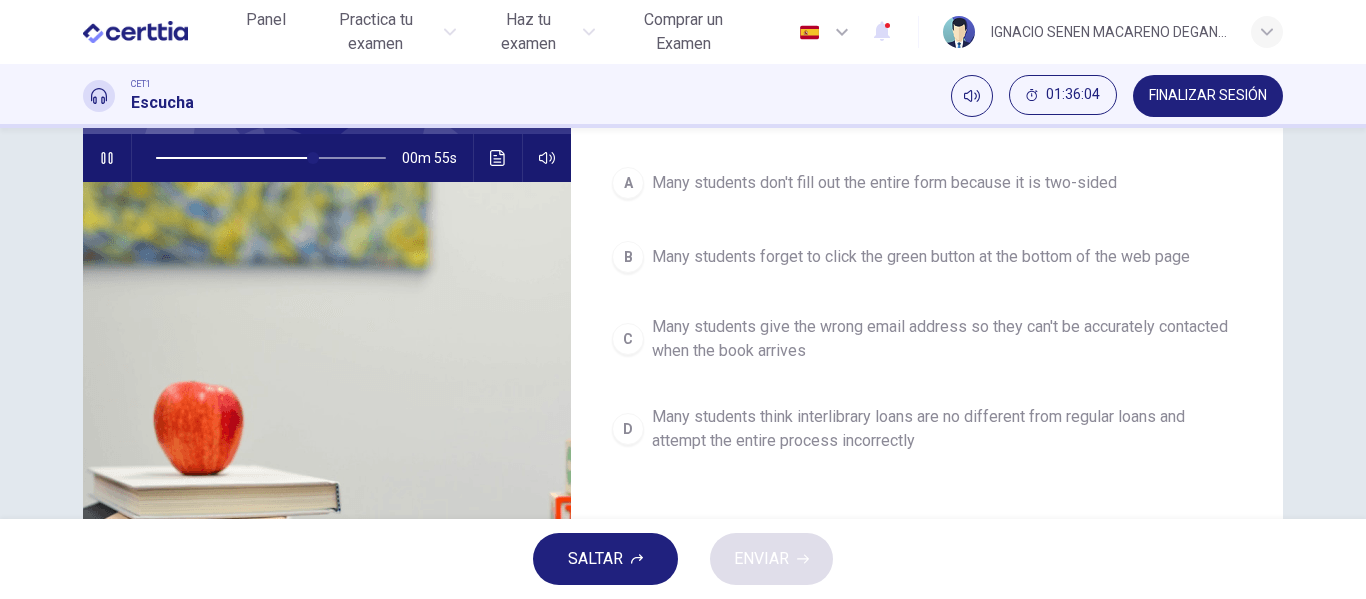 scroll, scrollTop: 192, scrollLeft: 0, axis: vertical 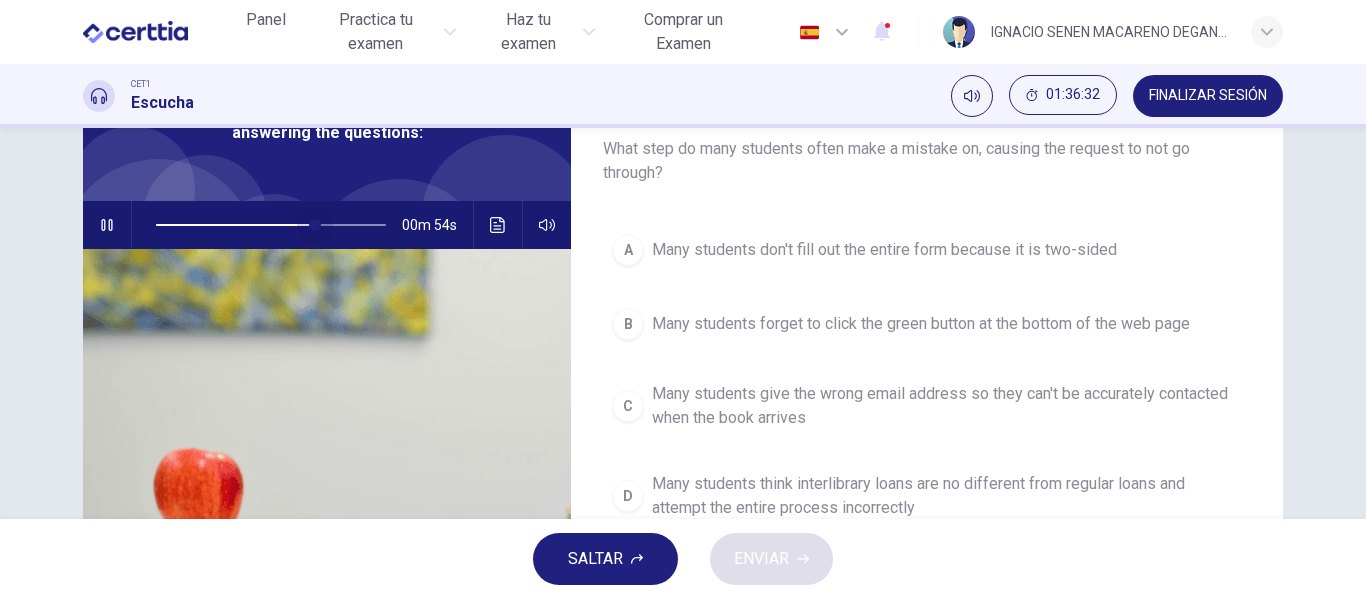 click at bounding box center (271, 225) 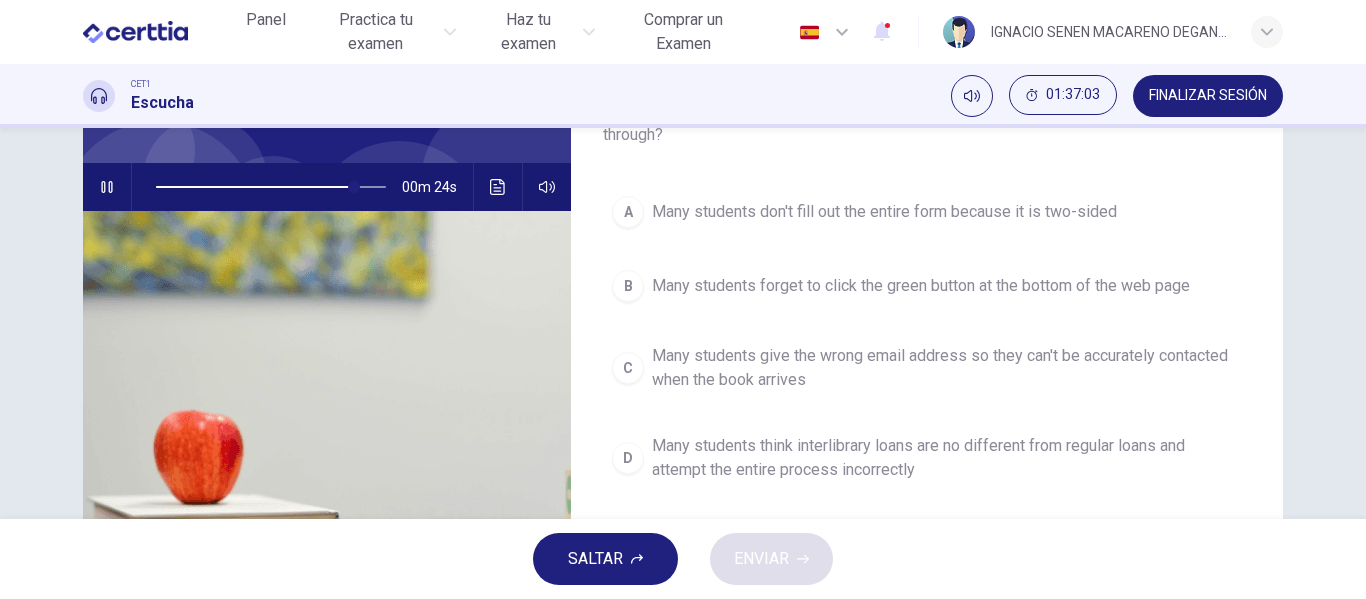 scroll, scrollTop: 162, scrollLeft: 0, axis: vertical 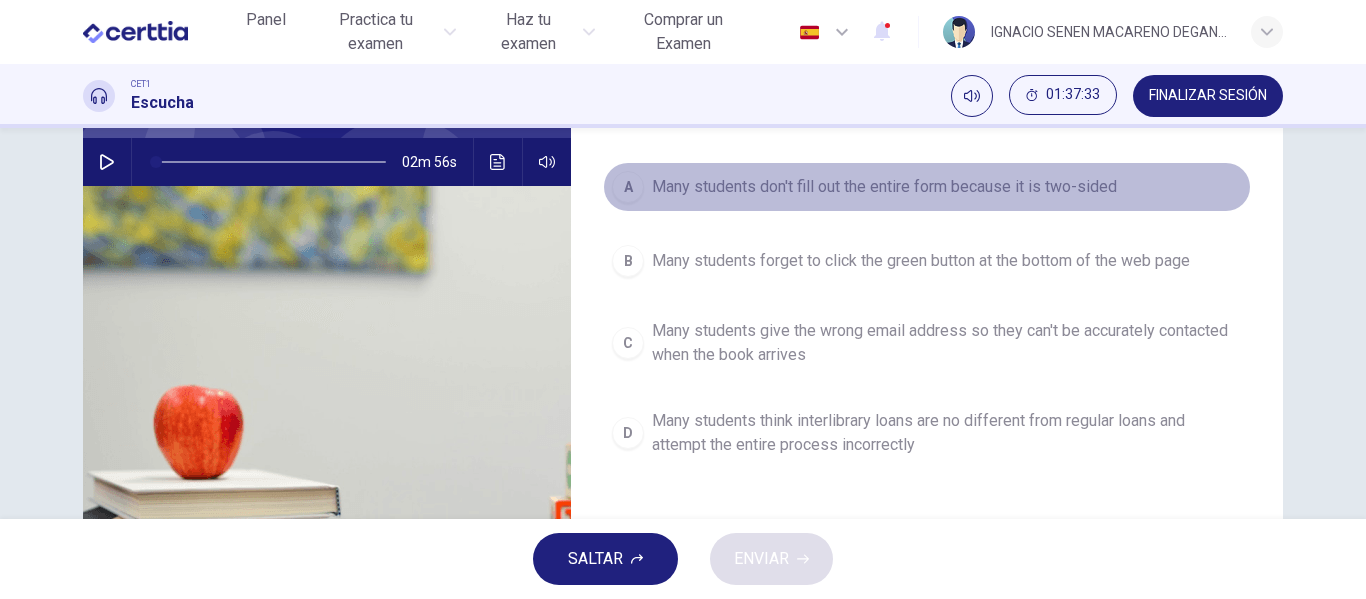 click on "Many students don't fill out the entire form because it is two-sided" at bounding box center [884, 187] 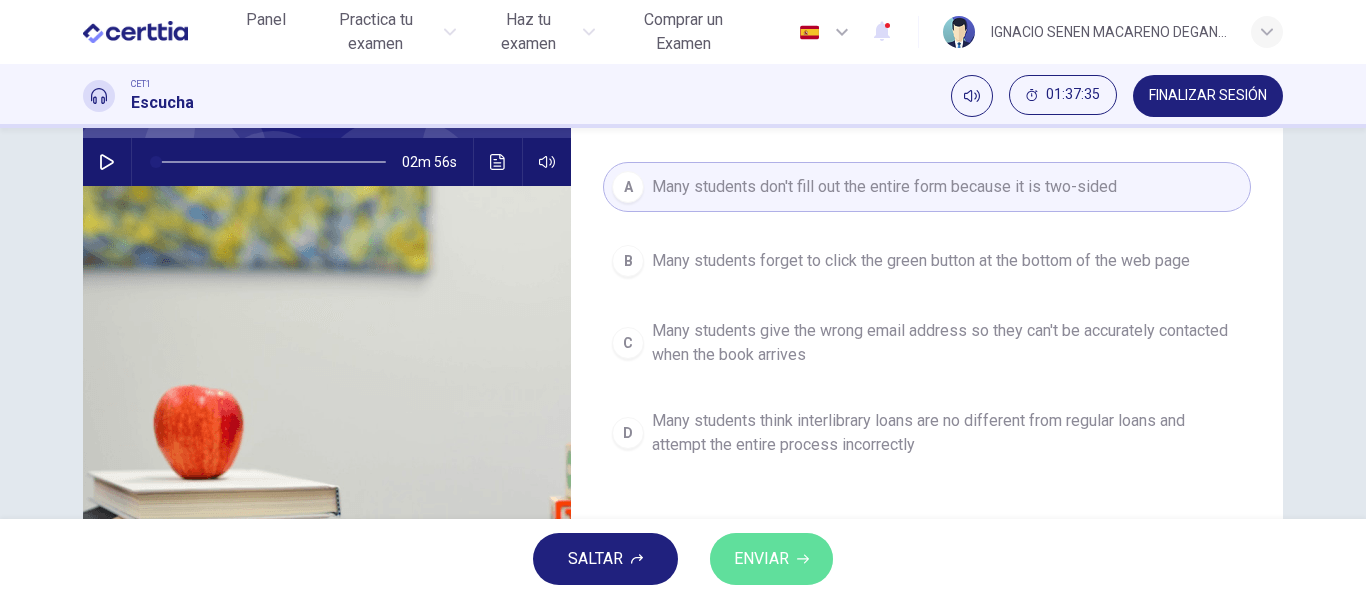 click on "ENVIAR" at bounding box center (771, 559) 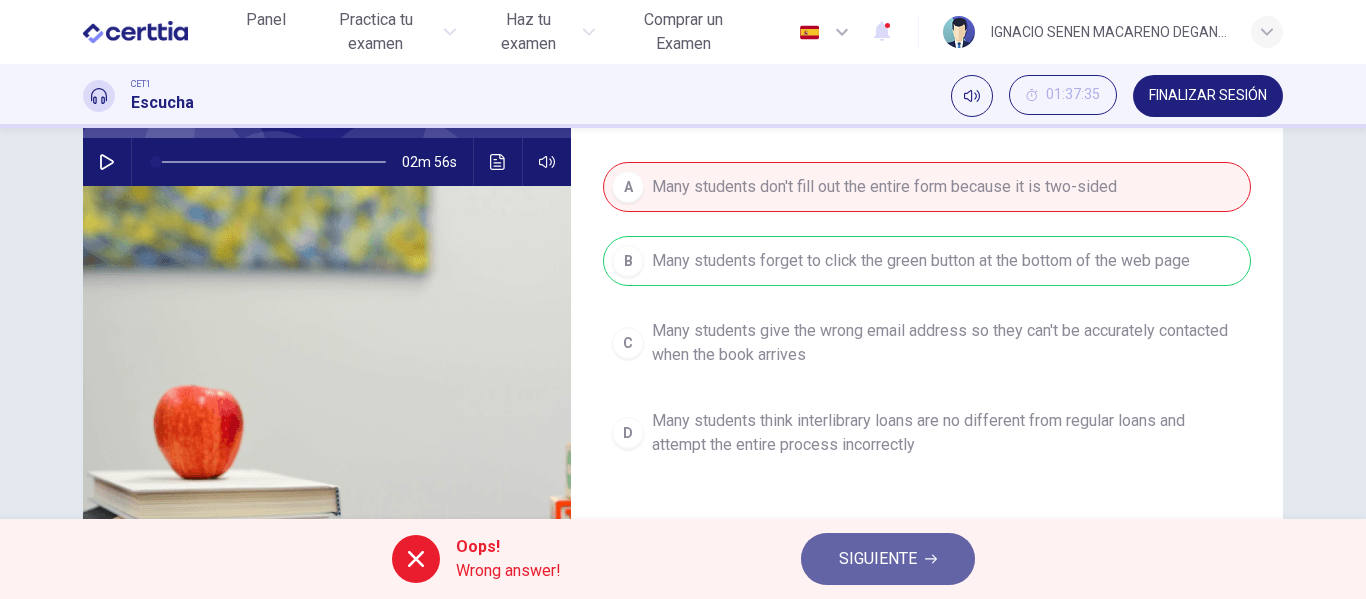 click on "SIGUIENTE" at bounding box center [878, 559] 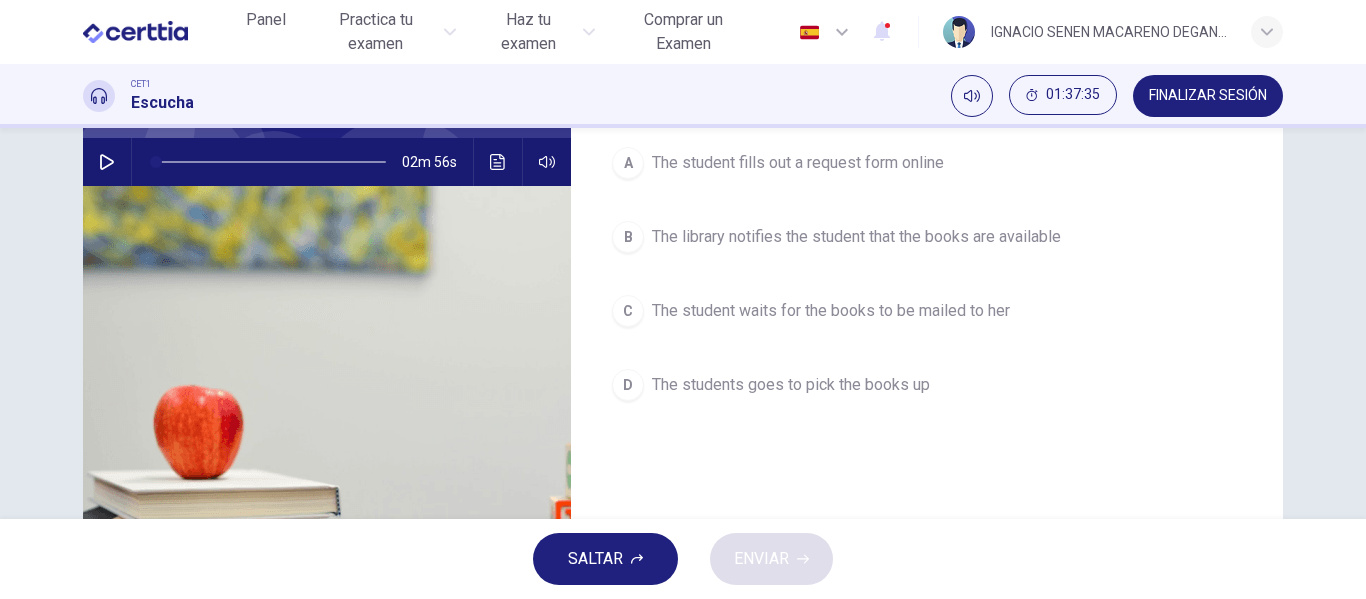 scroll, scrollTop: 166, scrollLeft: 0, axis: vertical 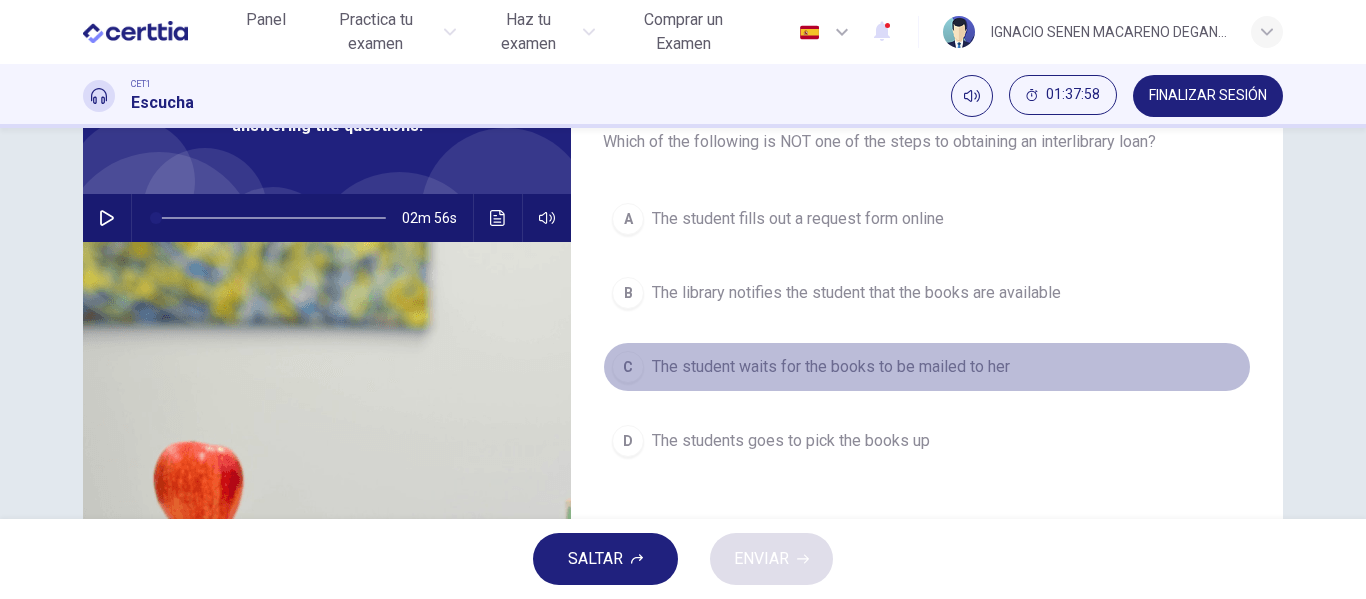 click on "The student waits for the books to be mailed to her" at bounding box center (798, 219) 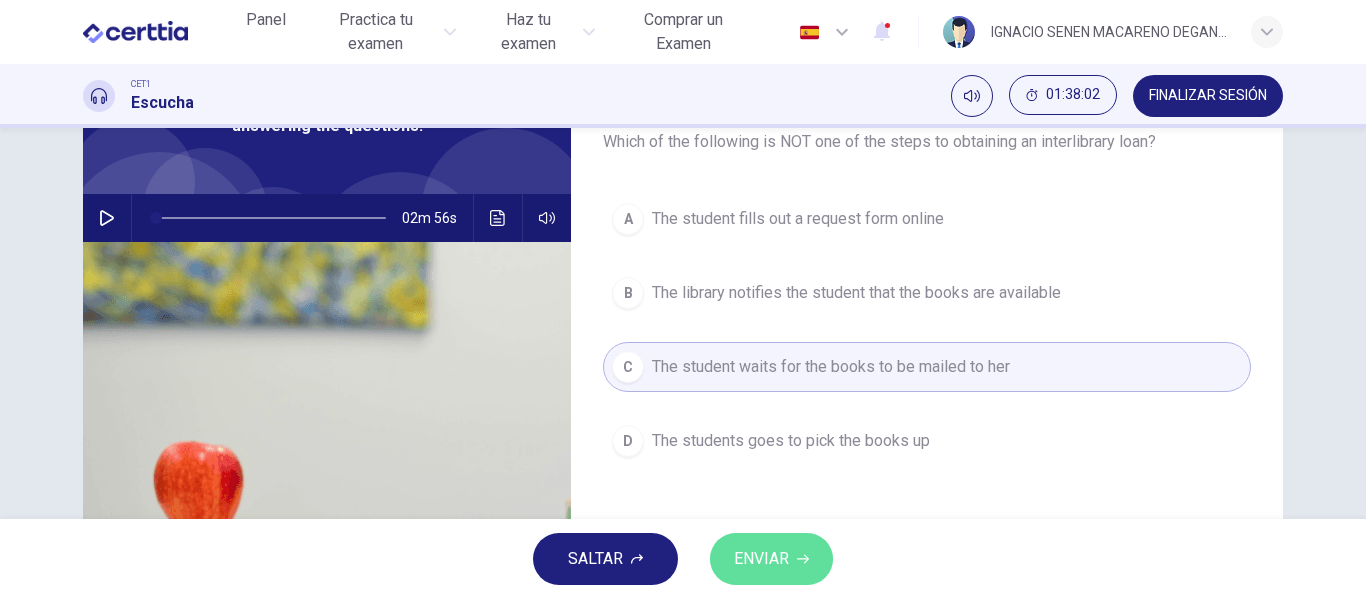 click on "ENVIAR" at bounding box center [761, 559] 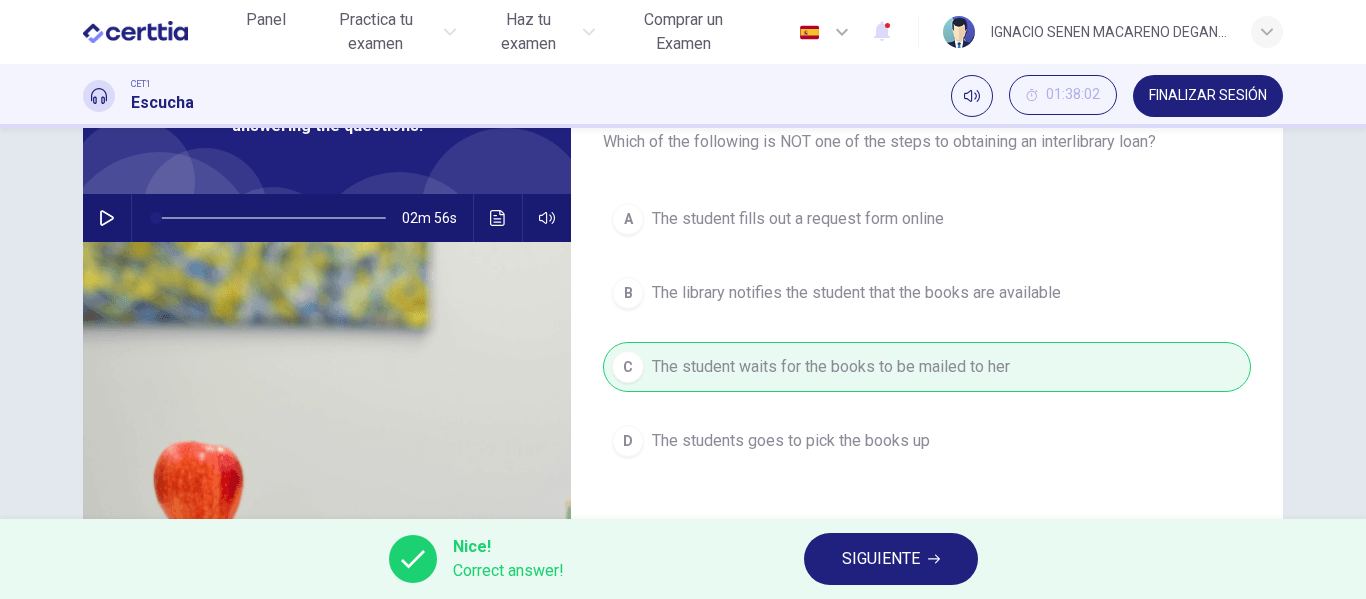 click at bounding box center (934, 559) 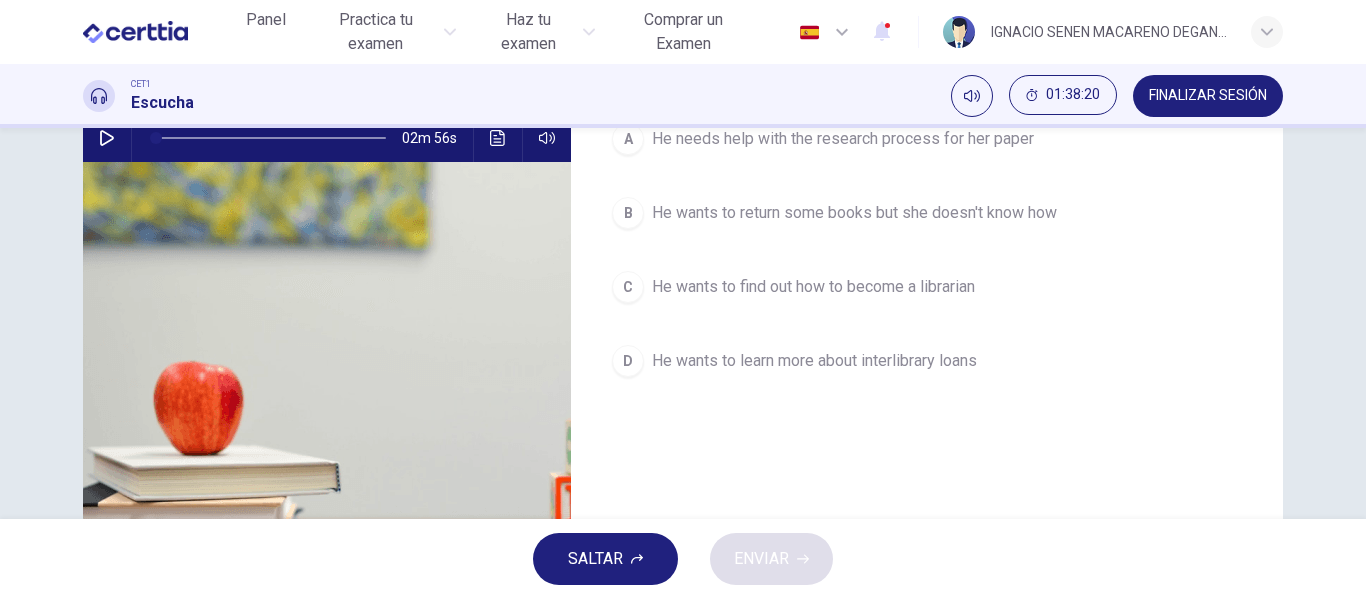scroll, scrollTop: 244, scrollLeft: 0, axis: vertical 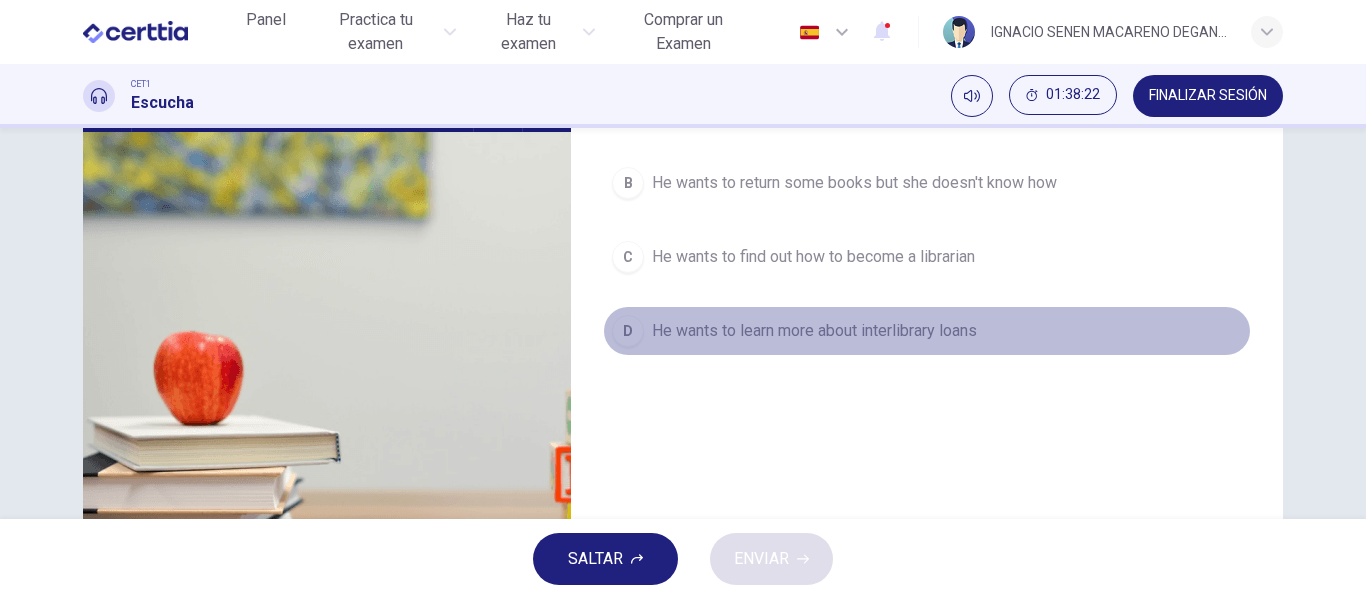 click on "He wants to learn more about interlibrary loans" at bounding box center [843, 109] 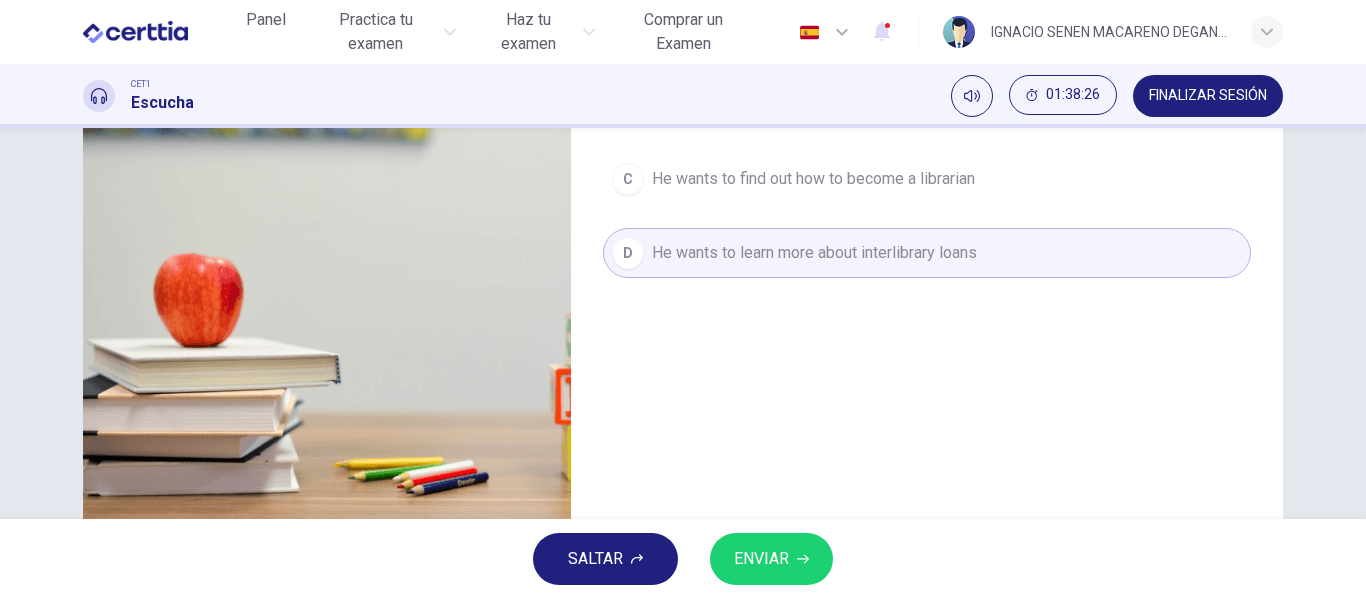 scroll, scrollTop: 384, scrollLeft: 0, axis: vertical 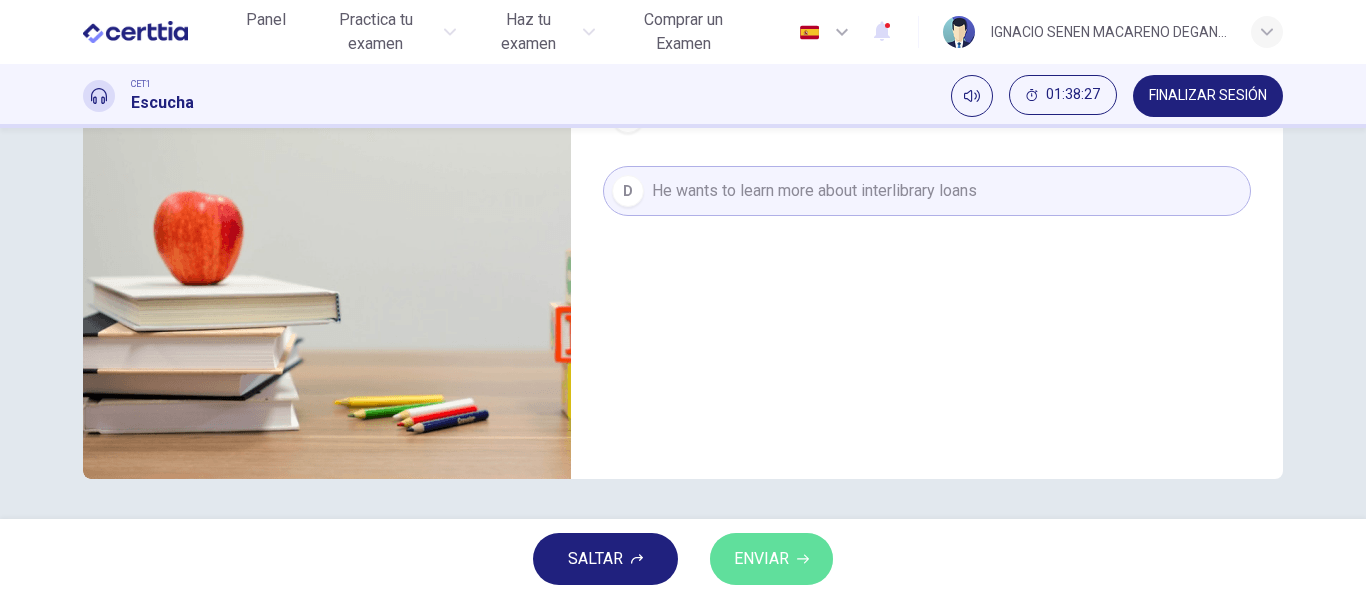 click on "ENVIAR" at bounding box center [771, 559] 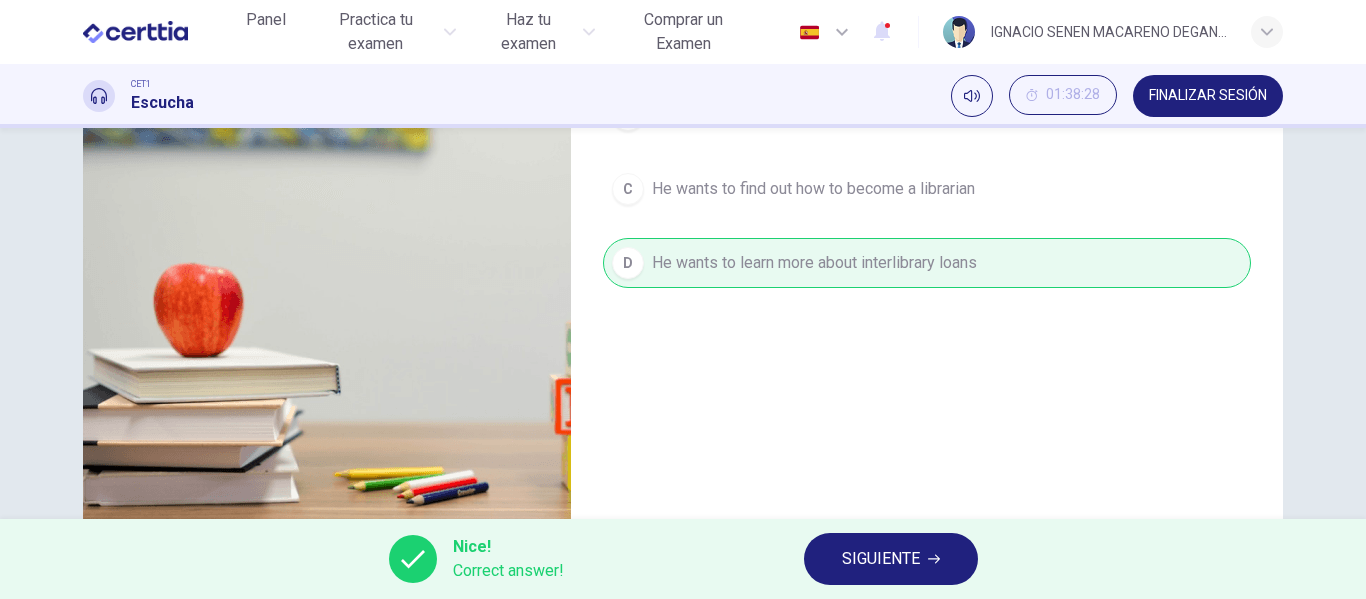 scroll, scrollTop: 384, scrollLeft: 0, axis: vertical 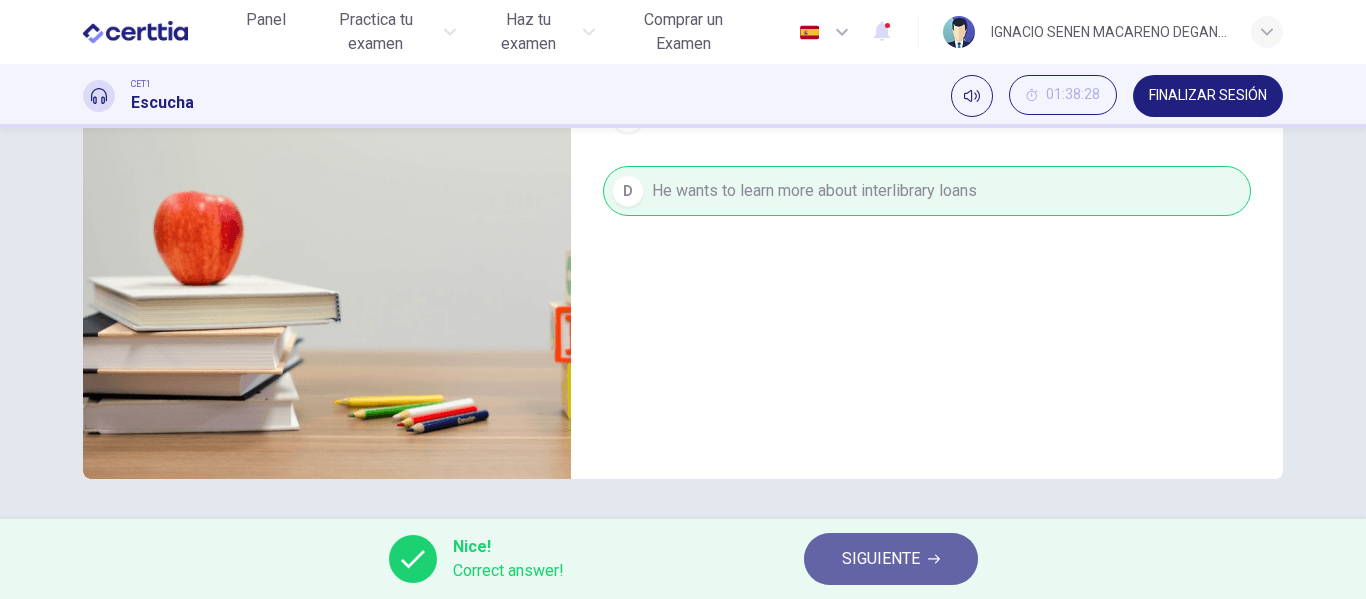 click on "SIGUIENTE" at bounding box center (881, 559) 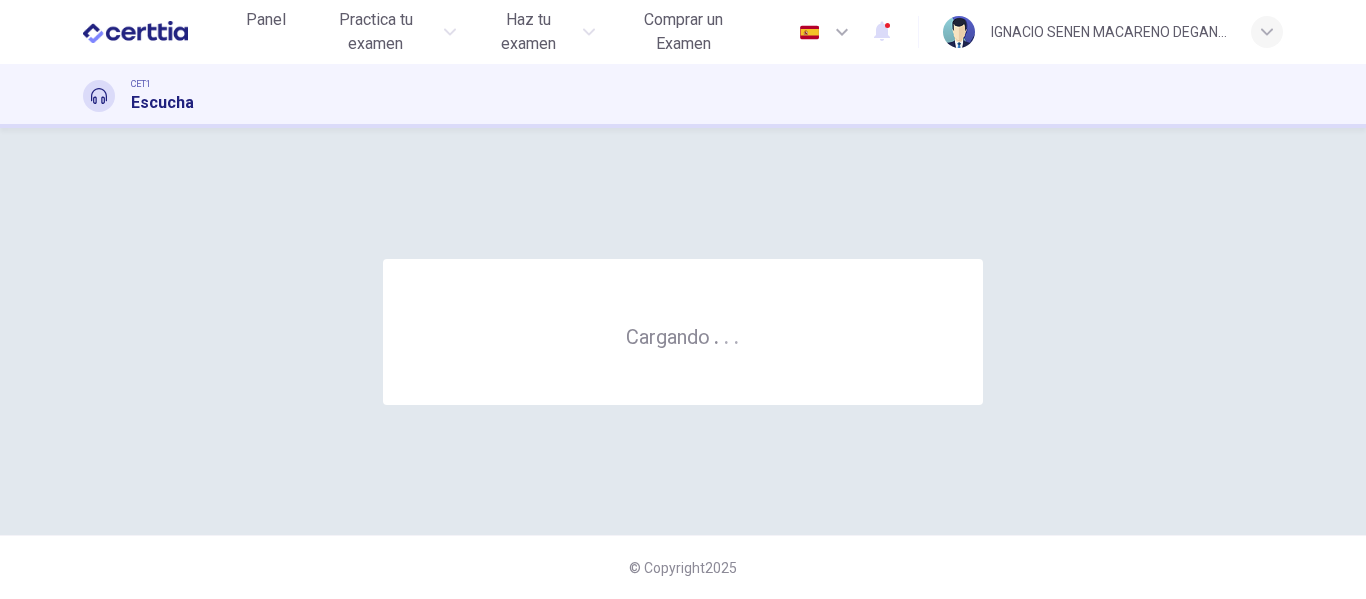 scroll, scrollTop: 0, scrollLeft: 0, axis: both 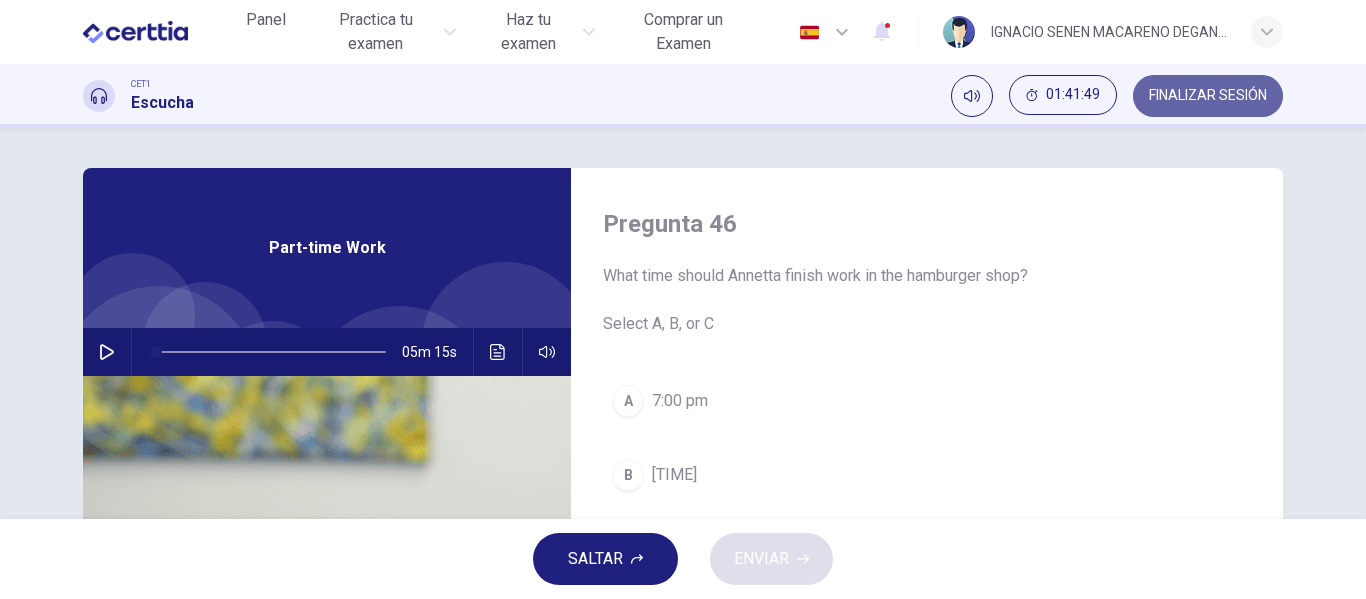 click on "FINALIZAR SESIÓN" at bounding box center [1208, 96] 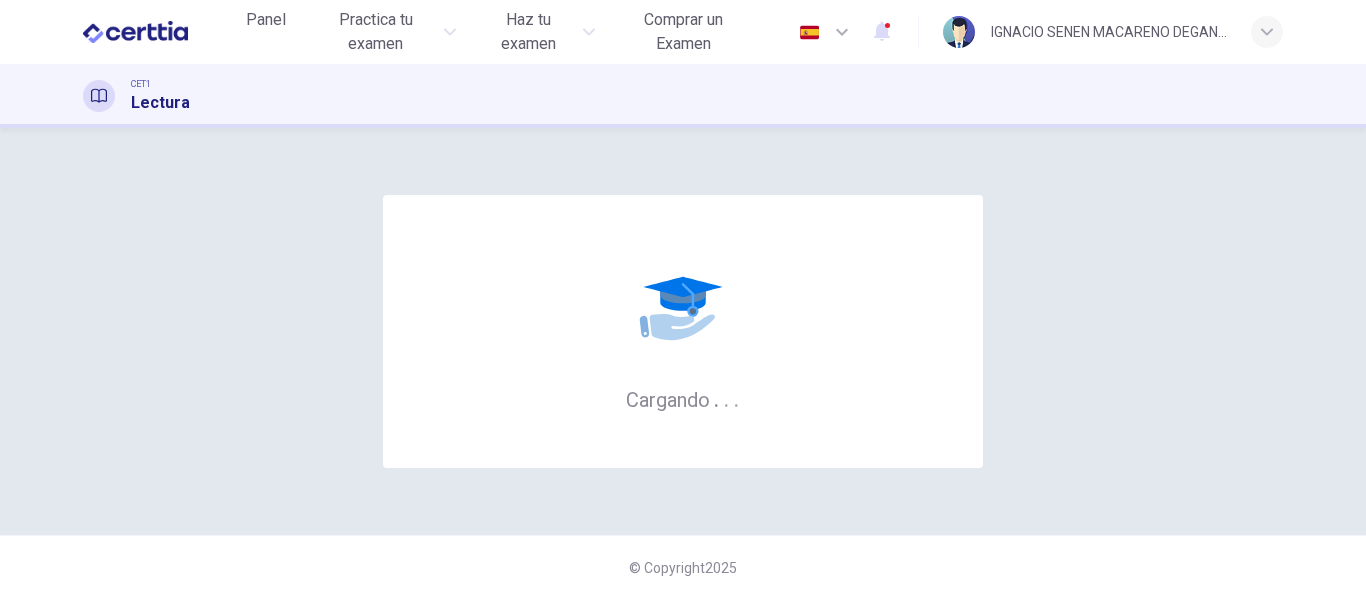 scroll, scrollTop: 0, scrollLeft: 0, axis: both 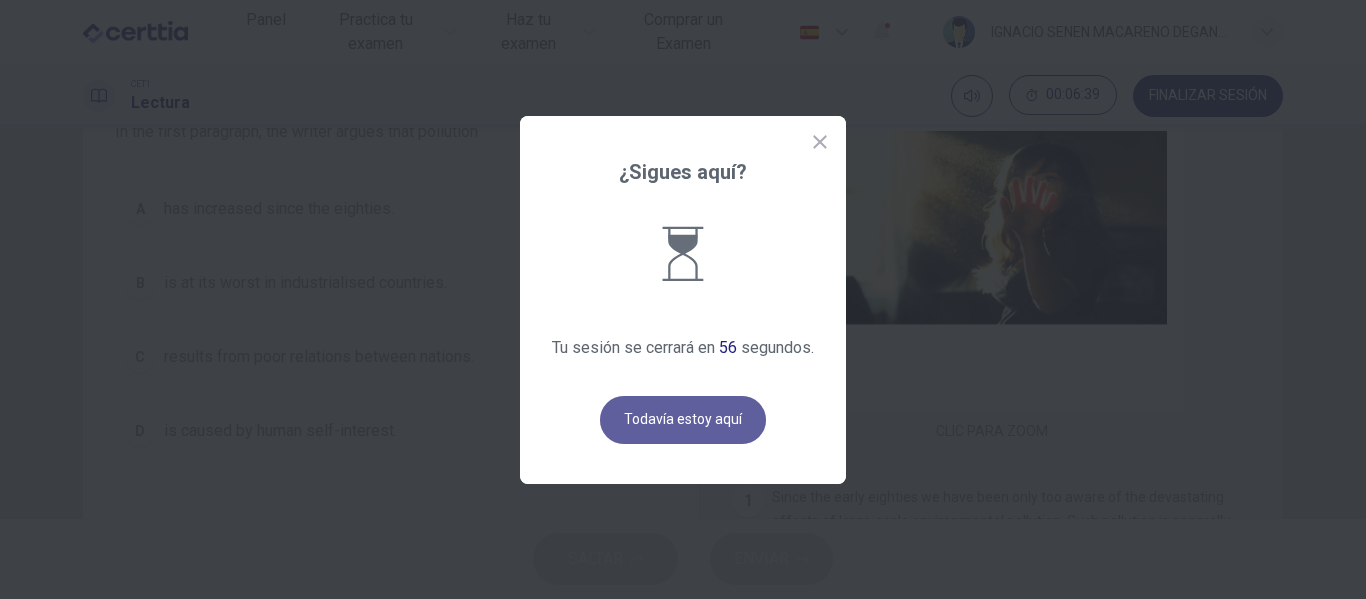click on "Todavía estoy aquí" at bounding box center [683, 420] 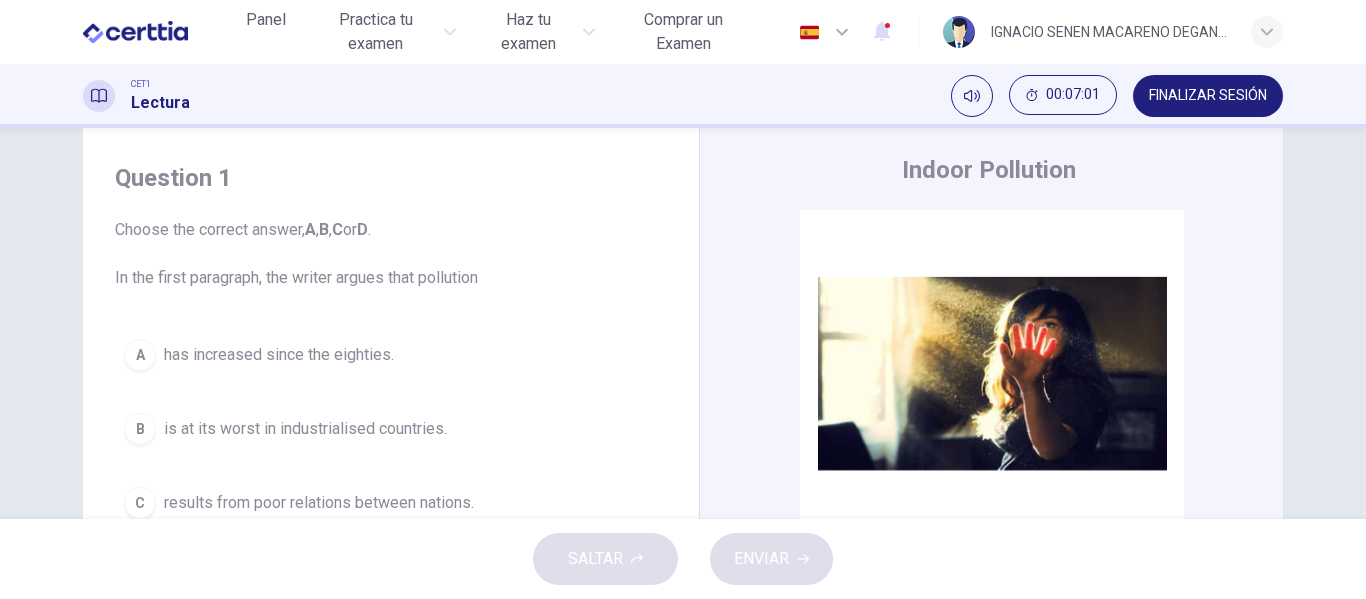 scroll, scrollTop: 0, scrollLeft: 0, axis: both 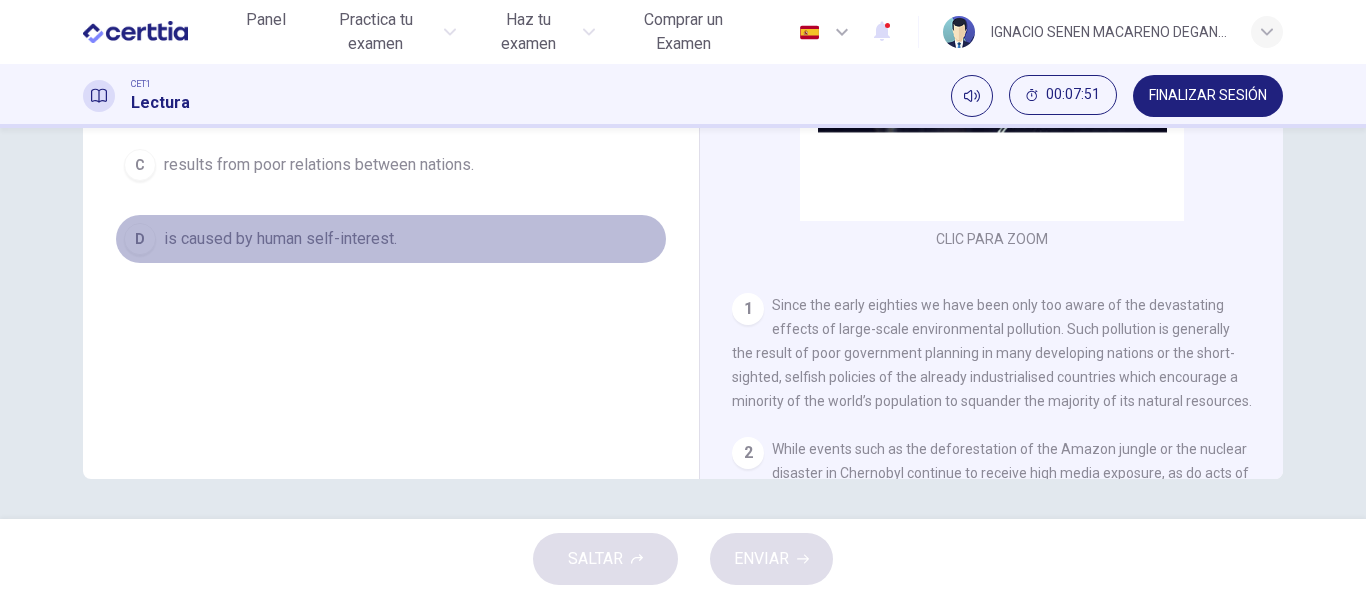 click on "is caused by human self-interest." at bounding box center (279, 17) 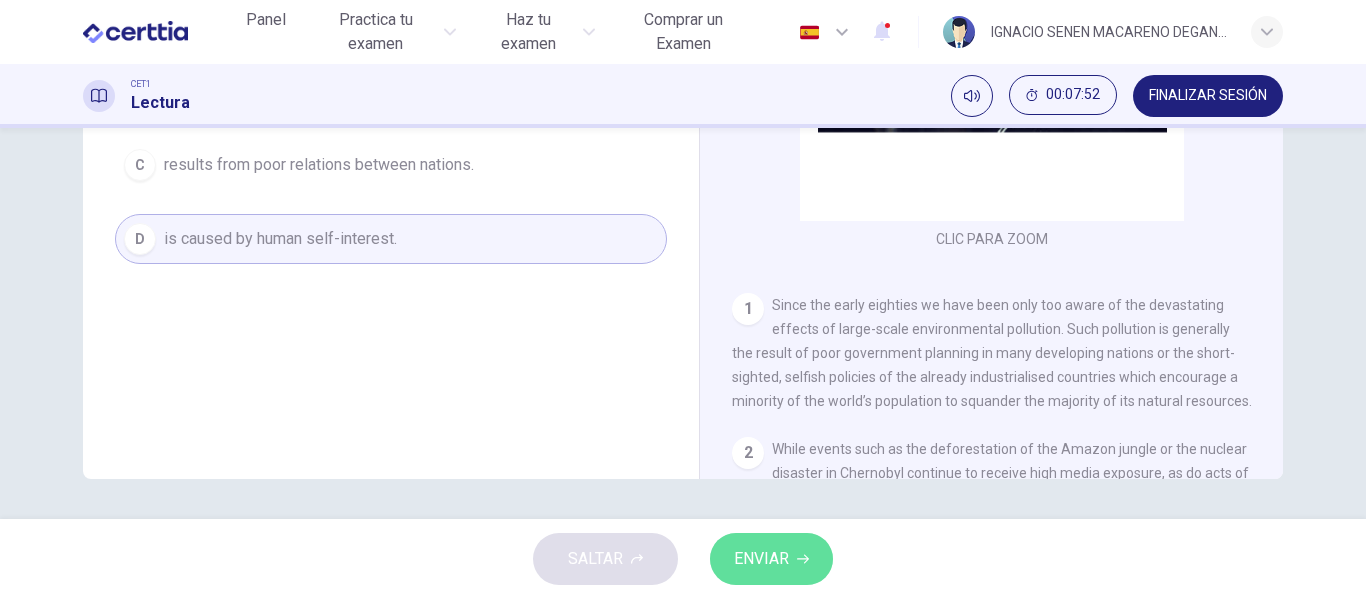 click on "ENVIAR" at bounding box center [761, 559] 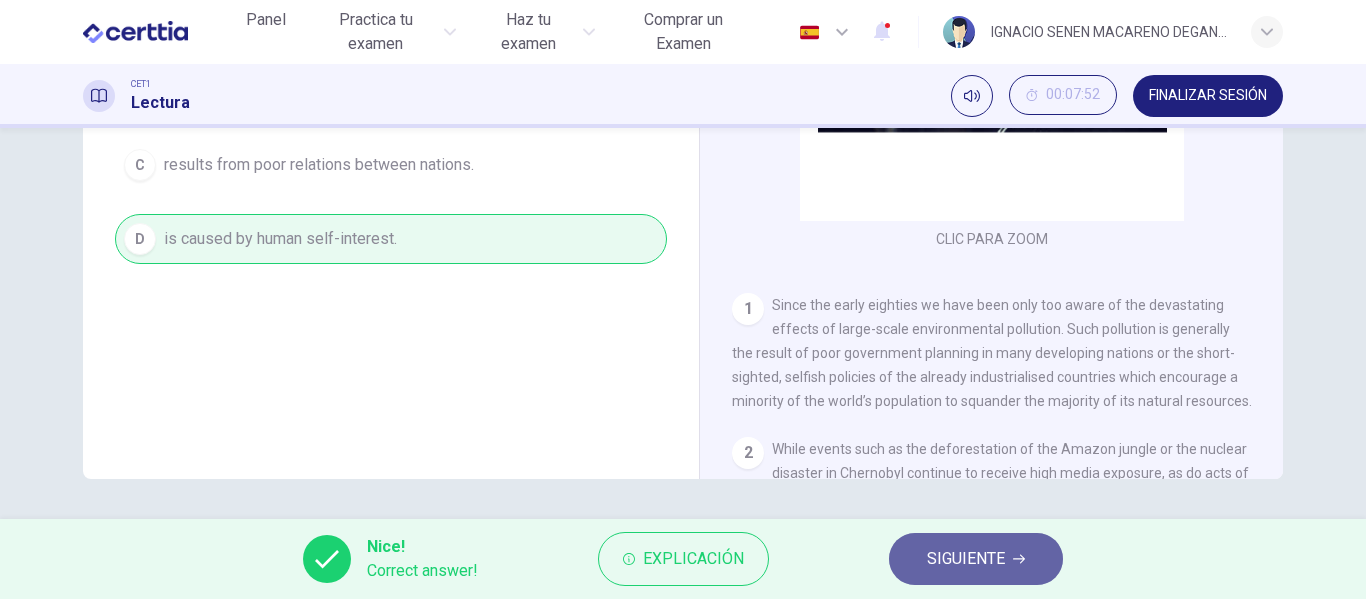 click on "Panel Practica tu examen Haz tu examen Comprar un Examen Español ** ​ IGNACIO SENEN MACARENO DEGANTE CET1 Lectura 00:07:52 FINALIZAR SESIÓN Question 1 Choose the correct answer,  A ,  B ,  C  or  D .
In the first paragraph, the writer argues that pollution A has increased since the eighties. B is at its worst in industrialised countries. C results from poor relations between nations. D is caused by human self-interest. Indoor Pollution CLIC PARA ZOOM Clic para zoom 1 Since the early eighties we have been only too aware of the devastating effects of large-scale environmental pollution. Such pollution is generally the result of poor government planning in many developing nations or the short-sighted, selfish policies of the already industrialised countries which encourage a minority of the world’s population to squander the majority of its natural resources. 2 3 4 5 6 7 8 9 10 Nice! Correct answer! Explicación SIGUIENTE" at bounding box center [683, 299] 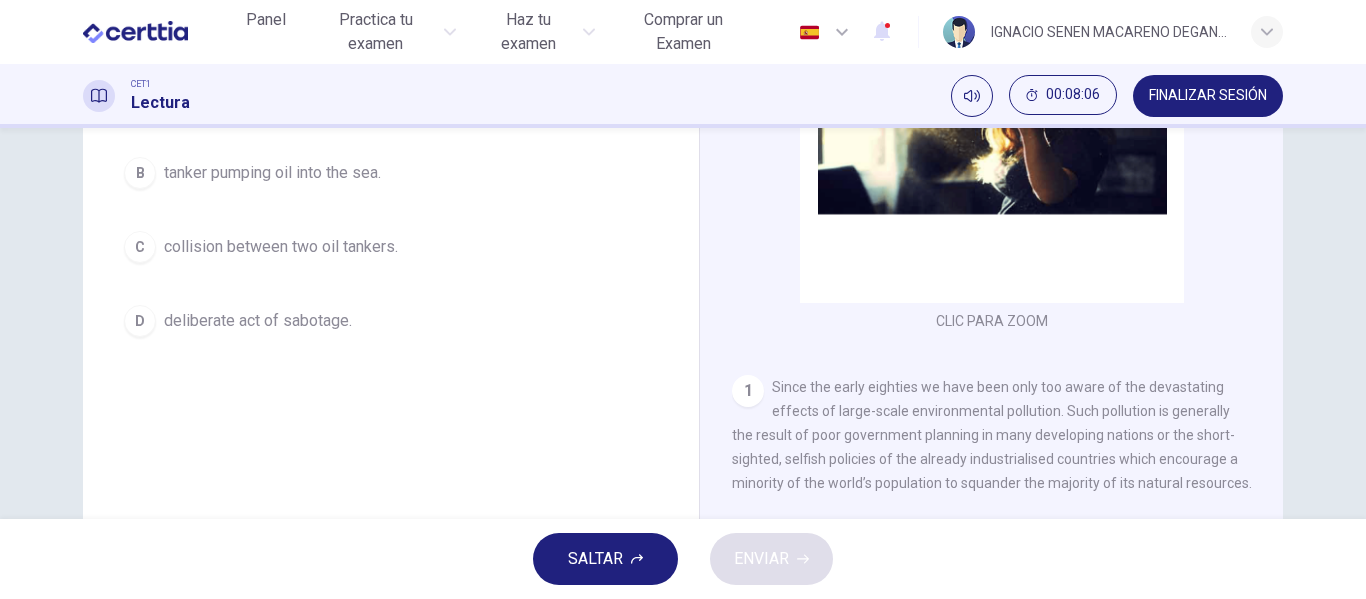 scroll, scrollTop: 384, scrollLeft: 0, axis: vertical 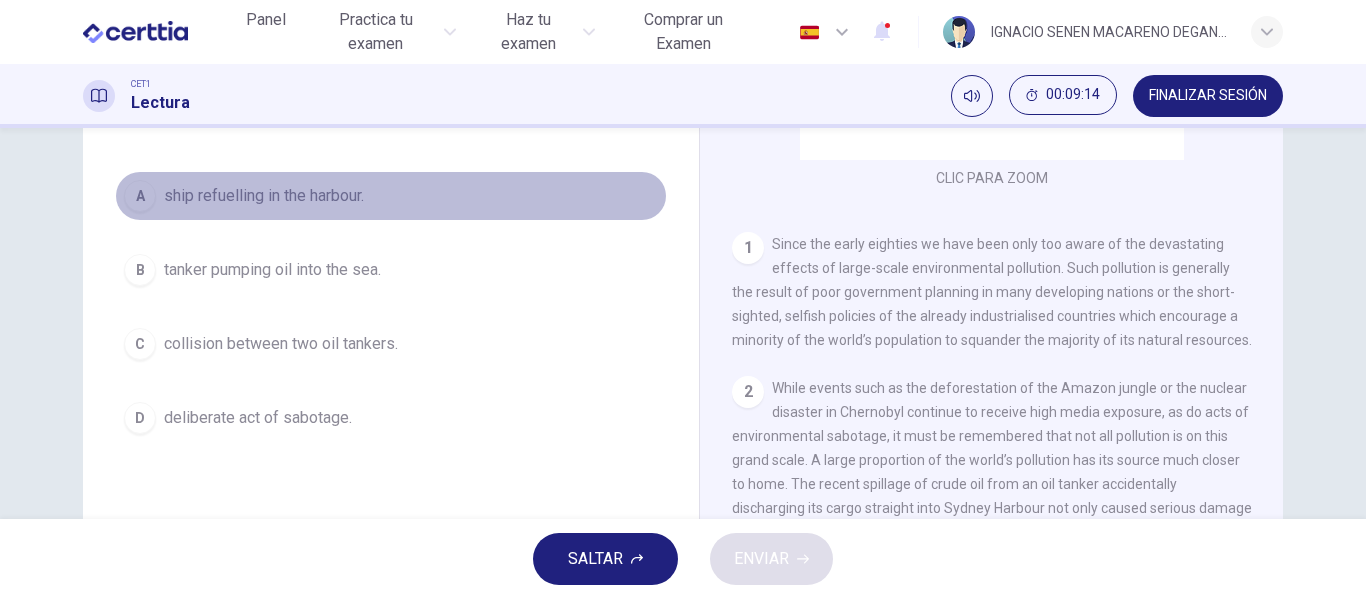 click on "ship refuelling in the harbour." at bounding box center [264, 196] 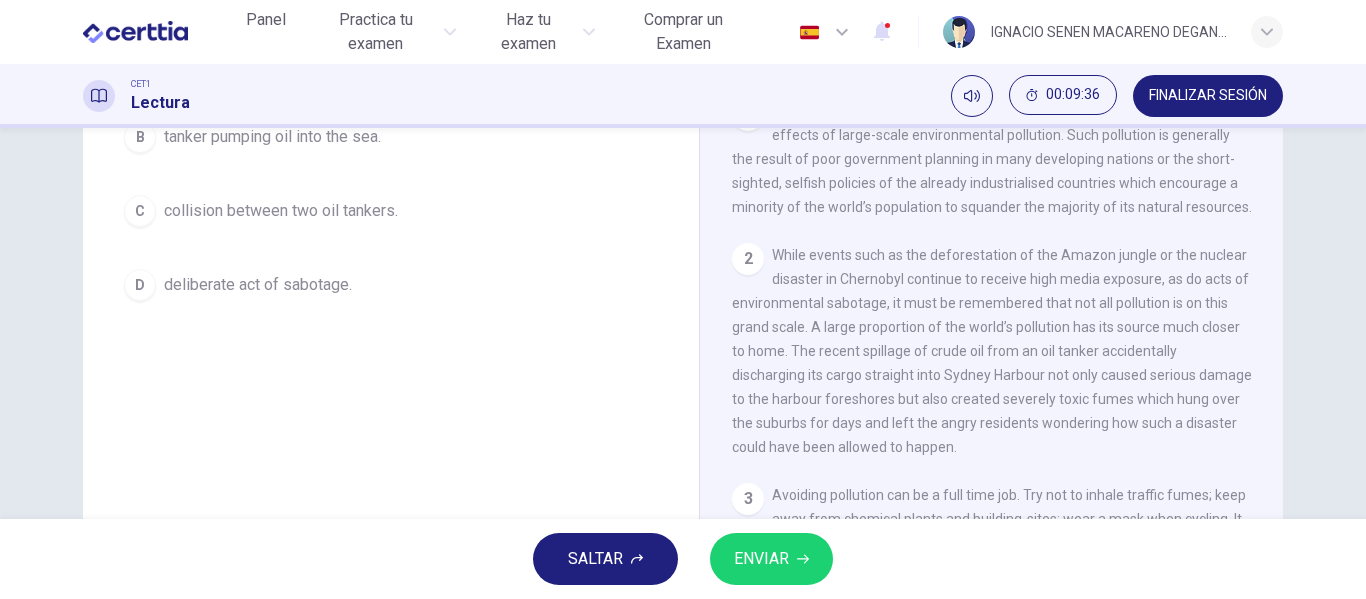 scroll, scrollTop: 384, scrollLeft: 0, axis: vertical 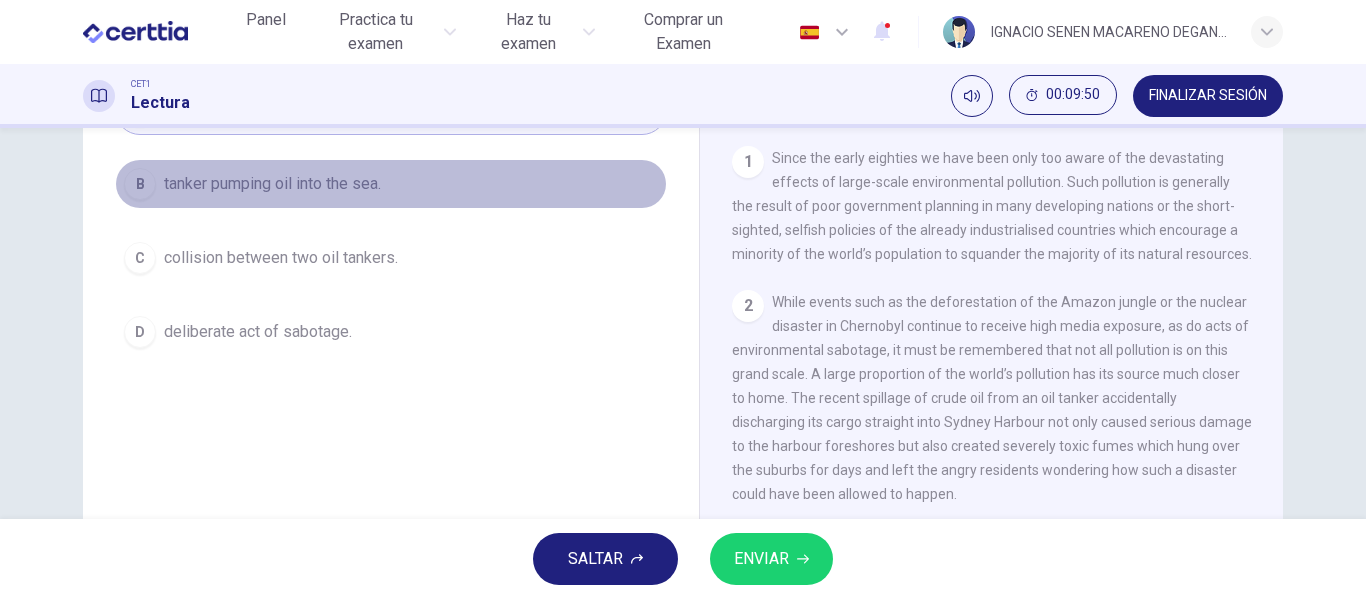click on "tanker pumping oil into the sea." at bounding box center (272, 184) 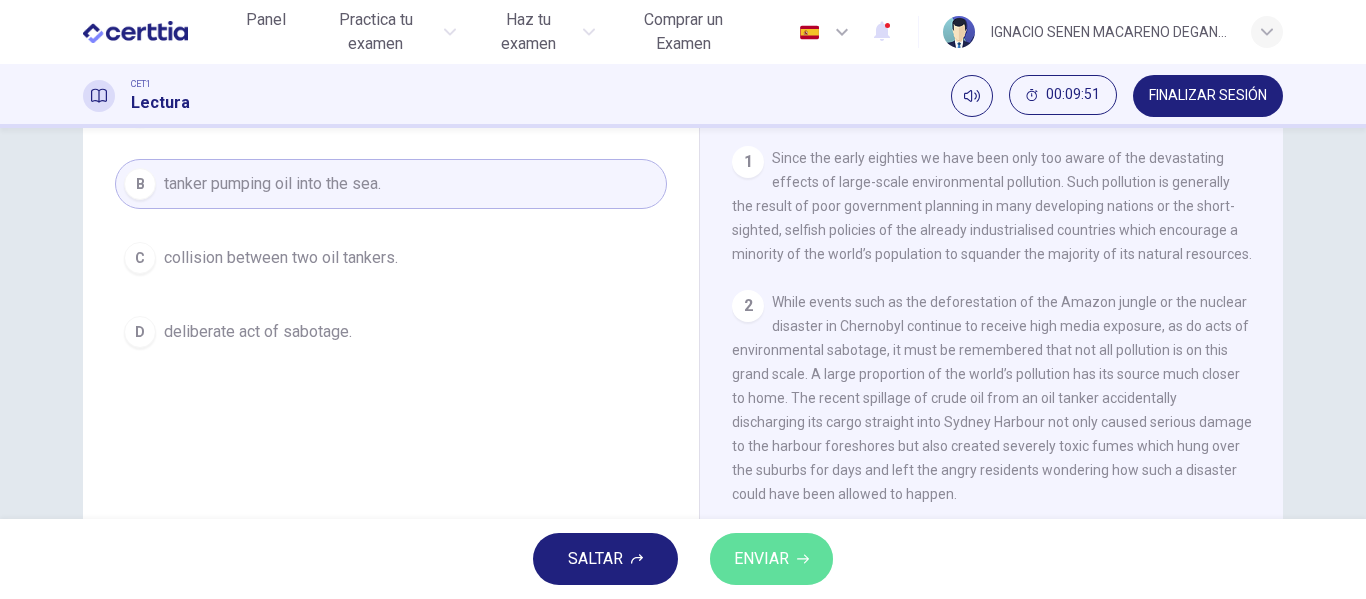 click on "ENVIAR" at bounding box center [761, 559] 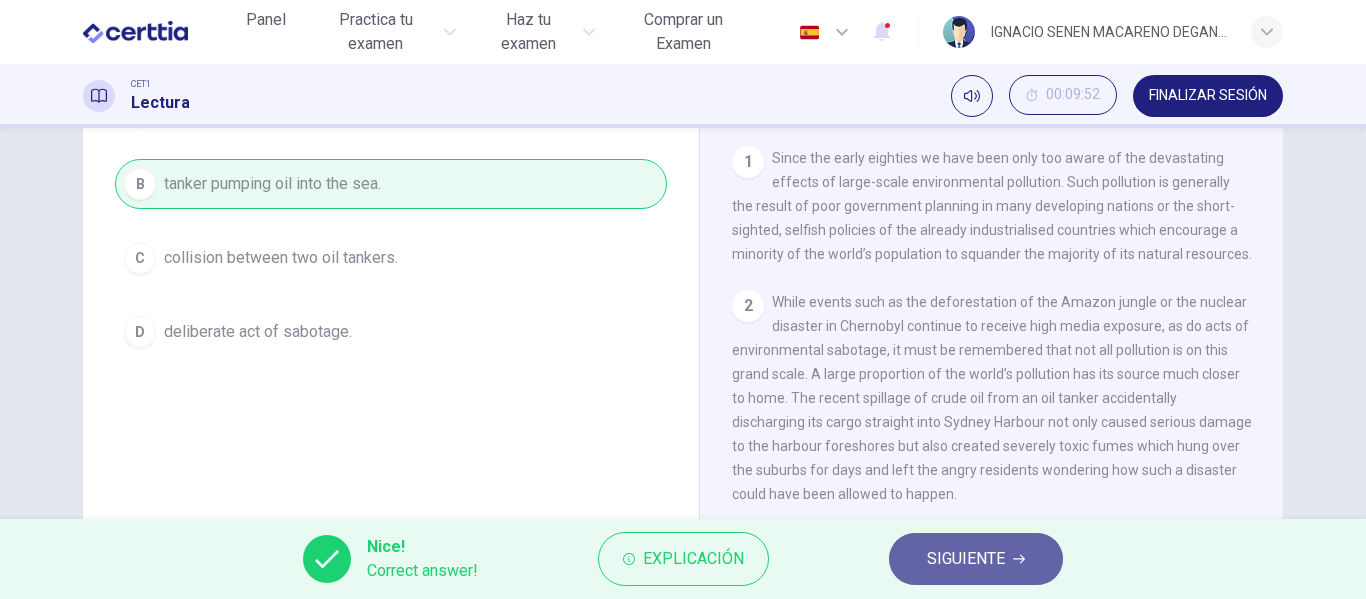 click on "SIGUIENTE" at bounding box center (966, 559) 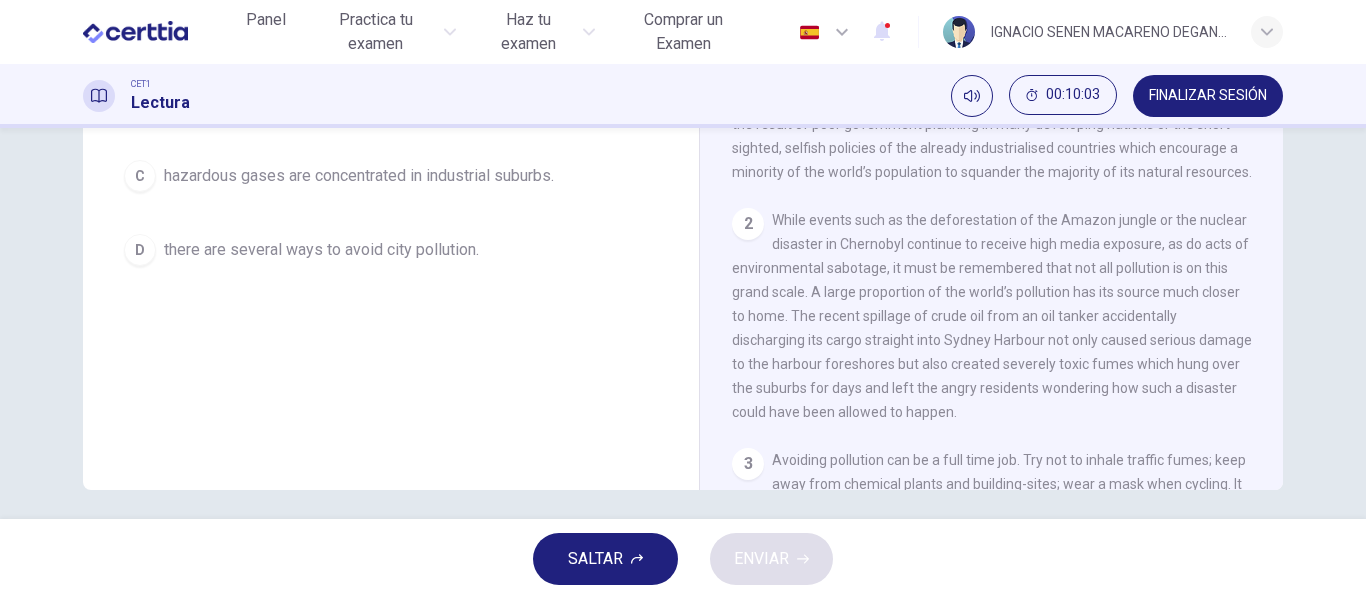 scroll, scrollTop: 384, scrollLeft: 0, axis: vertical 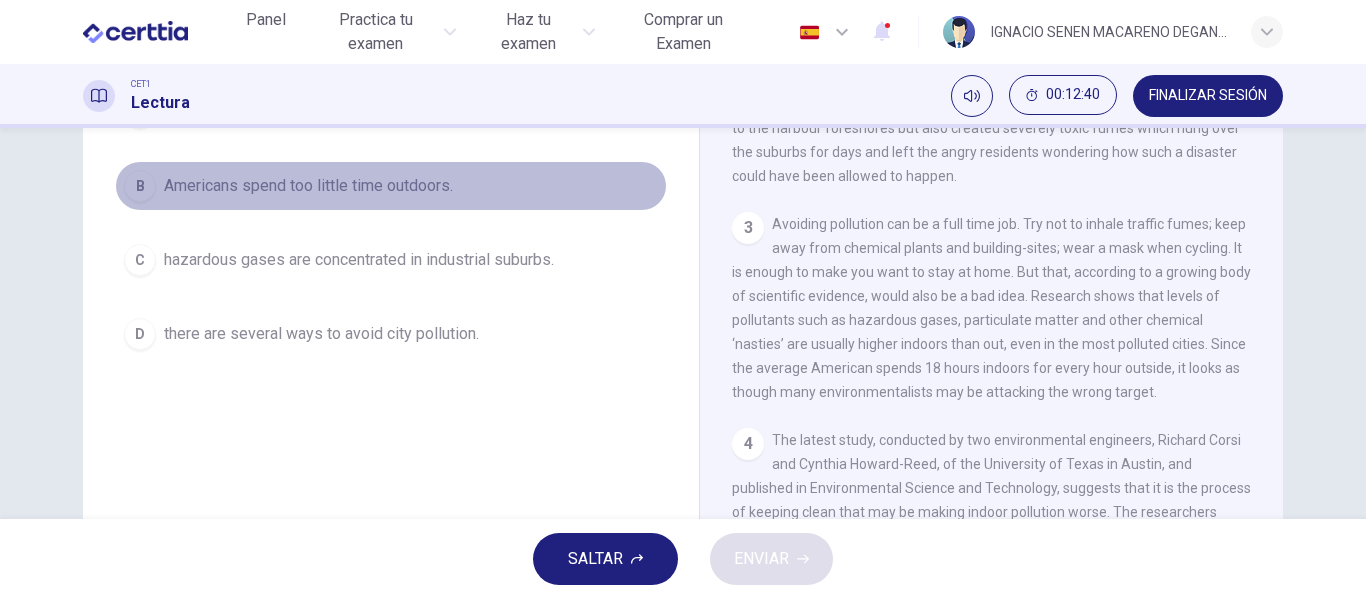 click on "Americans spend too little time outdoors." at bounding box center (295, 112) 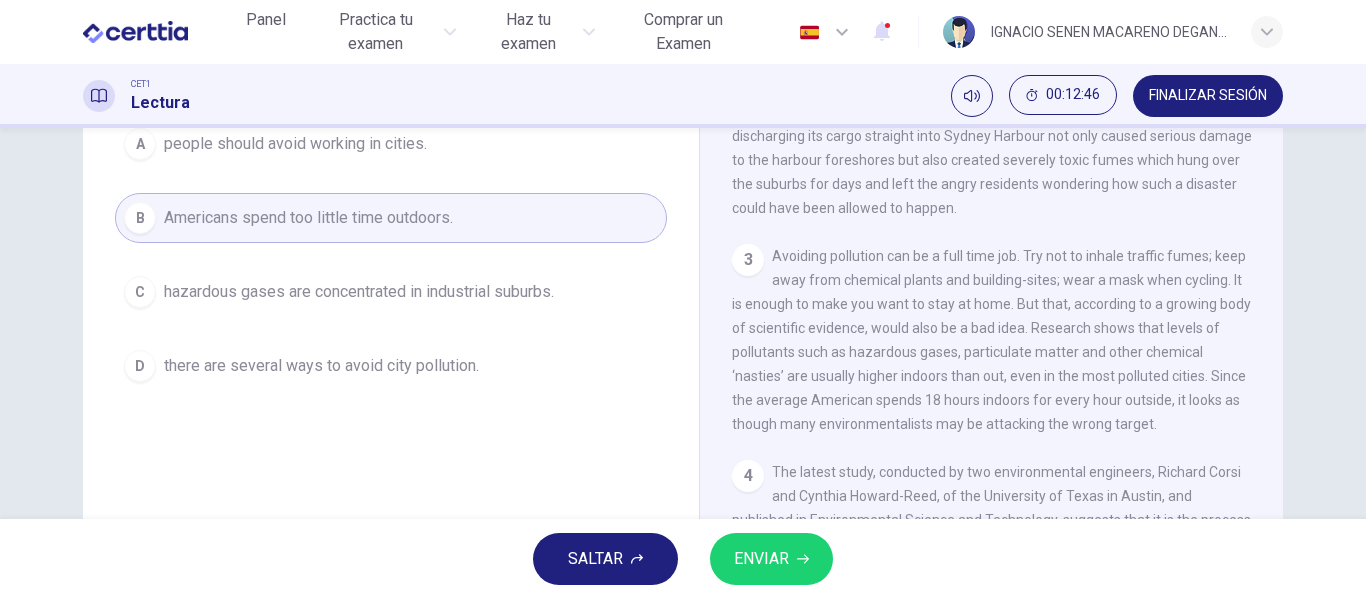 scroll, scrollTop: 319, scrollLeft: 0, axis: vertical 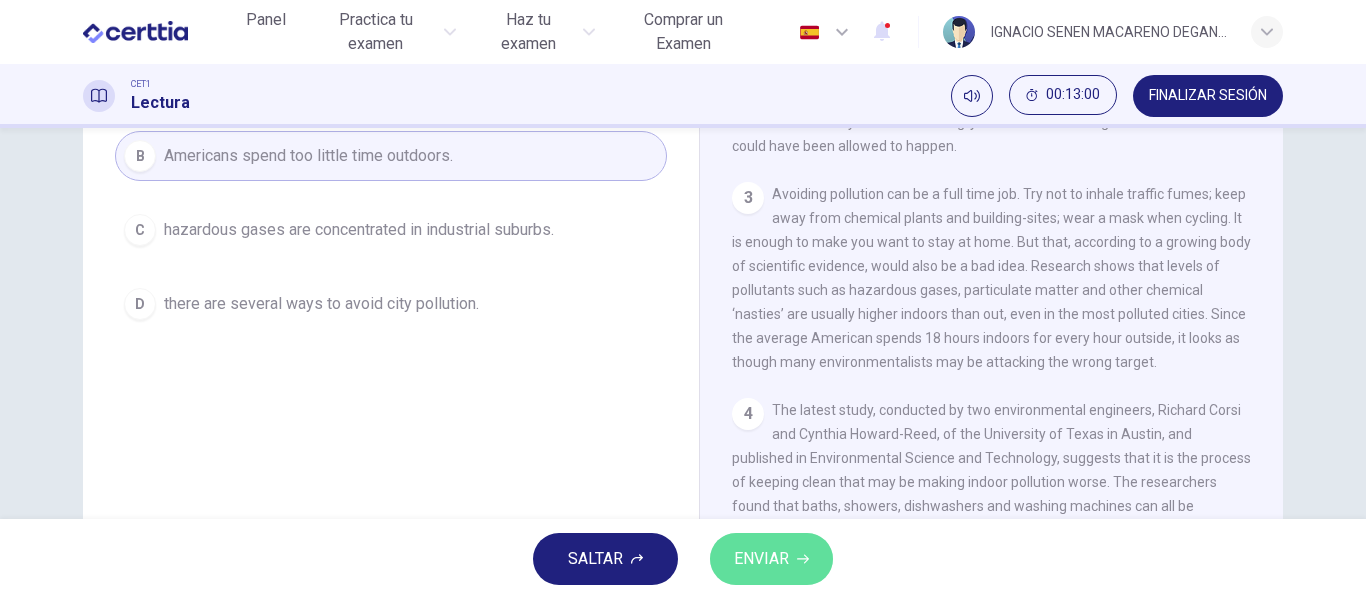 click on "ENVIAR" at bounding box center (761, 559) 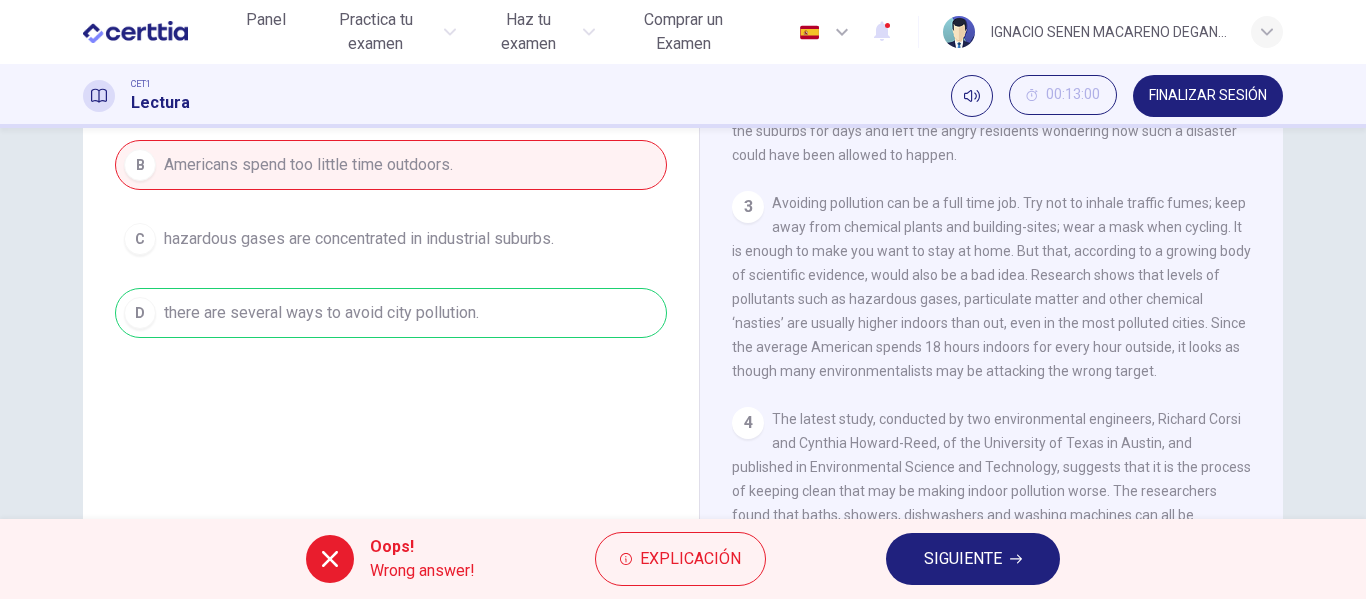 scroll, scrollTop: 312, scrollLeft: 0, axis: vertical 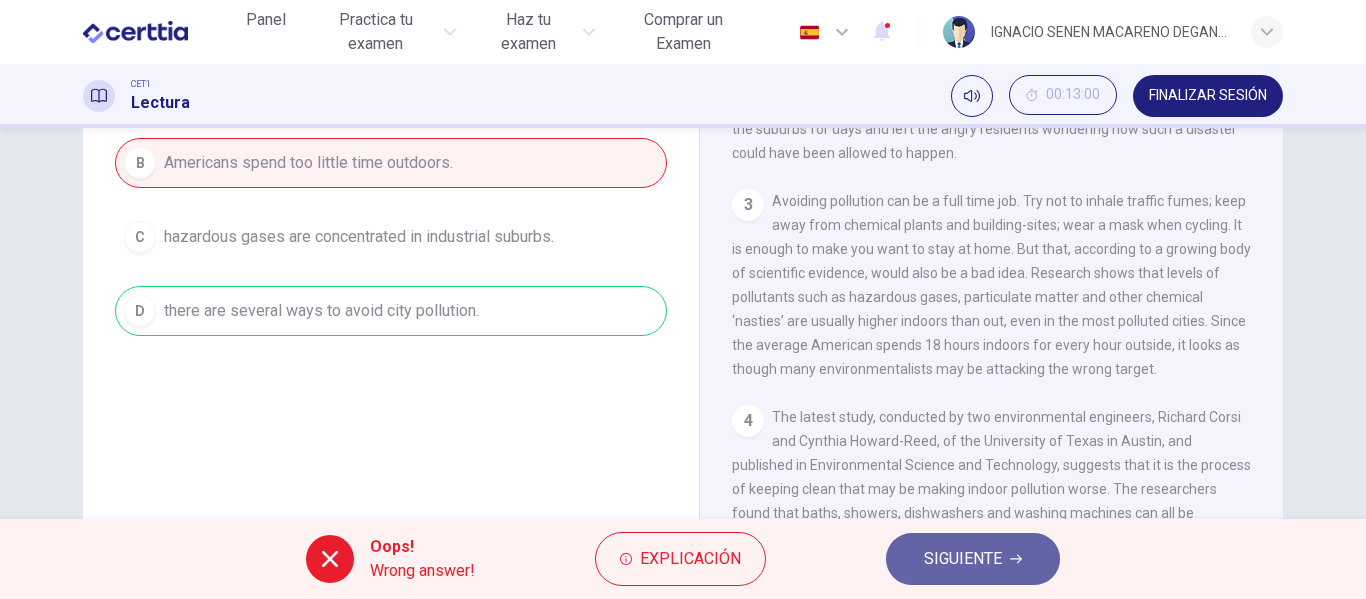 click on "SIGUIENTE" at bounding box center (963, 559) 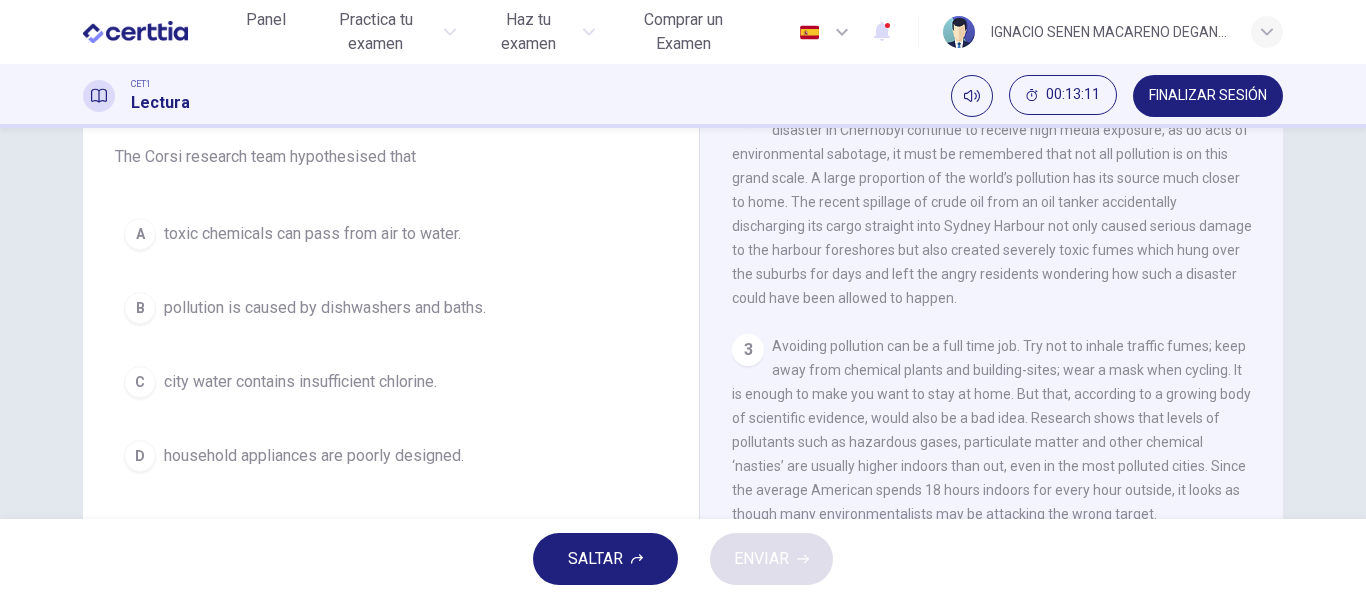 scroll, scrollTop: 169, scrollLeft: 0, axis: vertical 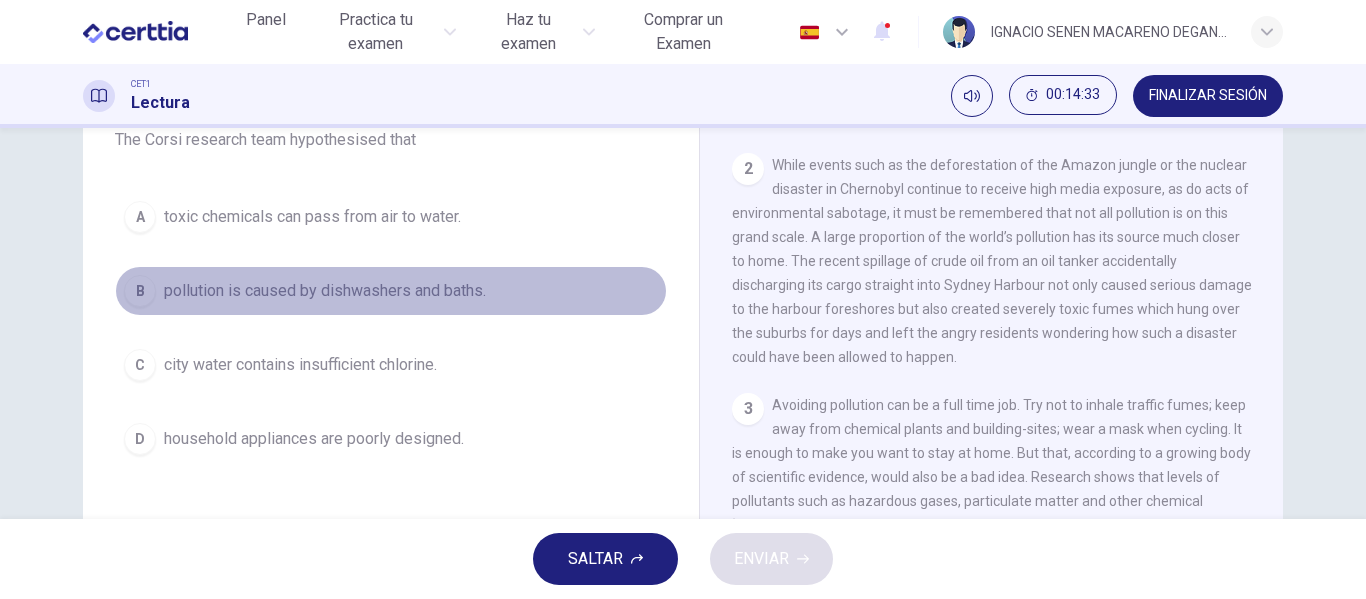 click on "pollution is caused by dishwashers and baths." at bounding box center [312, 217] 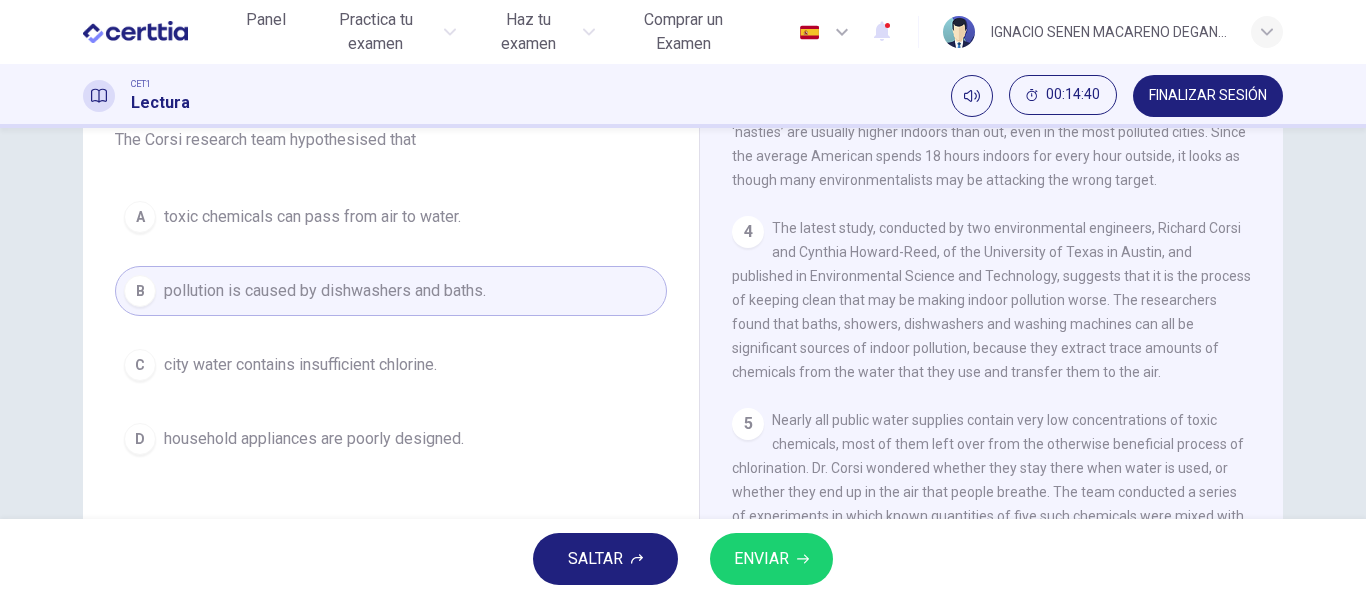 scroll, scrollTop: 873, scrollLeft: 0, axis: vertical 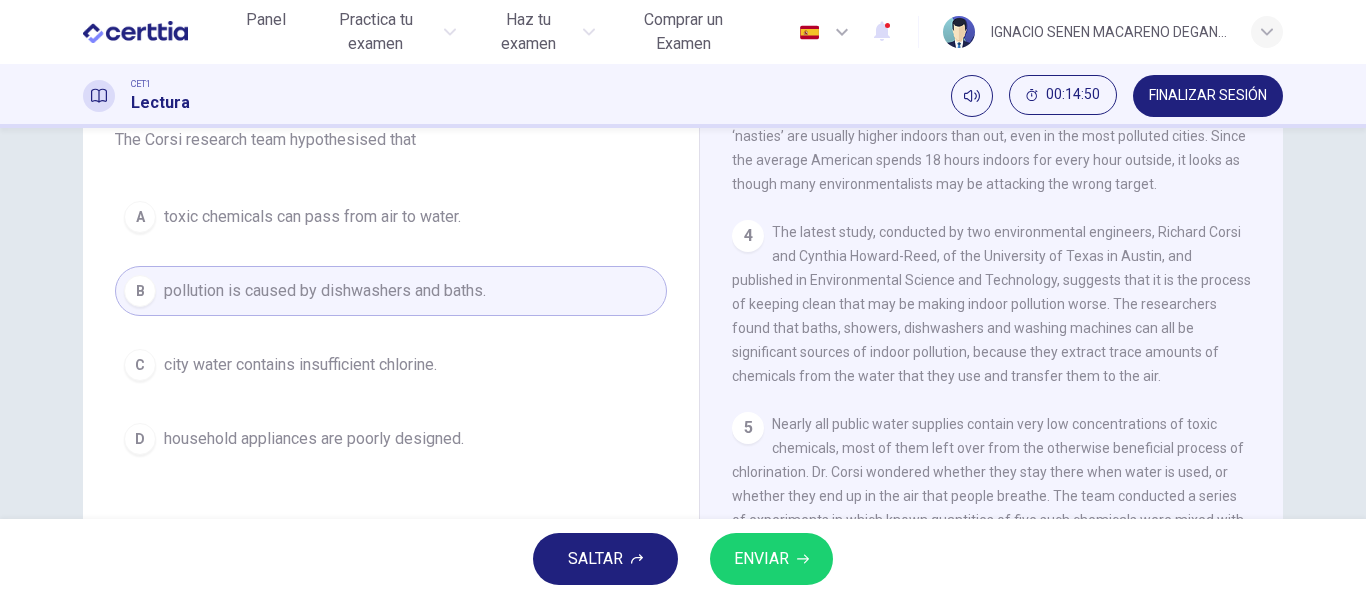 click on "ENVIAR" at bounding box center (761, 559) 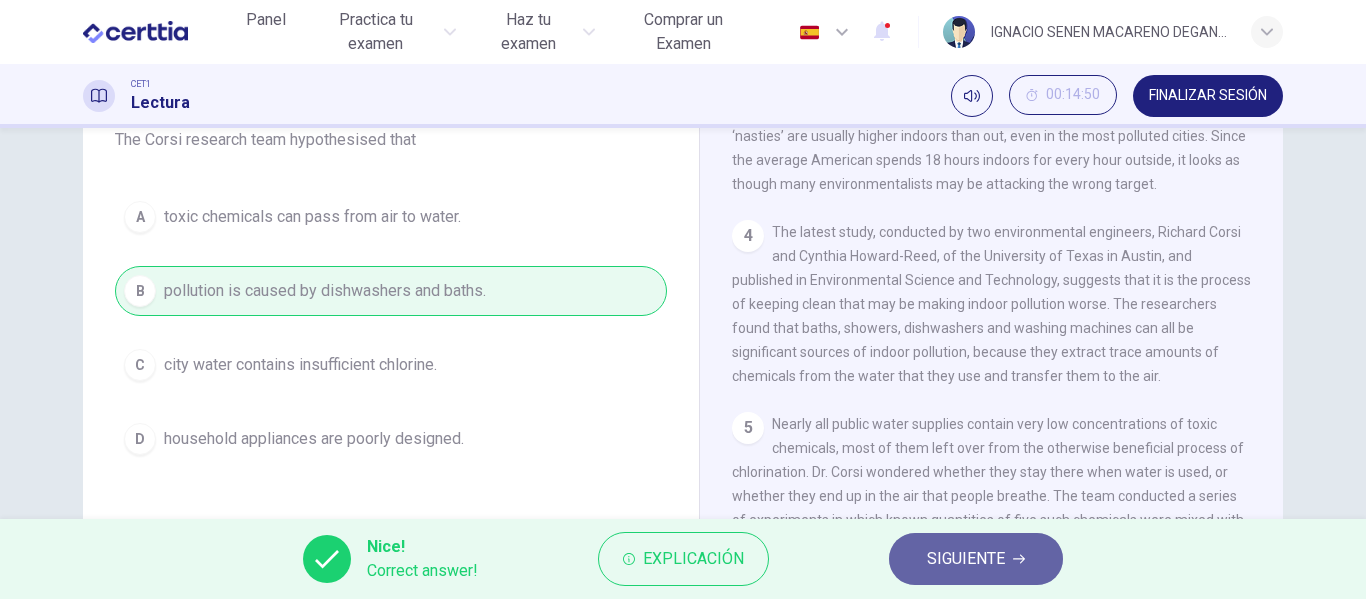 click on "SIGUIENTE" at bounding box center [966, 559] 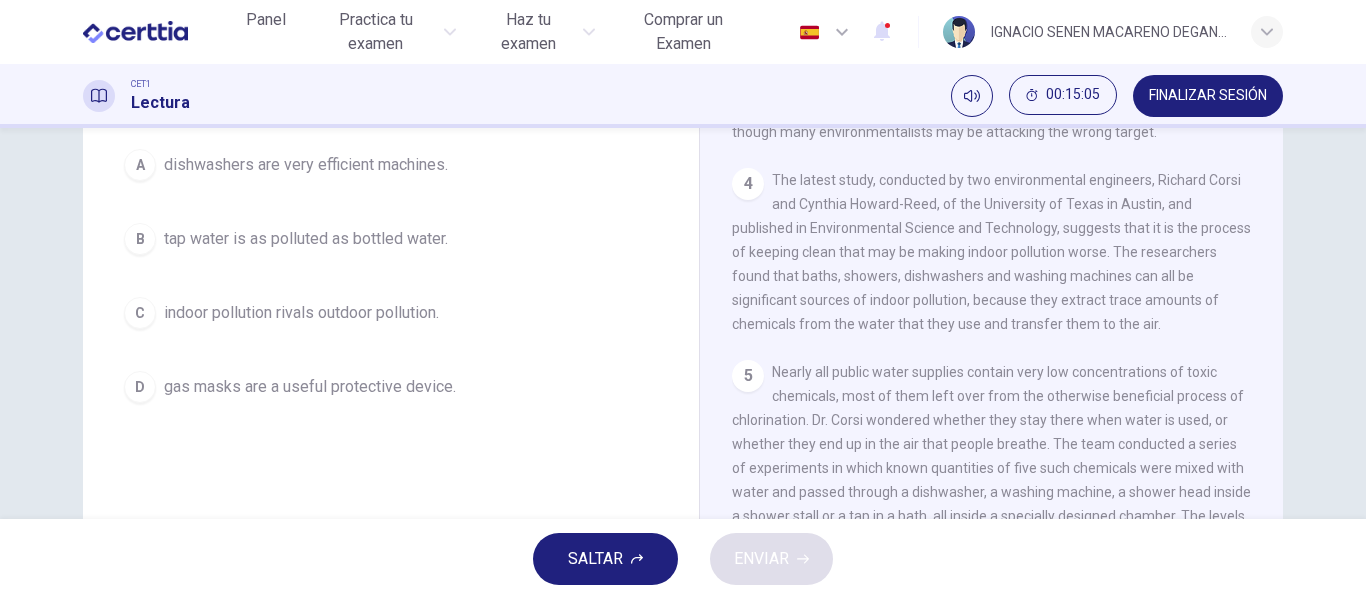 scroll, scrollTop: 234, scrollLeft: 0, axis: vertical 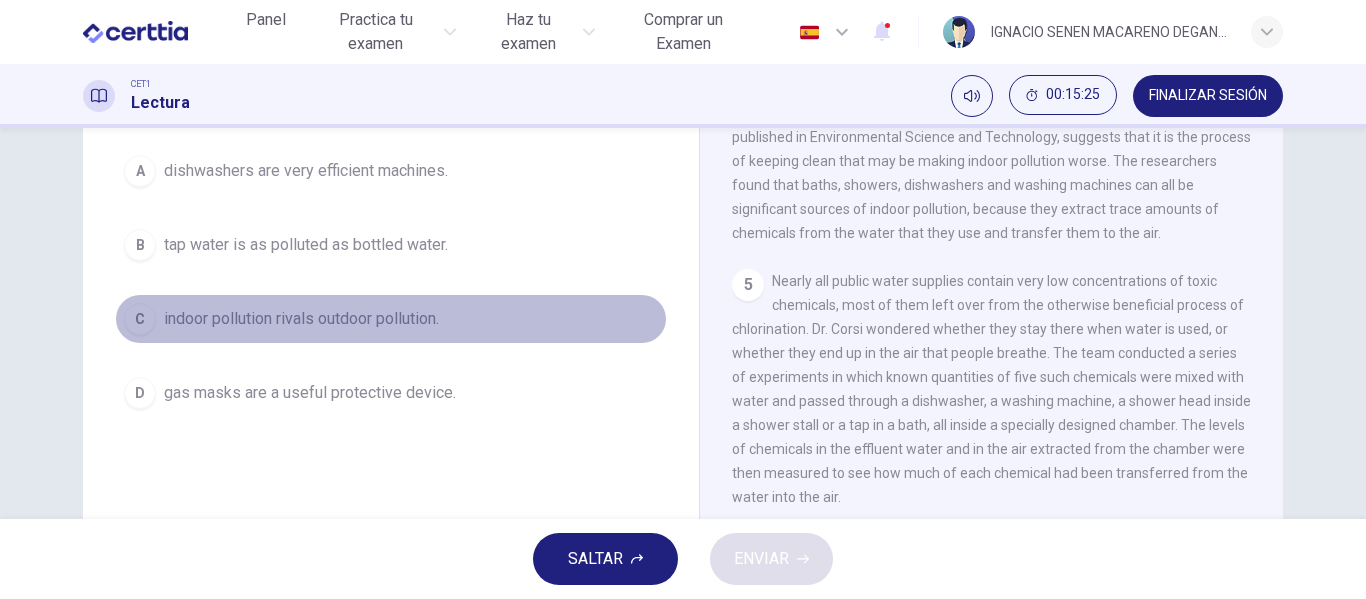 click on "indoor pollution rivals outdoor pollution." at bounding box center [306, 171] 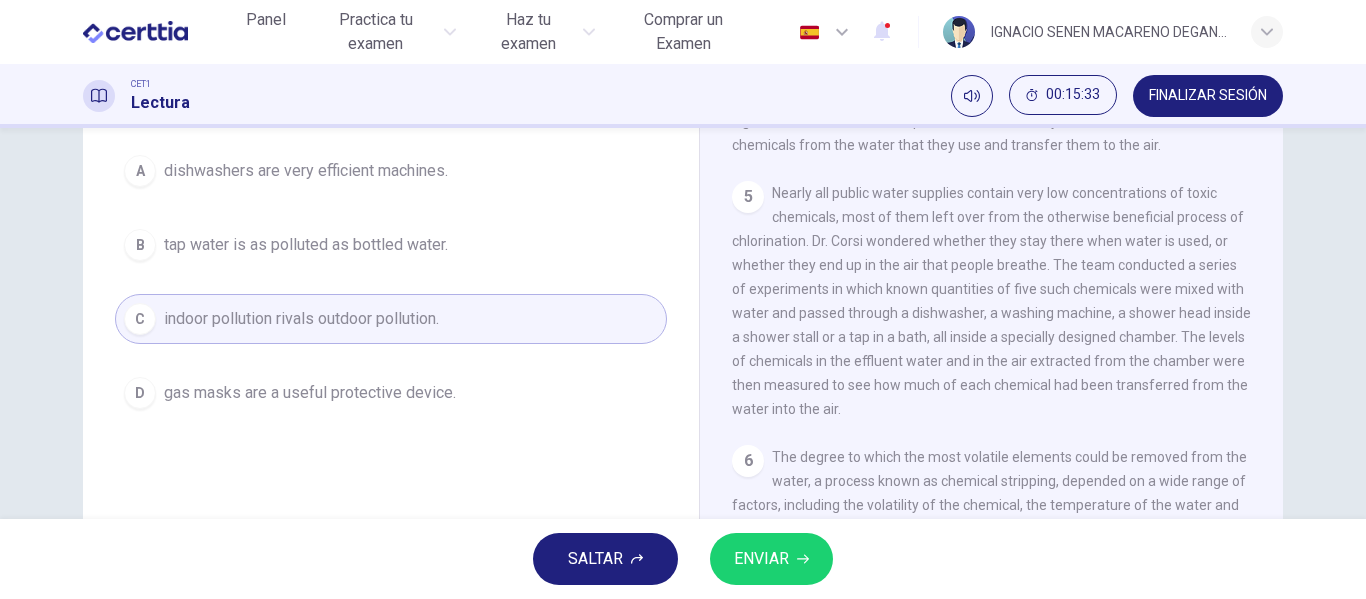 scroll, scrollTop: 1101, scrollLeft: 0, axis: vertical 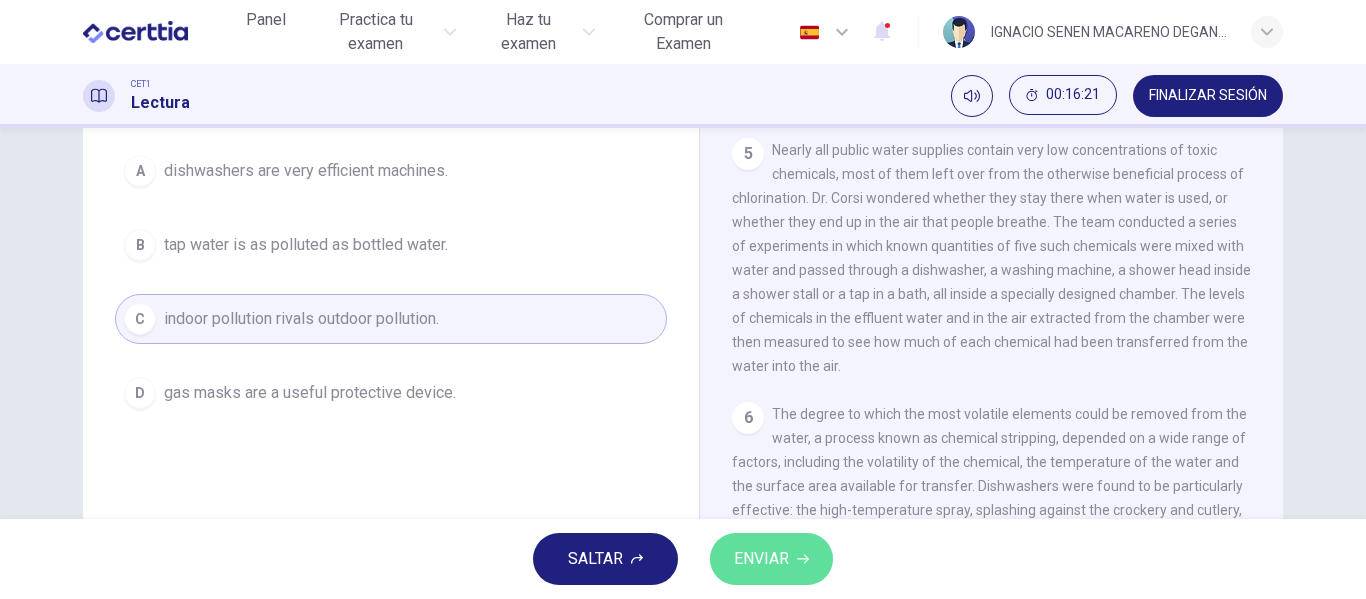 click on "ENVIAR" at bounding box center (761, 559) 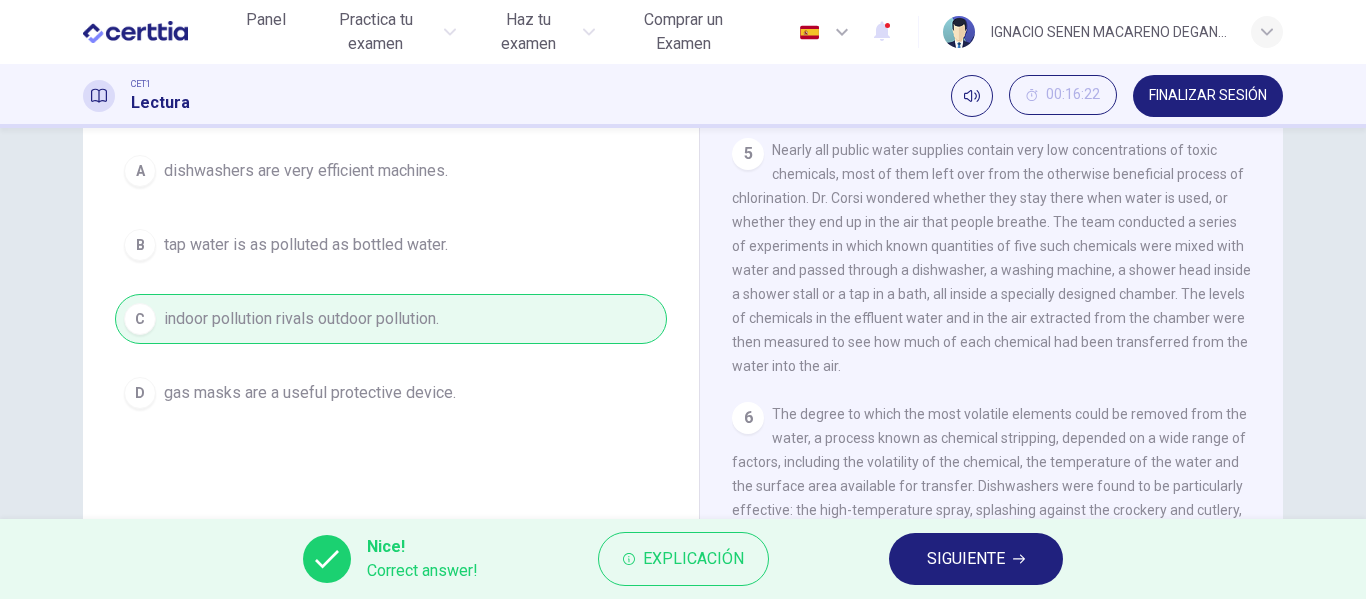 click on "SIGUIENTE" at bounding box center [966, 559] 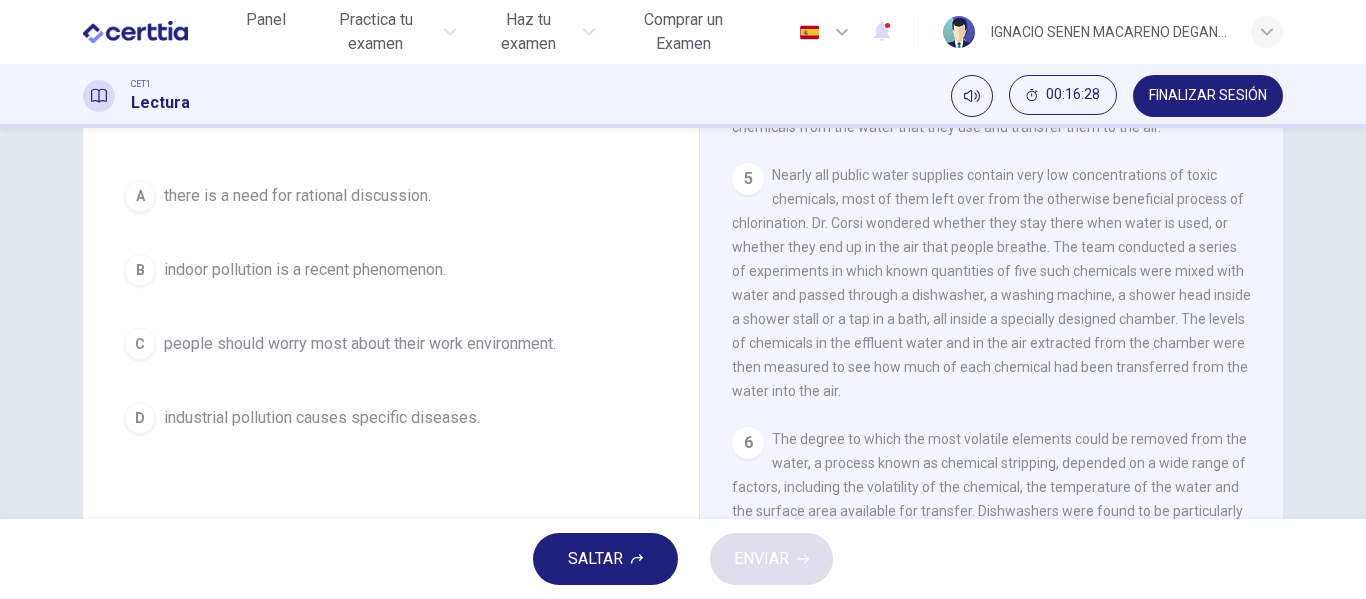 scroll, scrollTop: 213, scrollLeft: 0, axis: vertical 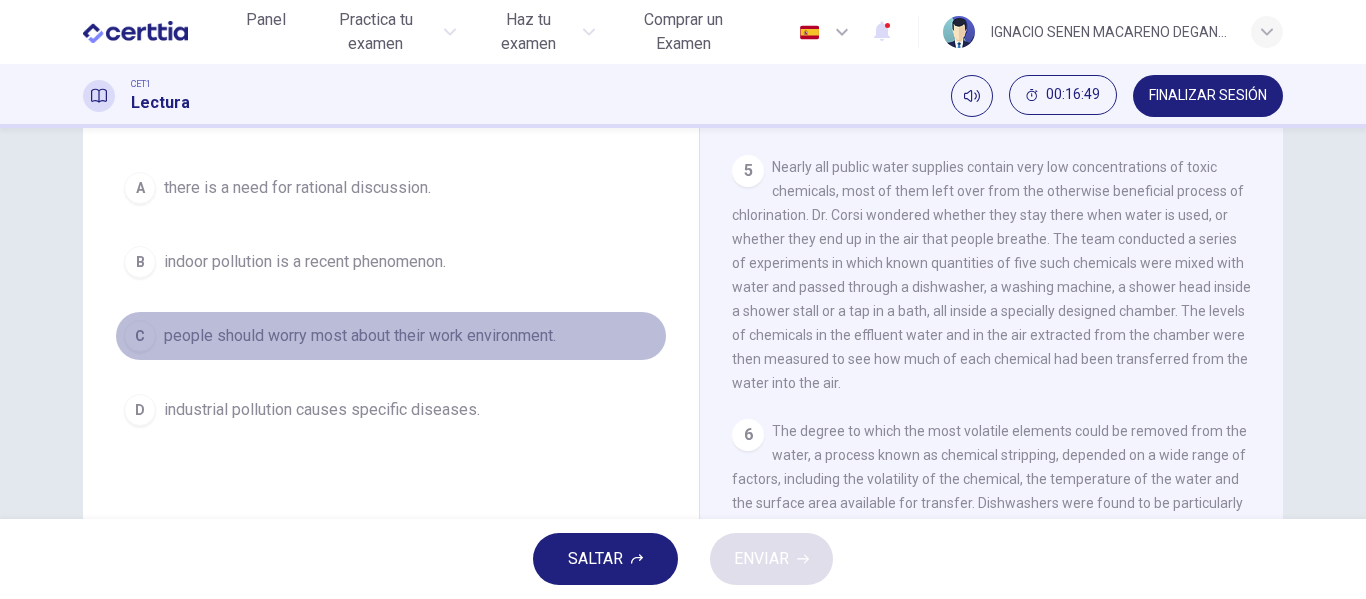 click on "people should worry most about their work environment." at bounding box center [297, 188] 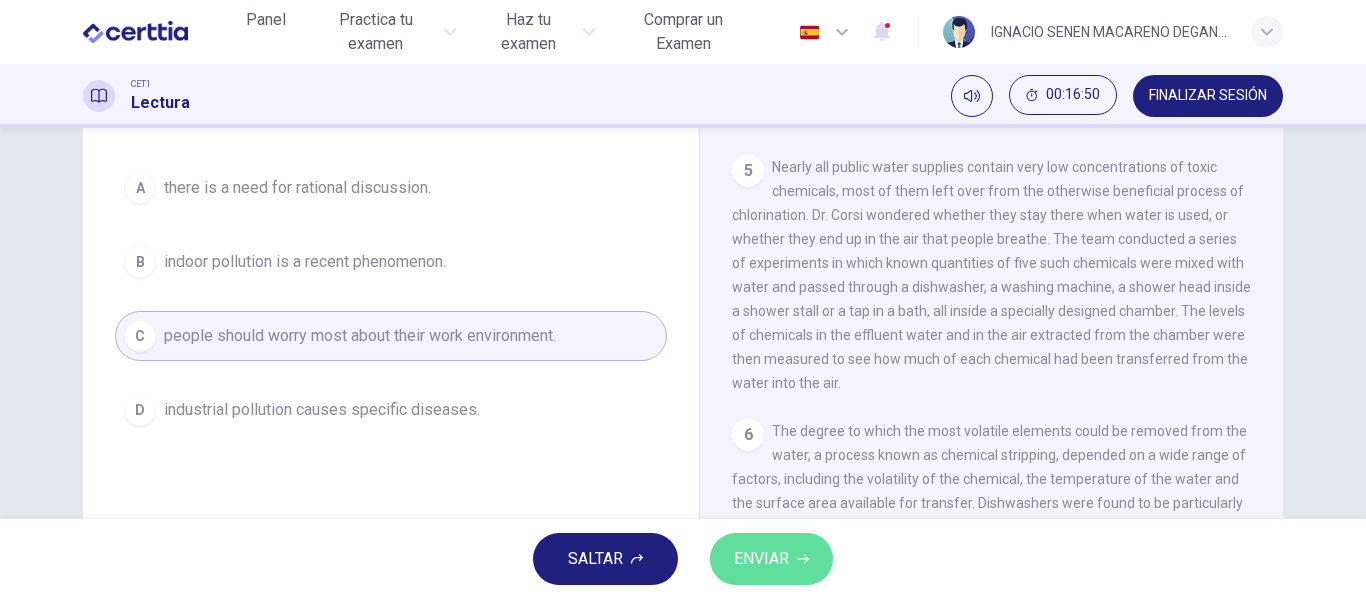 click on "ENVIAR" at bounding box center [771, 559] 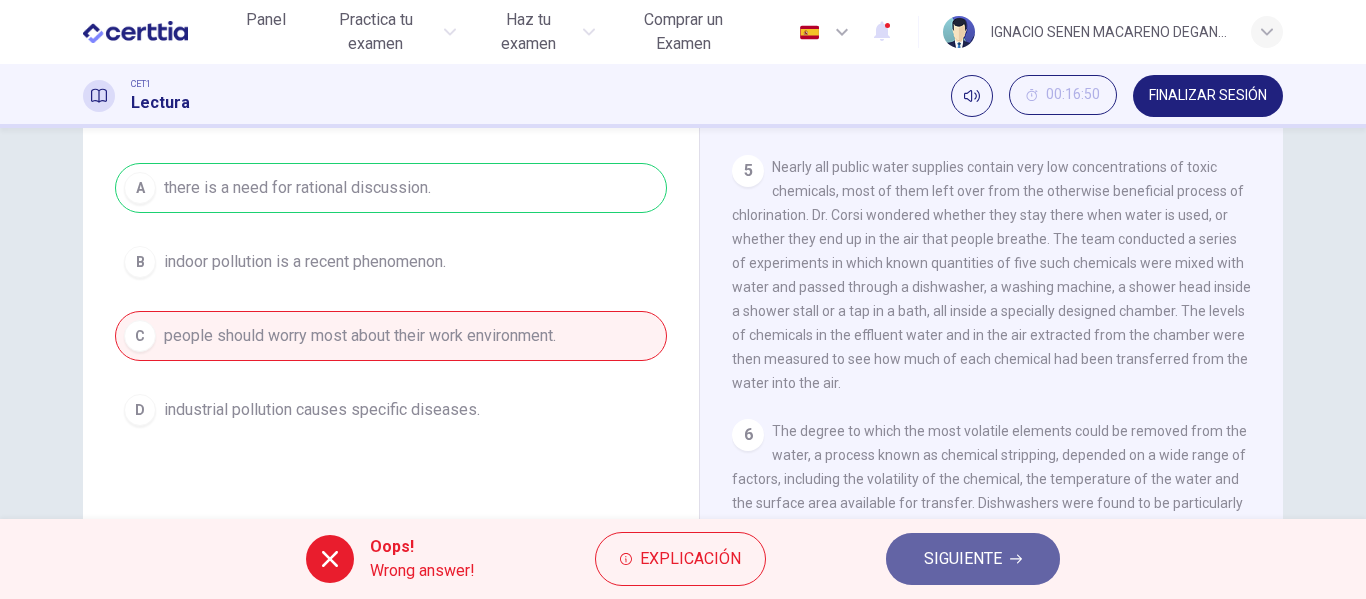 click on "SIGUIENTE" at bounding box center [963, 559] 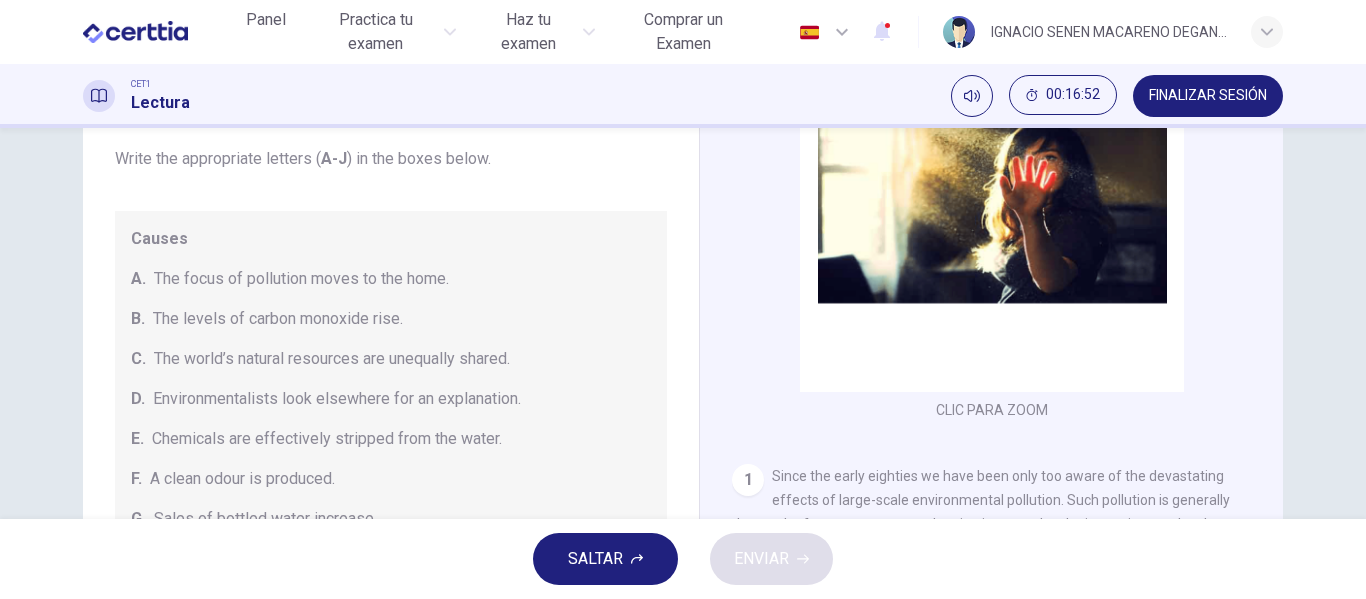 drag, startPoint x: 1274, startPoint y: 181, endPoint x: 1269, endPoint y: 210, distance: 29.427877 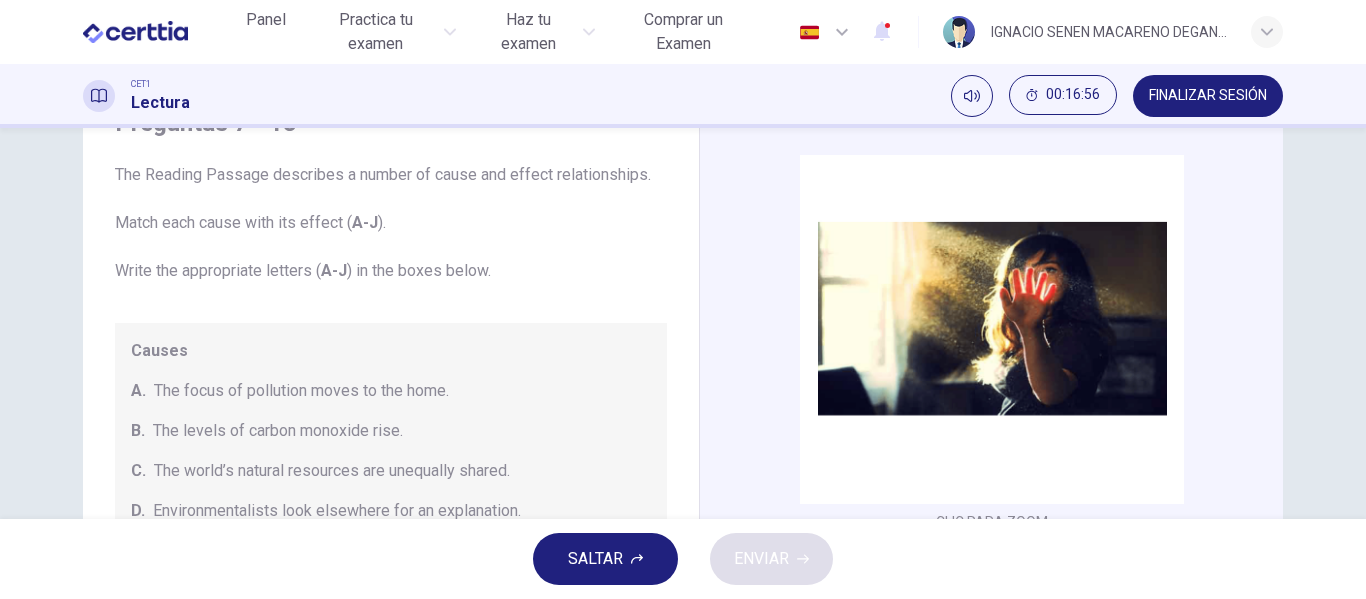 scroll, scrollTop: 112, scrollLeft: 0, axis: vertical 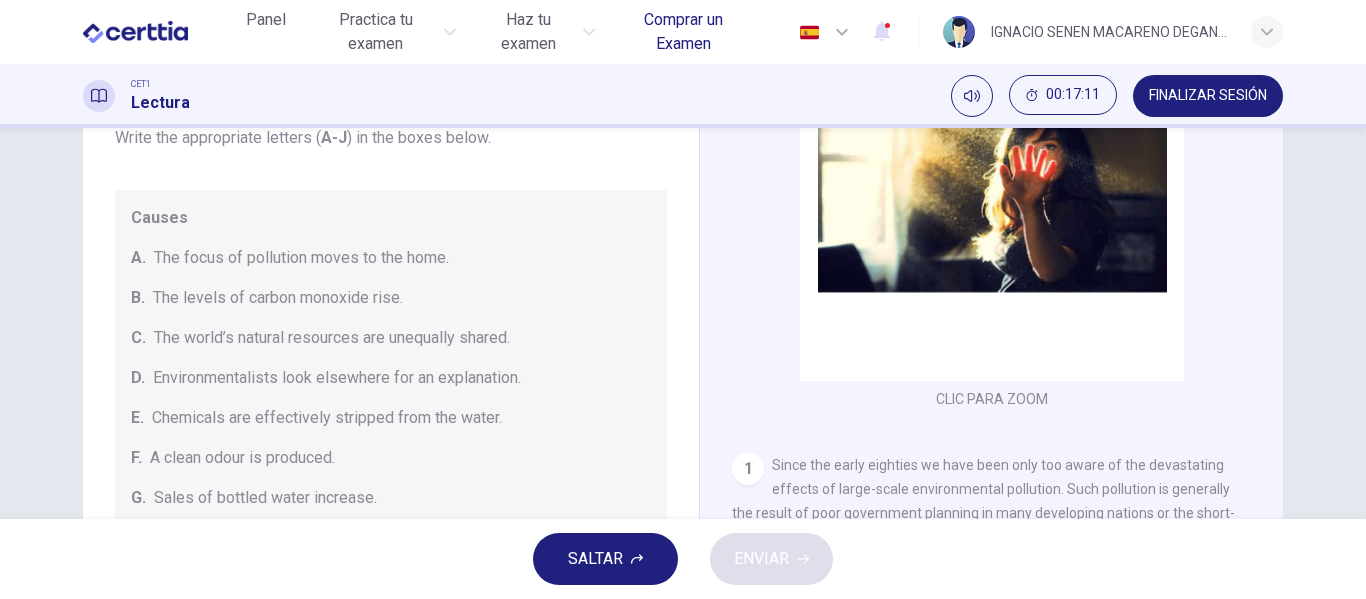 click on "Comprar un Examen" at bounding box center (684, 32) 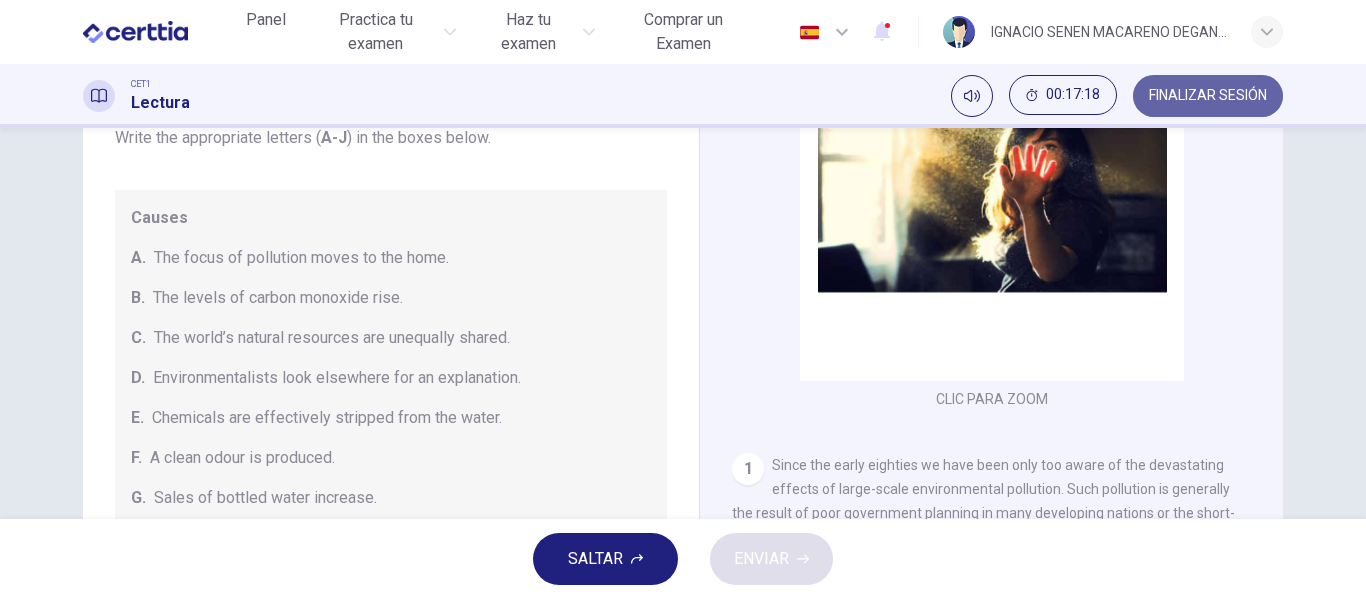 click on "FINALIZAR SESIÓN" at bounding box center (1208, 96) 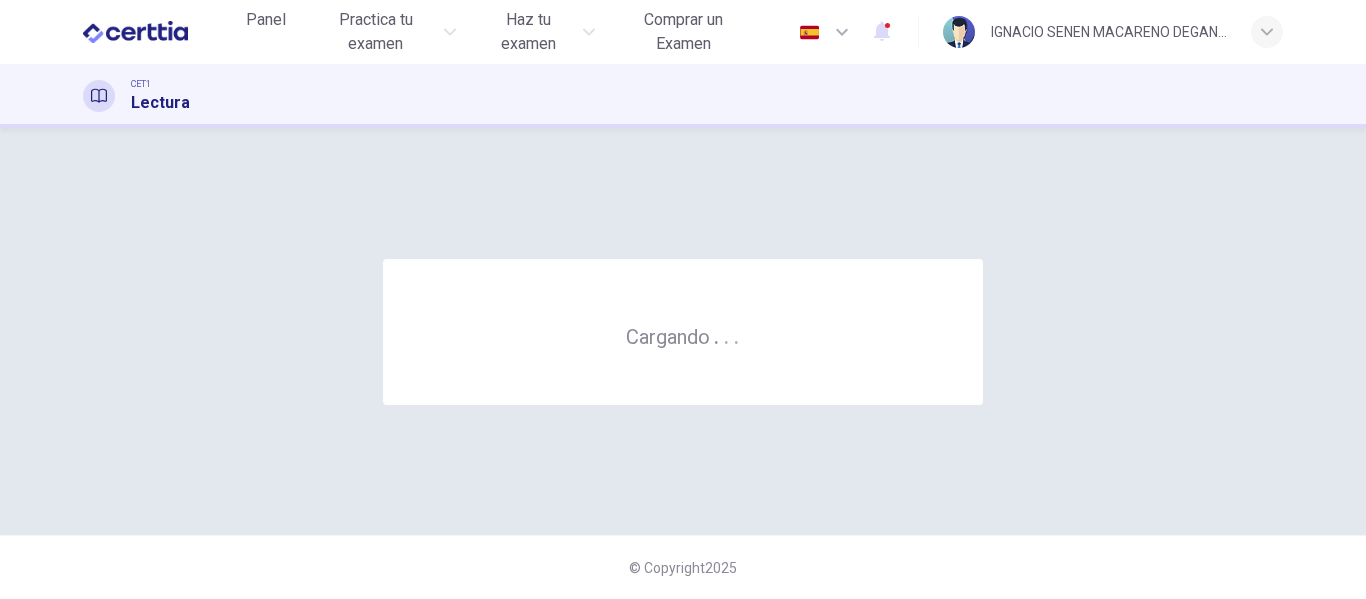 scroll, scrollTop: 0, scrollLeft: 0, axis: both 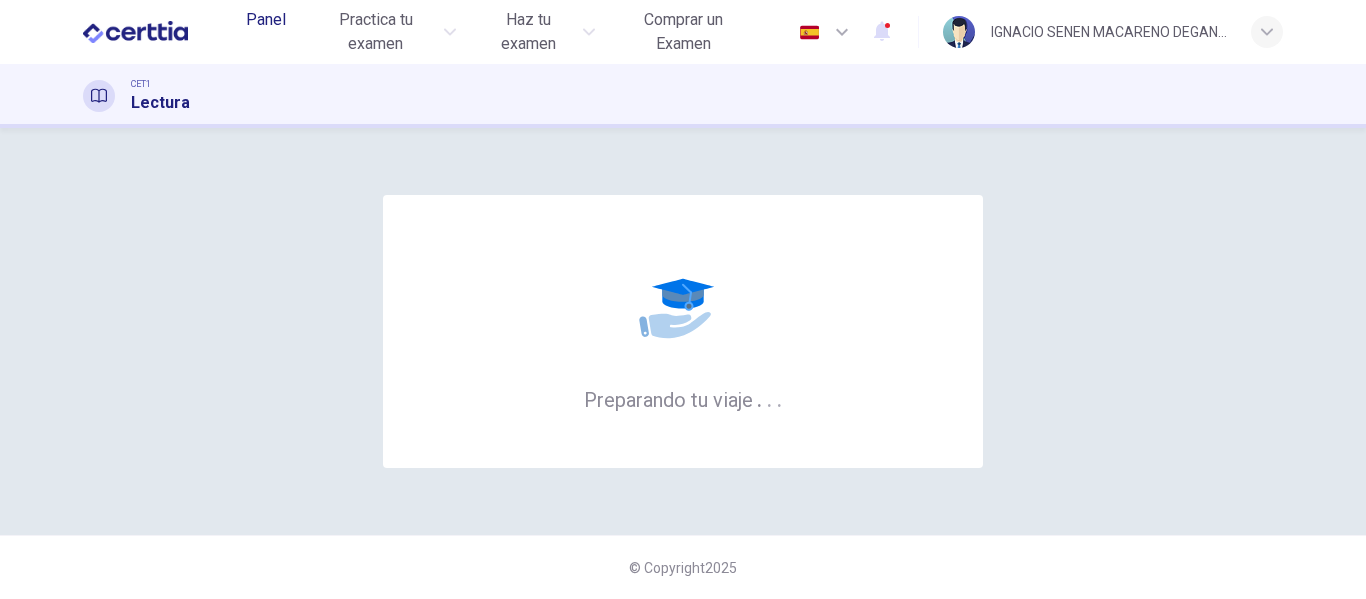click on "Panel" at bounding box center [266, 20] 